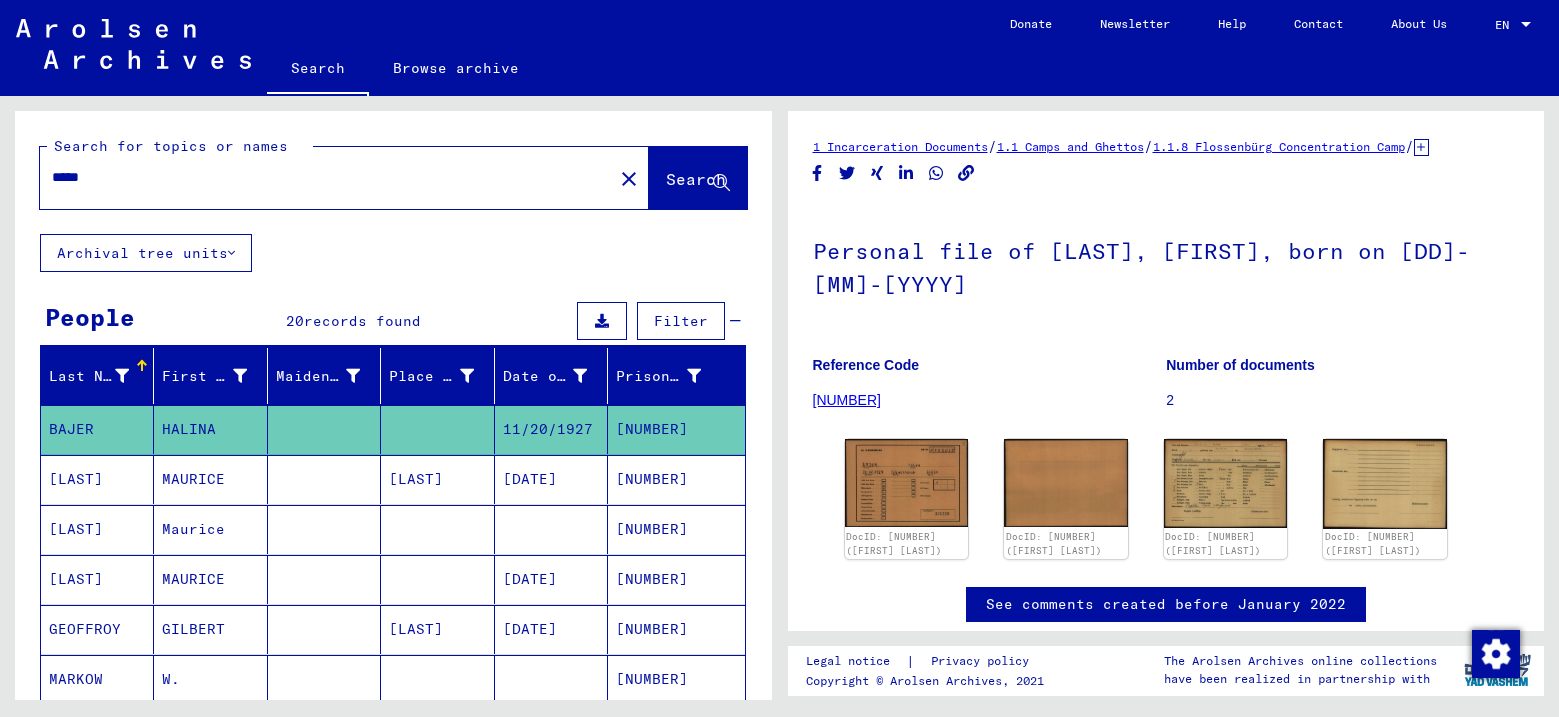 scroll, scrollTop: 0, scrollLeft: 0, axis: both 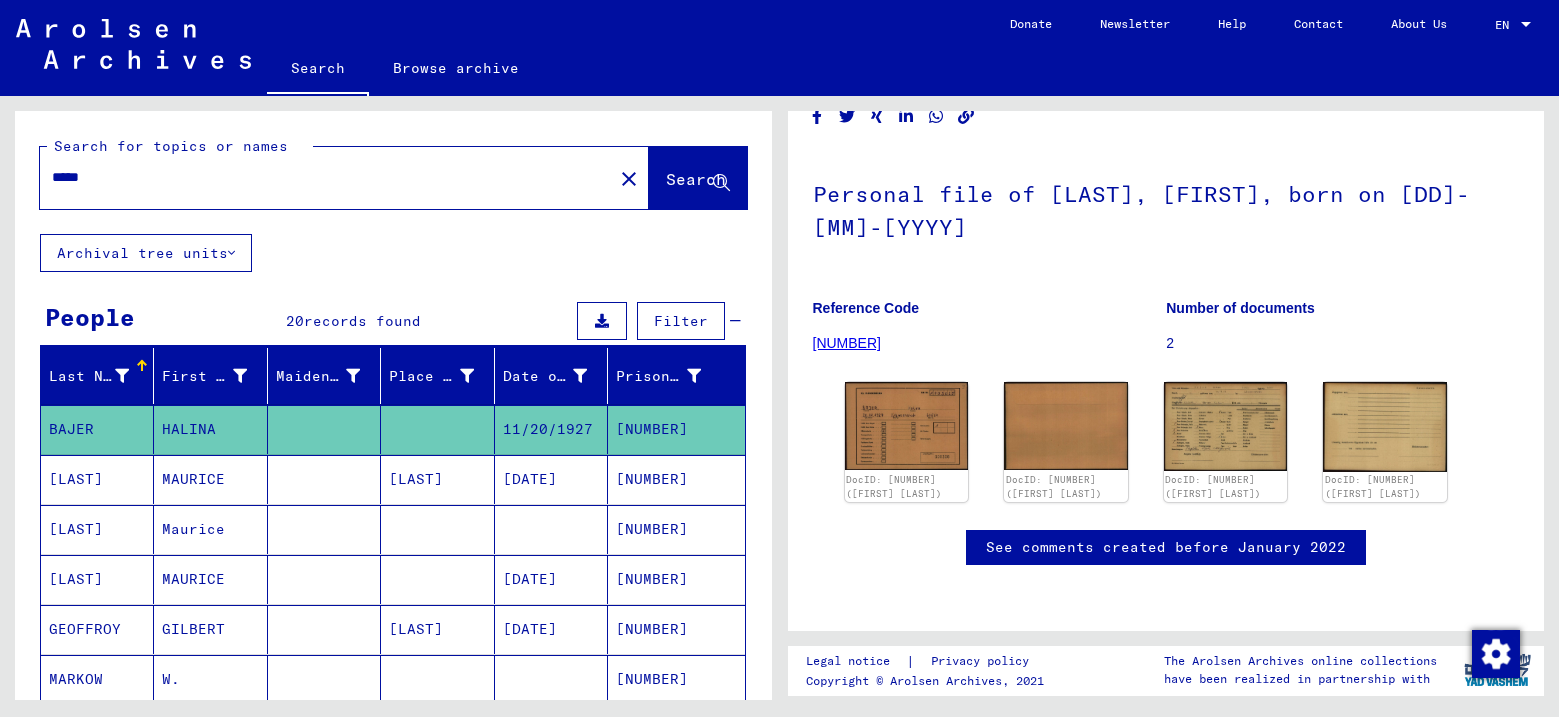 drag, startPoint x: 88, startPoint y: 176, endPoint x: 49, endPoint y: 181, distance: 39.319206 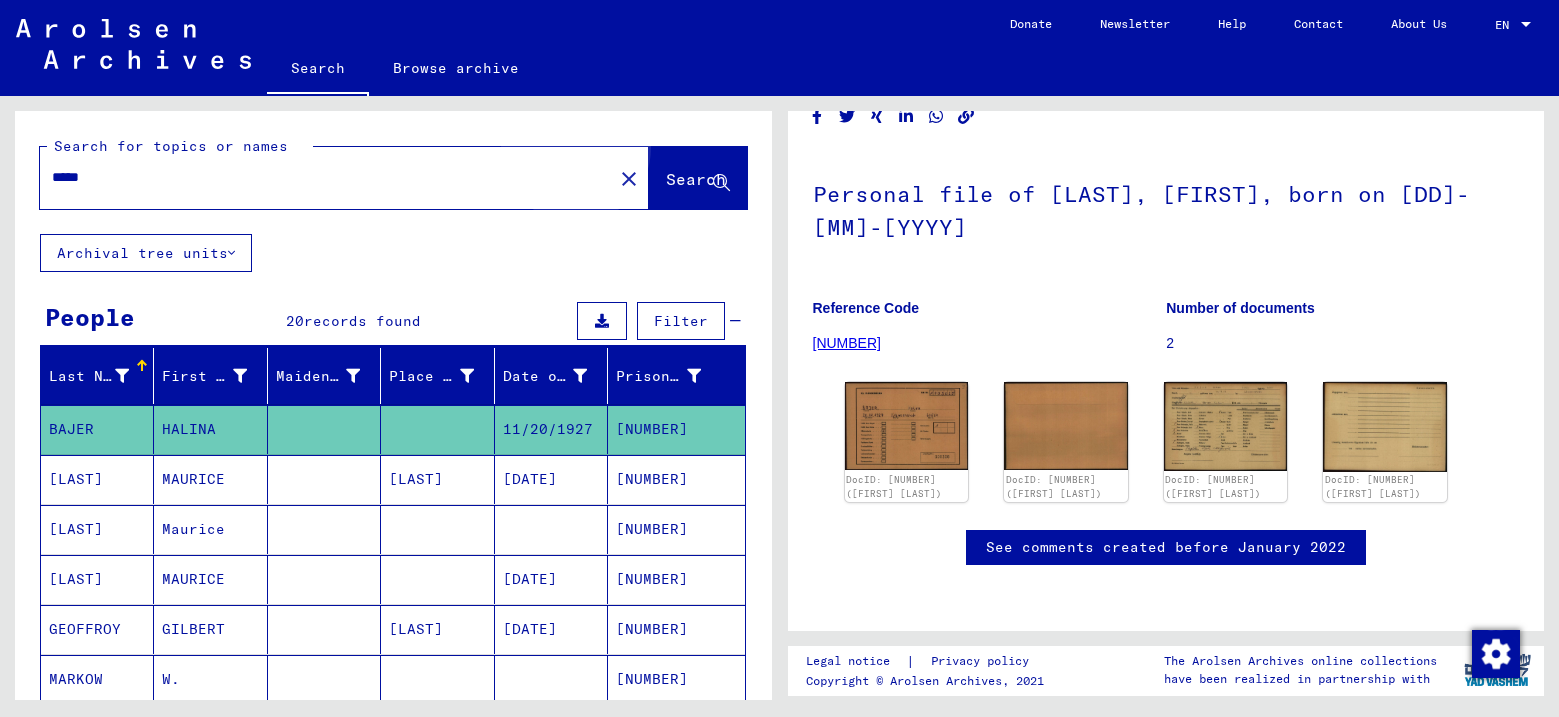 click on "Search" 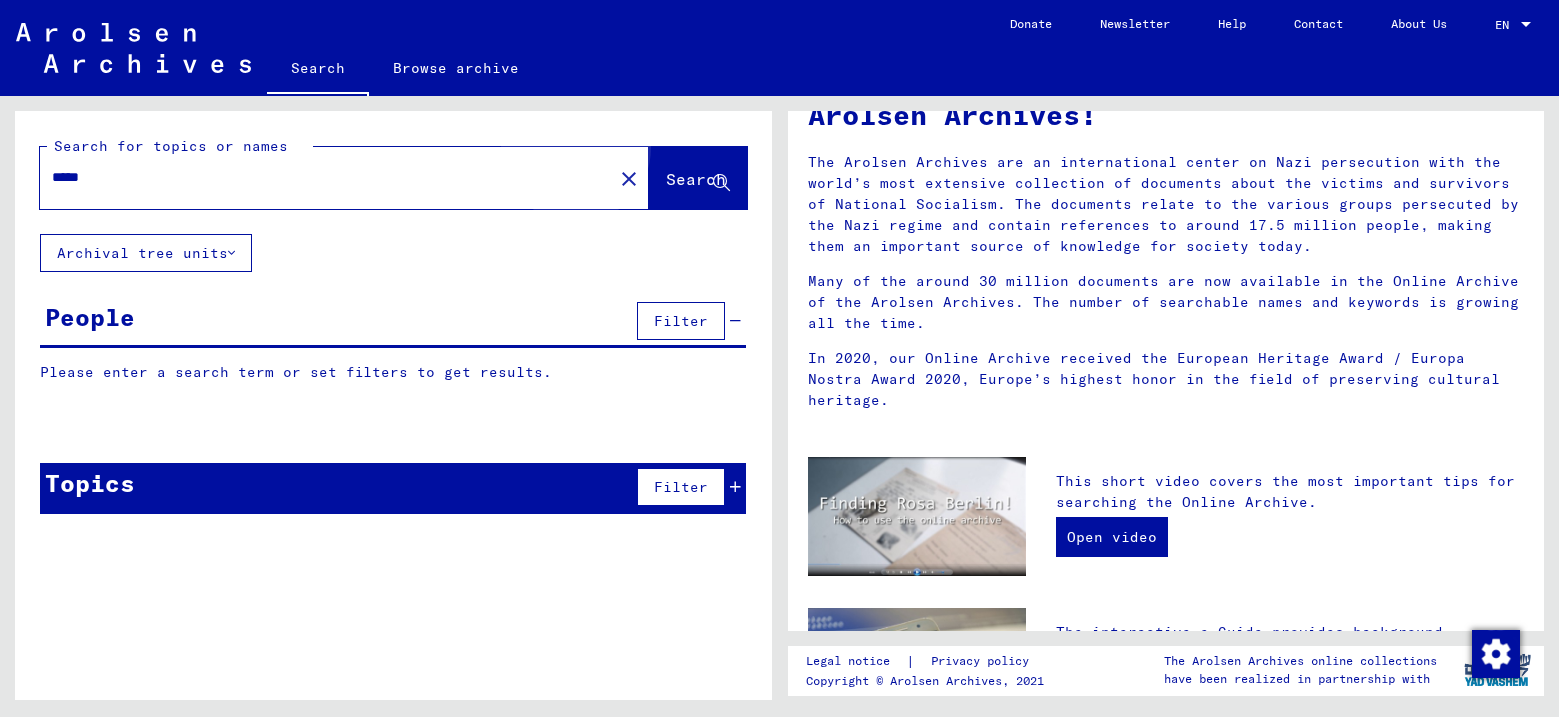 scroll, scrollTop: 0, scrollLeft: 0, axis: both 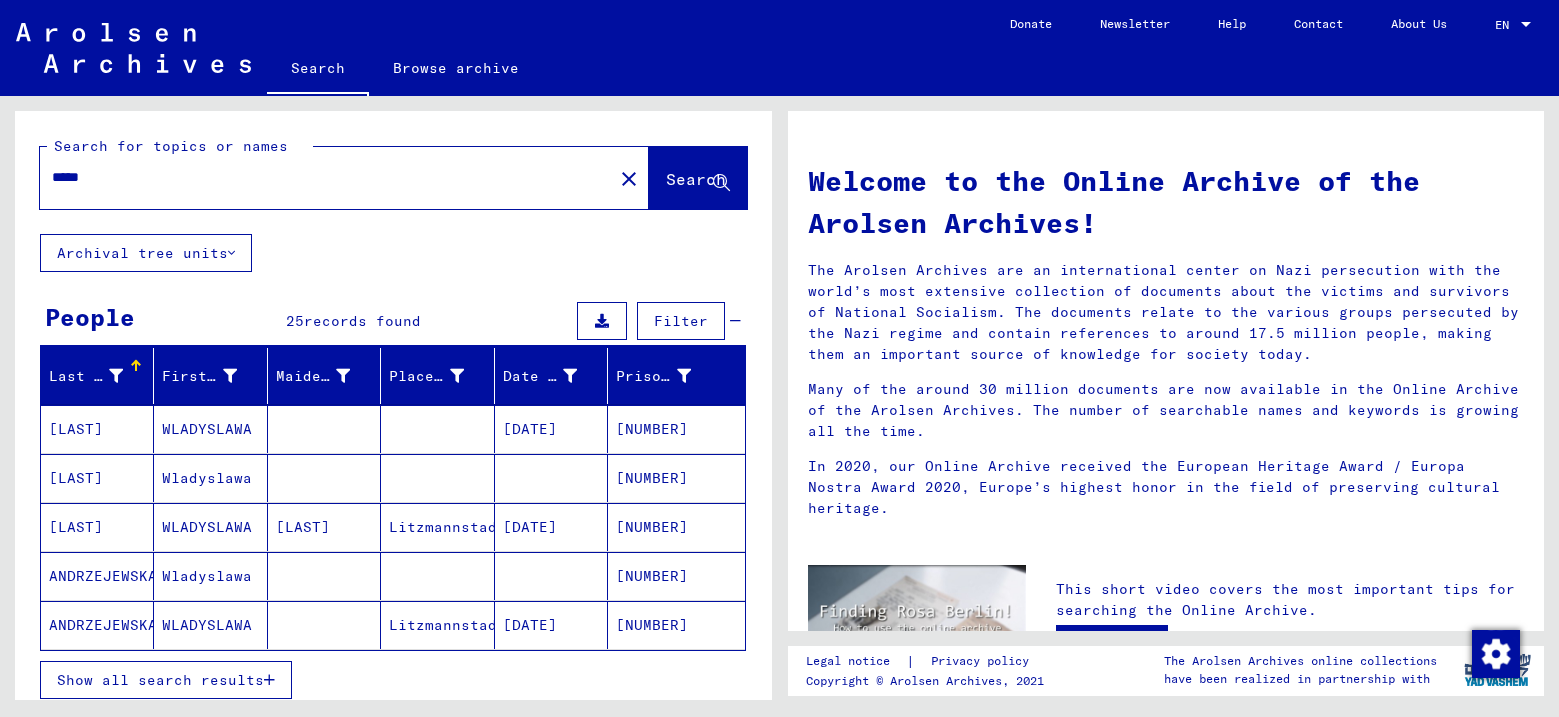 click on "Show all search results" at bounding box center (160, 680) 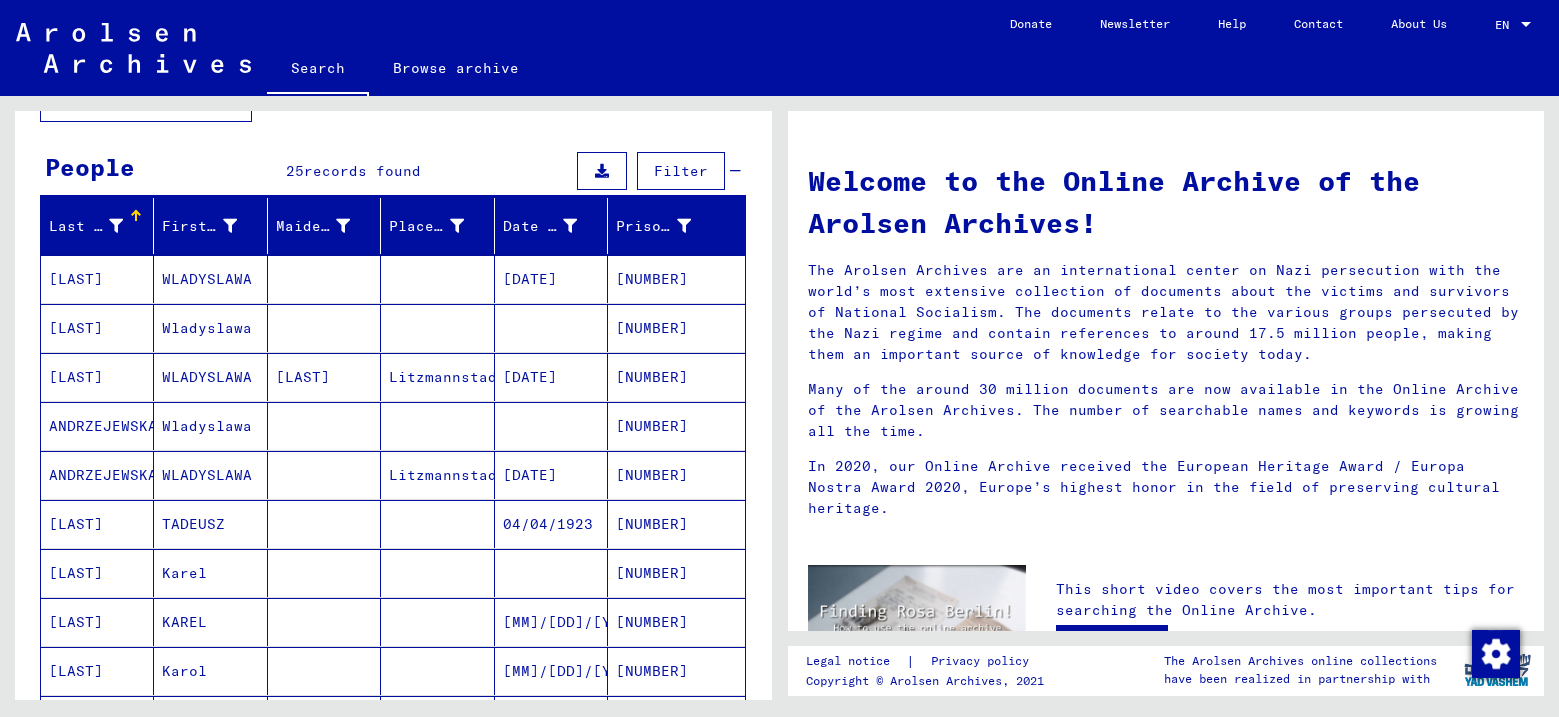 scroll, scrollTop: 200, scrollLeft: 0, axis: vertical 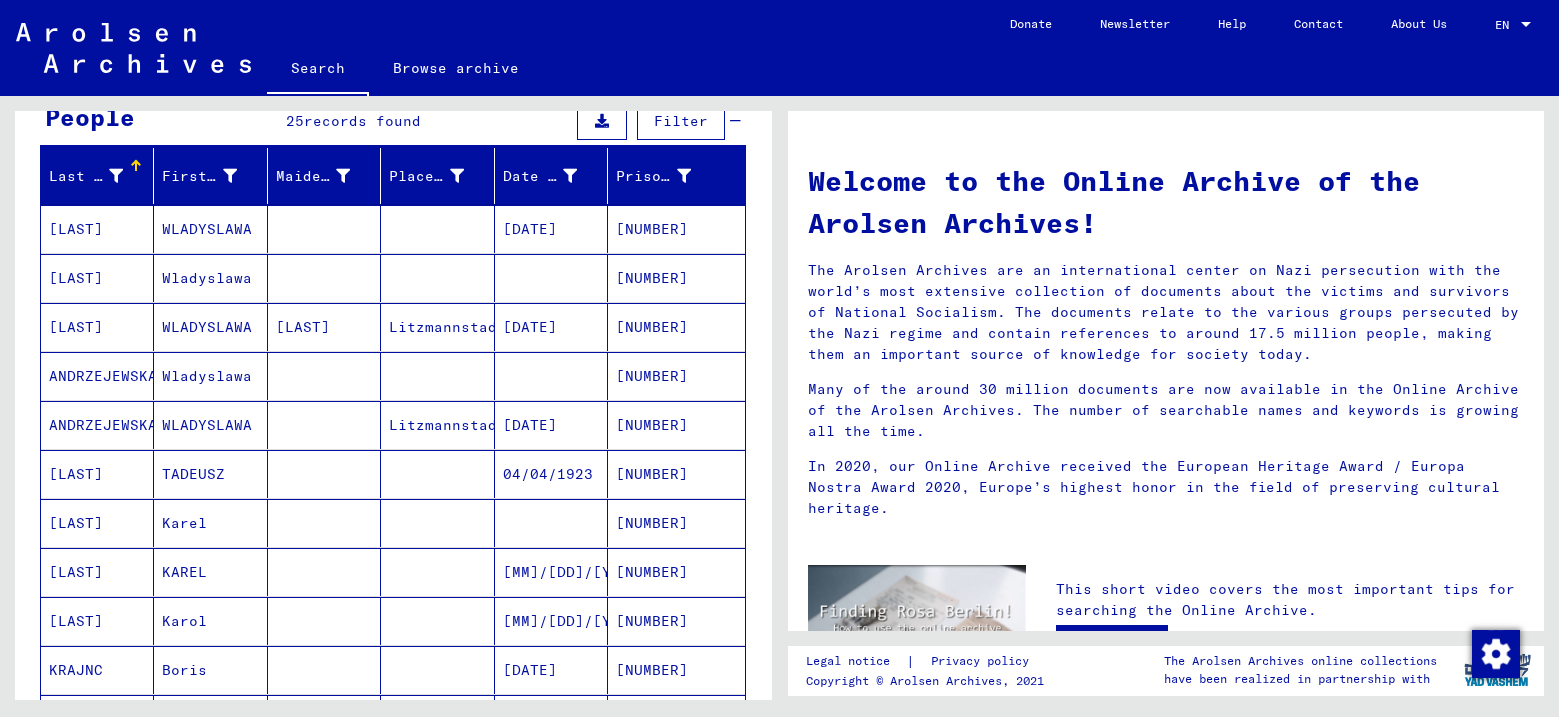 click on "[LAST]" at bounding box center (97, 523) 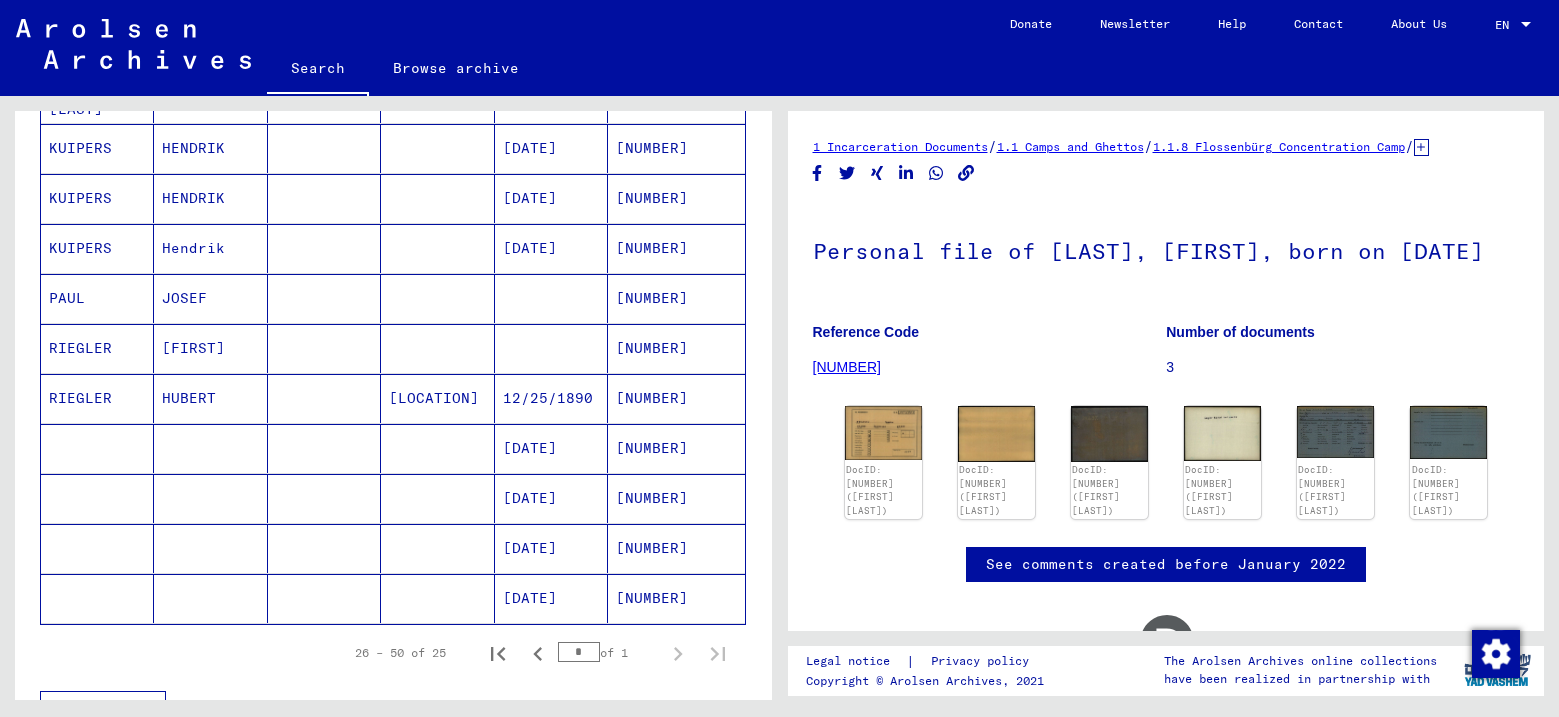 scroll, scrollTop: 1100, scrollLeft: 0, axis: vertical 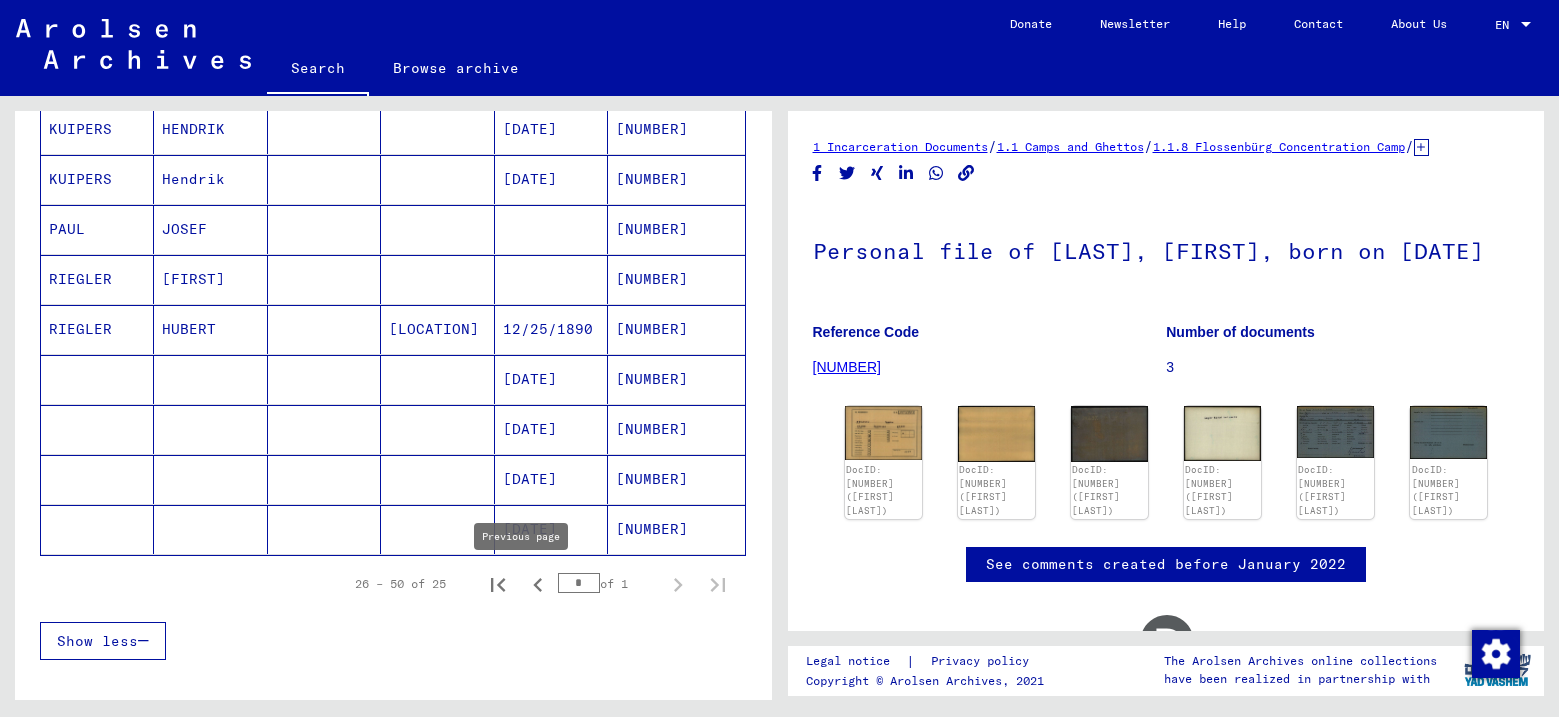 click 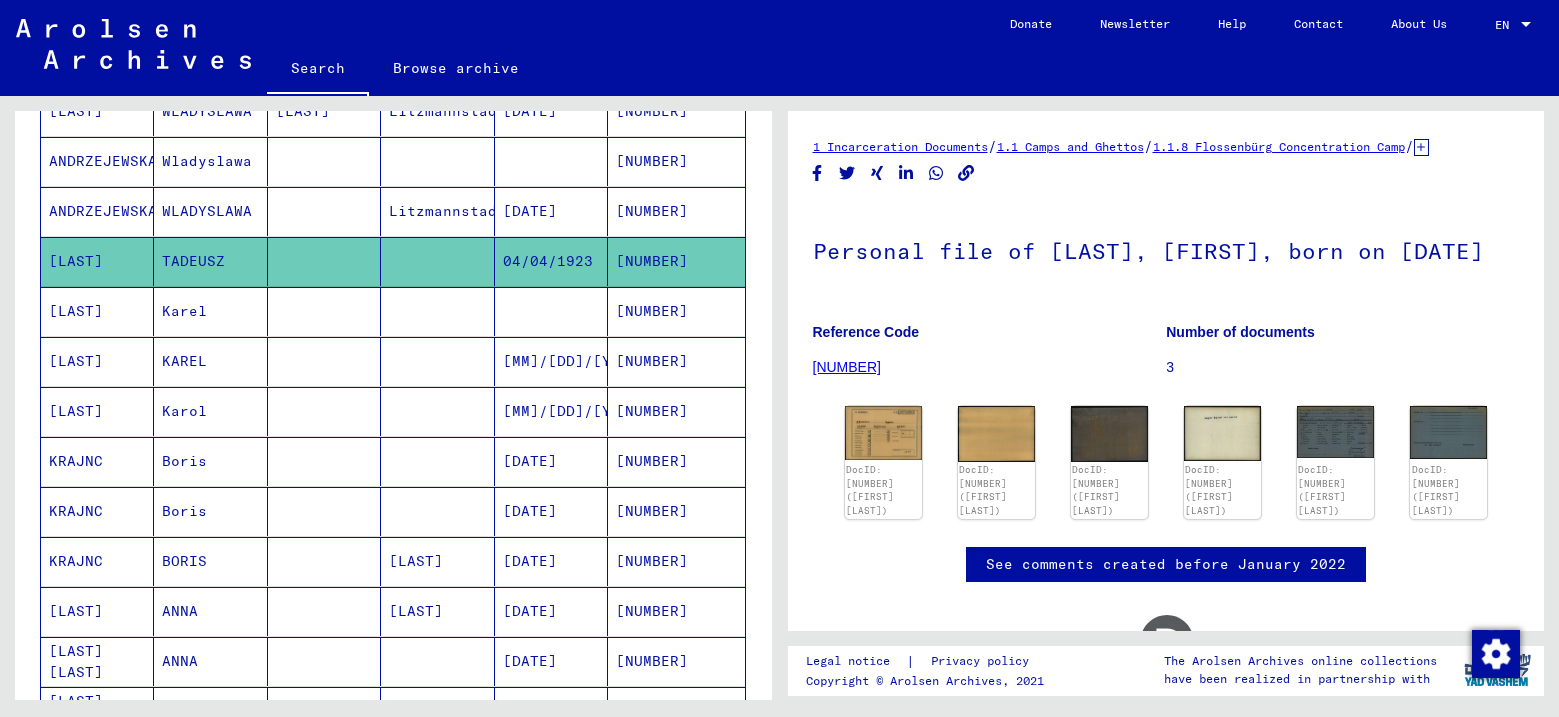 scroll, scrollTop: 0, scrollLeft: 0, axis: both 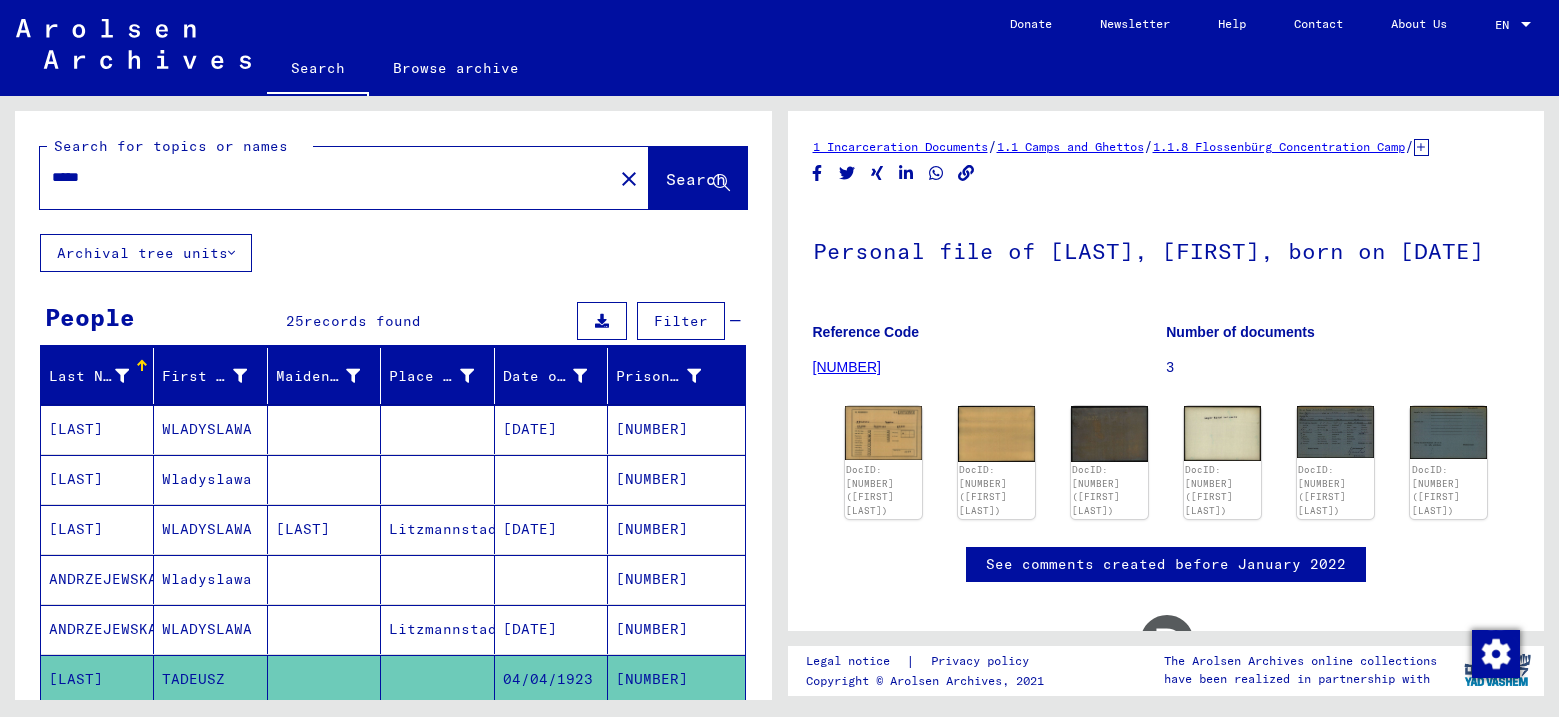 drag, startPoint x: 103, startPoint y: 179, endPoint x: 53, endPoint y: 178, distance: 50.01 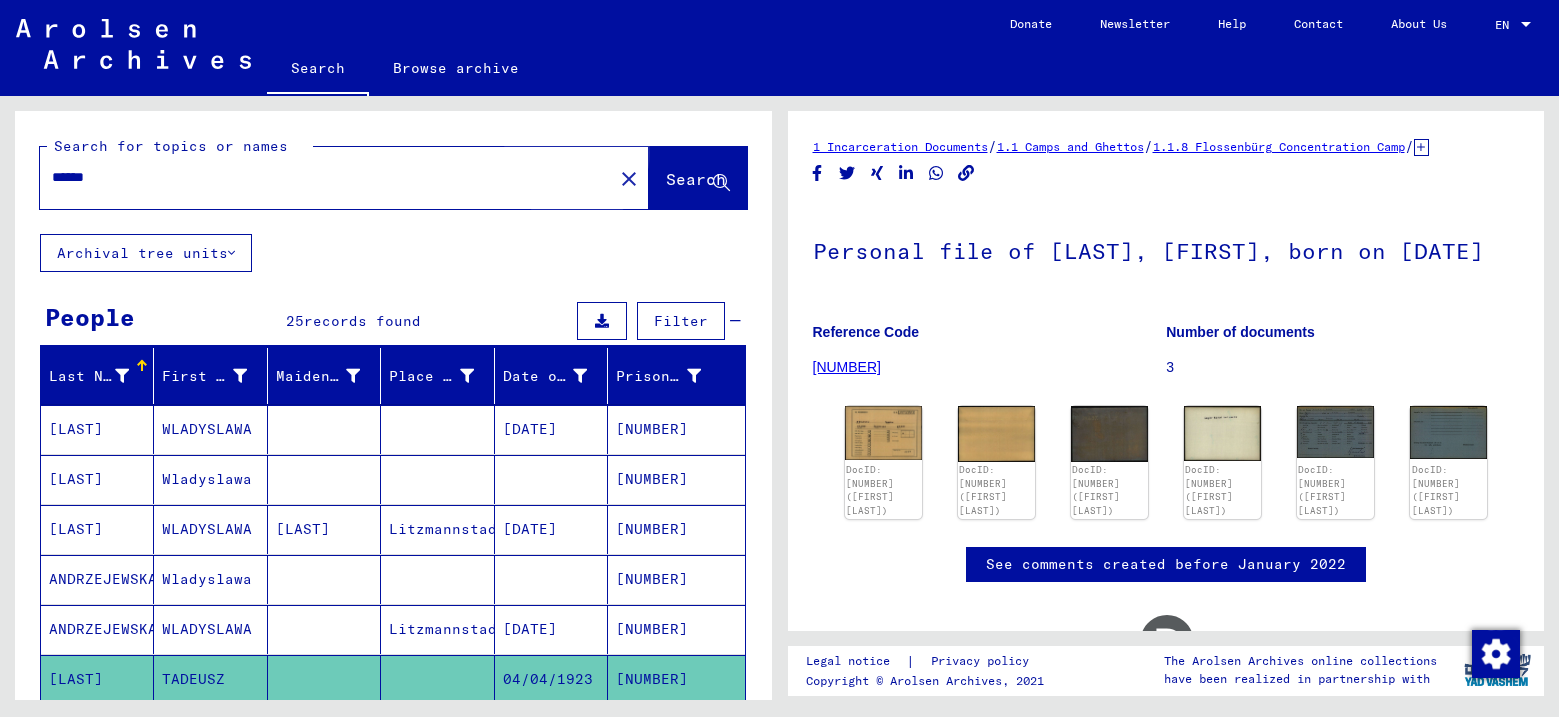 click on "Search" 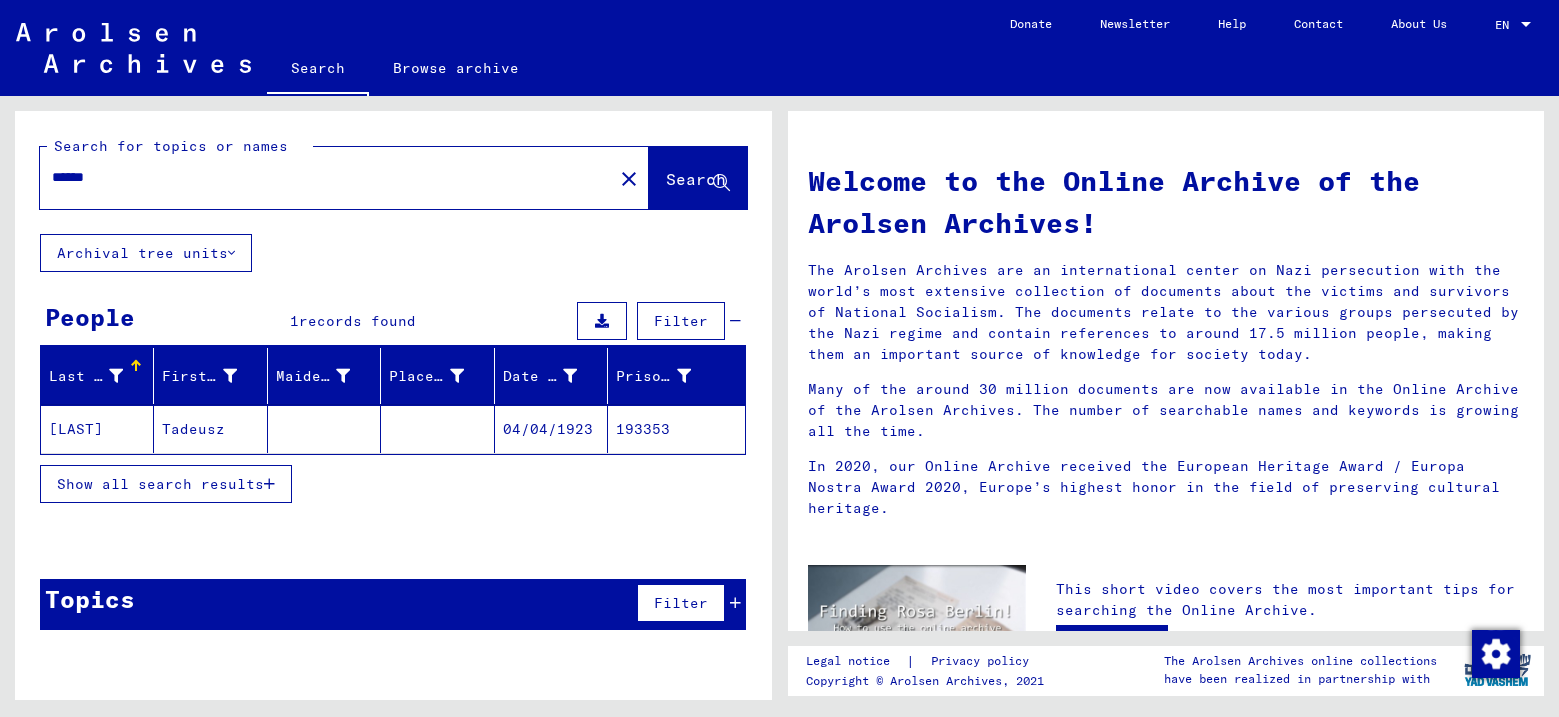click on "[LAST]" 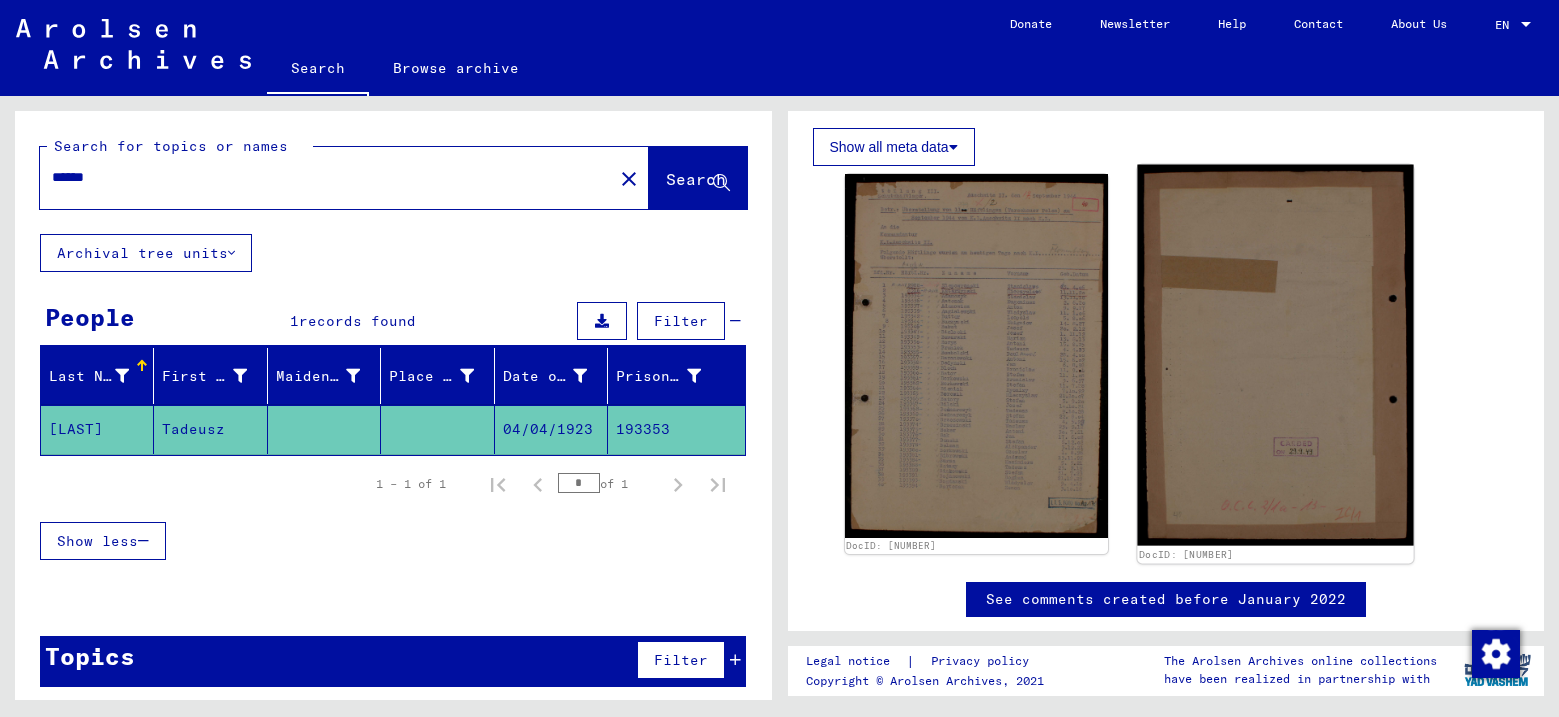 scroll, scrollTop: 291, scrollLeft: 0, axis: vertical 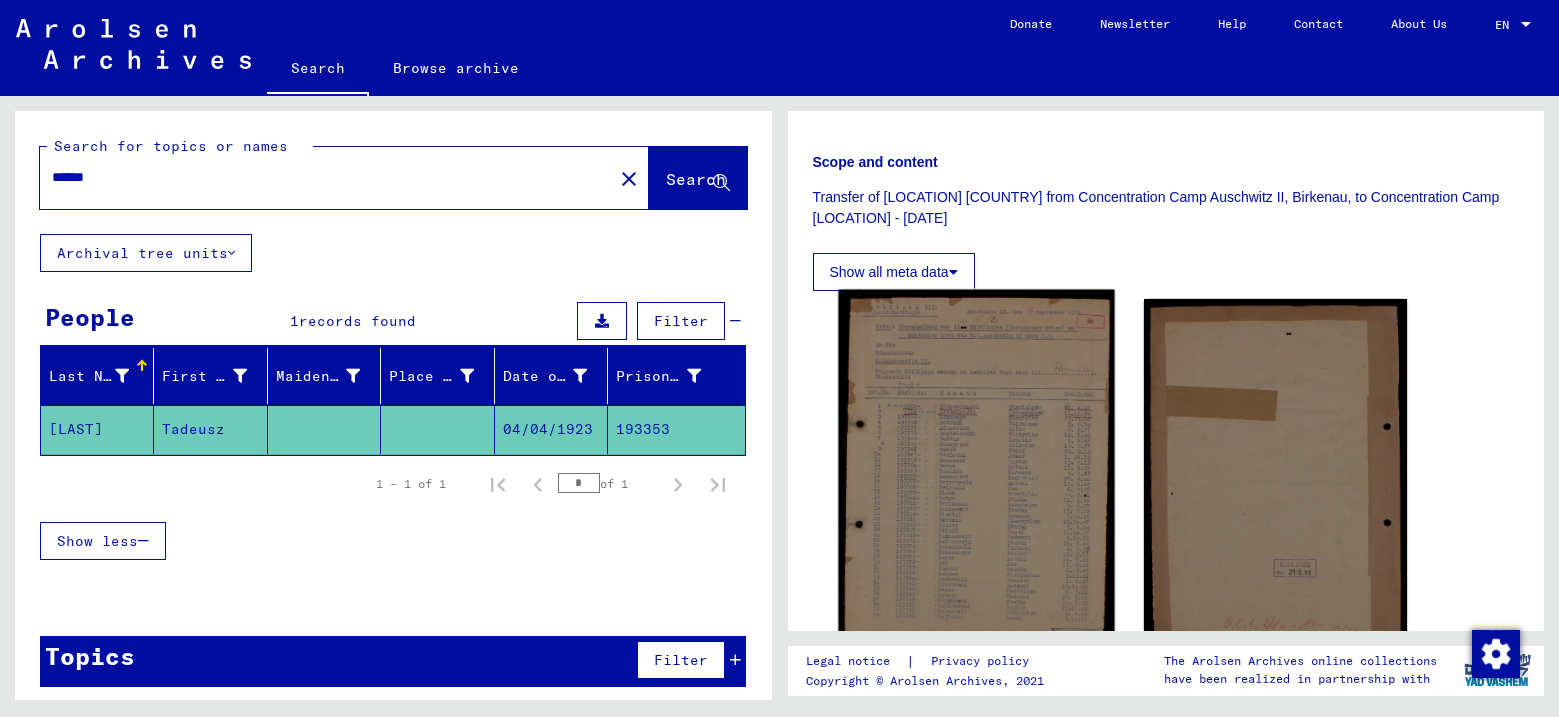 click 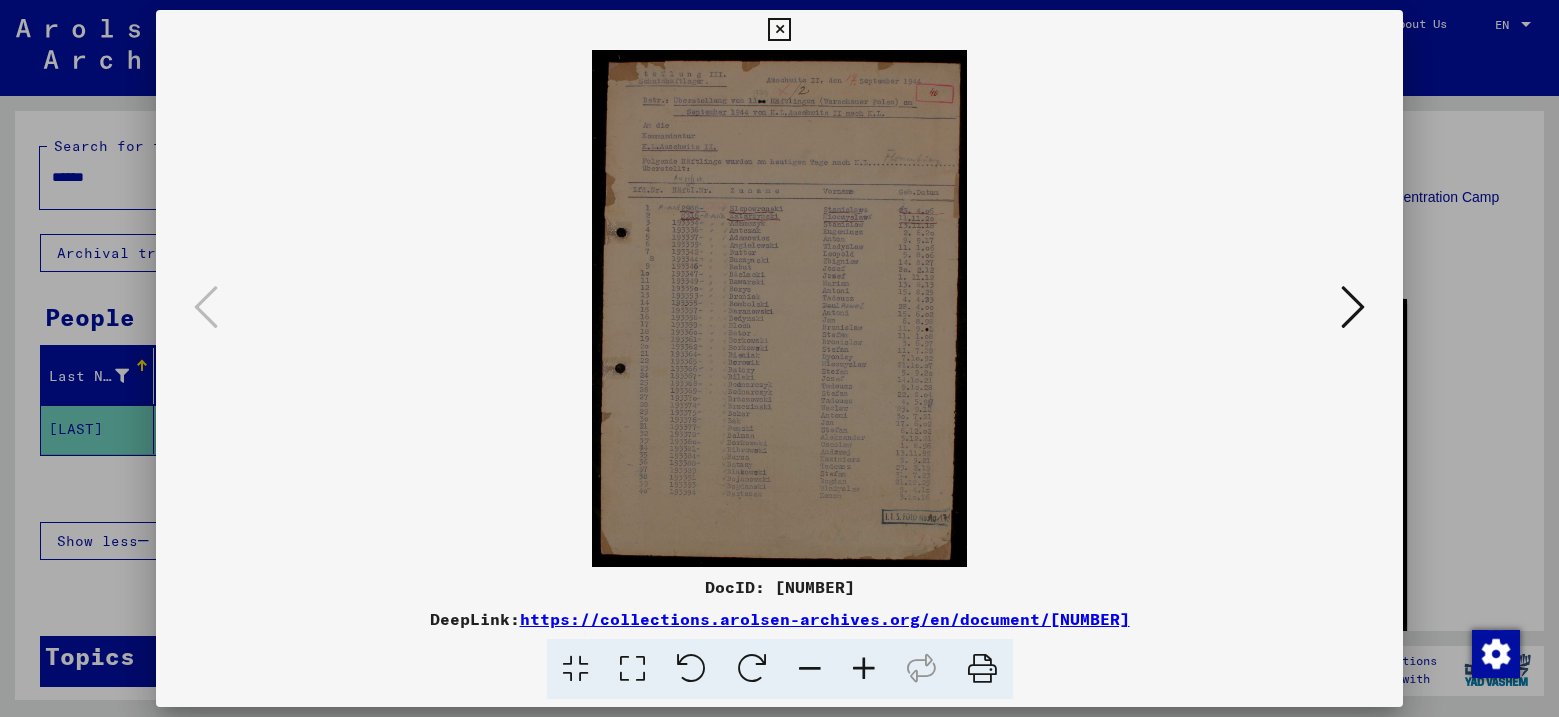 click at bounding box center [864, 669] 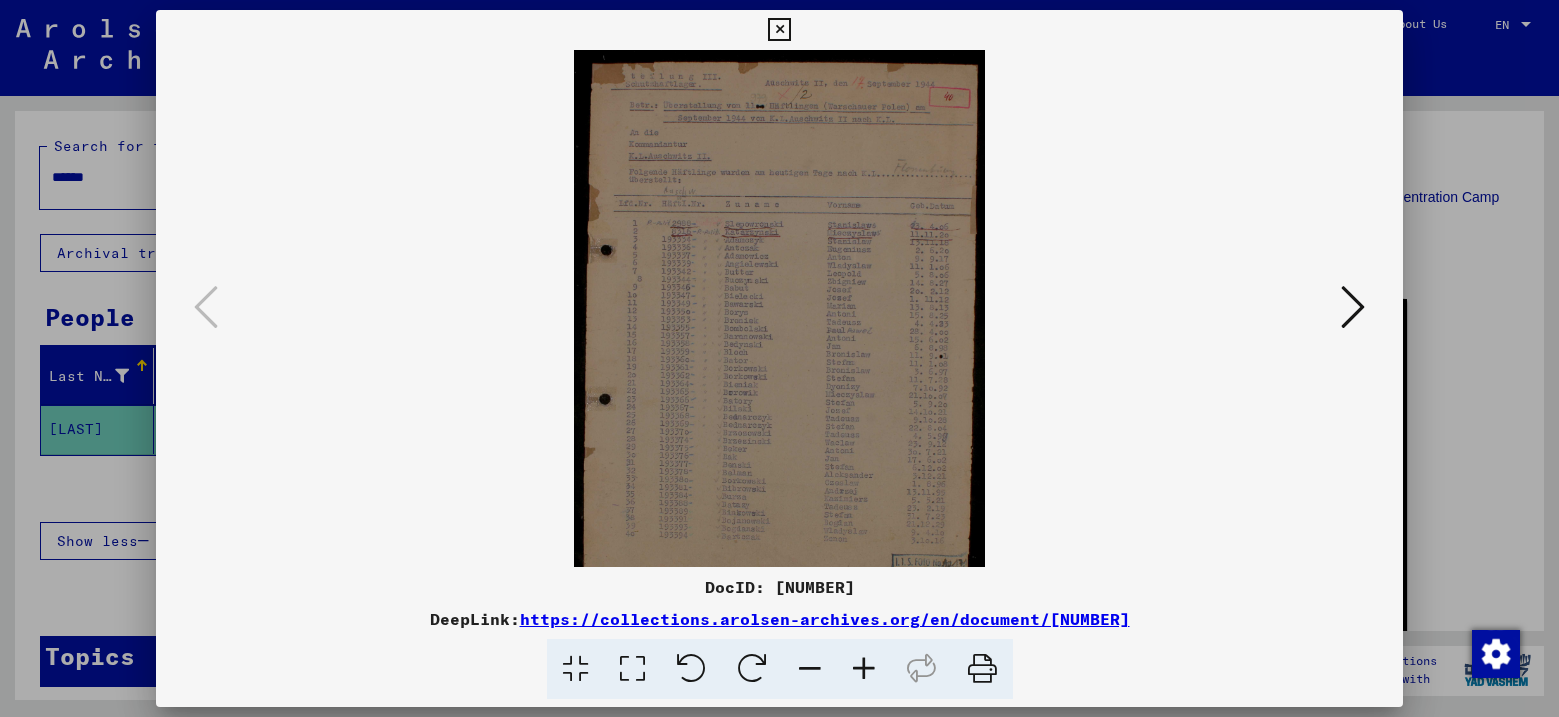 click at bounding box center (864, 669) 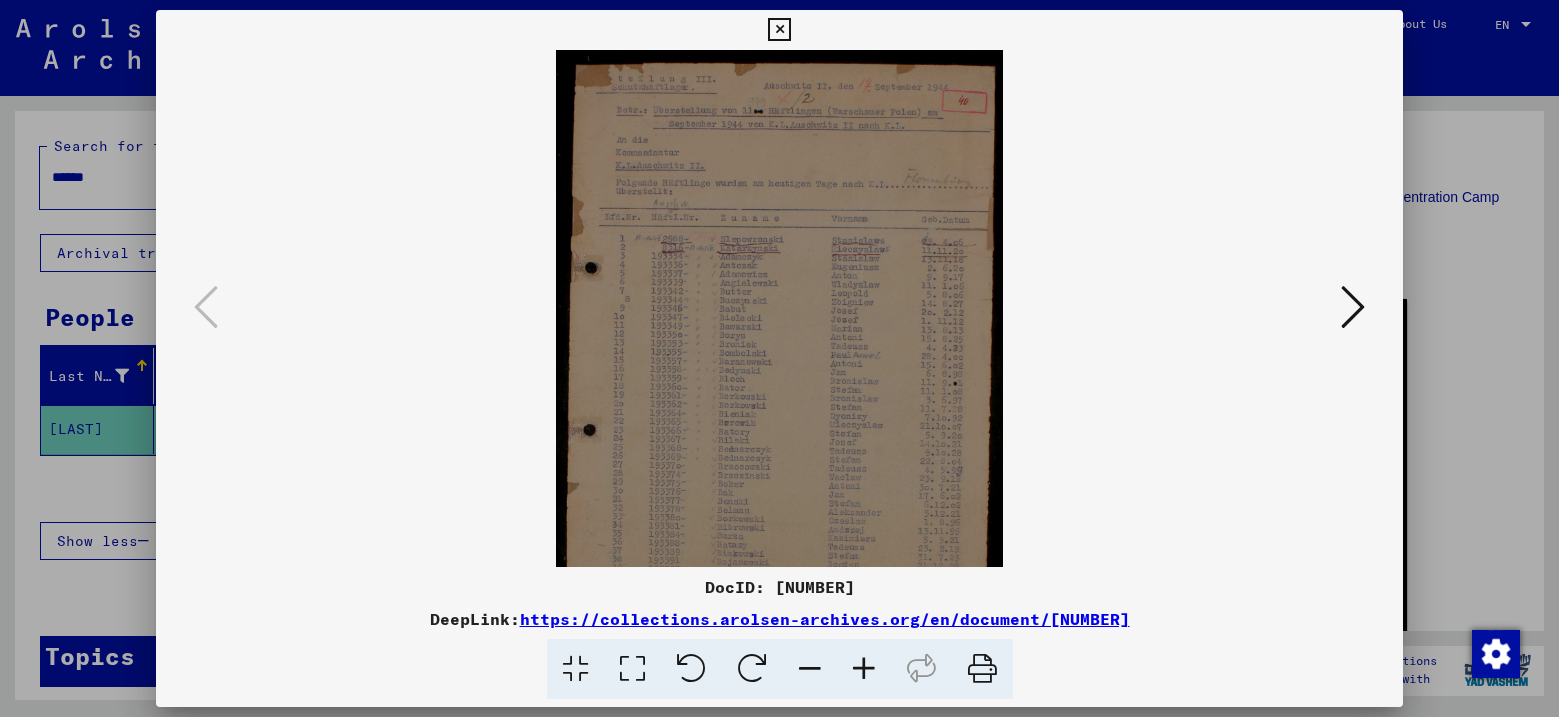 click at bounding box center [864, 669] 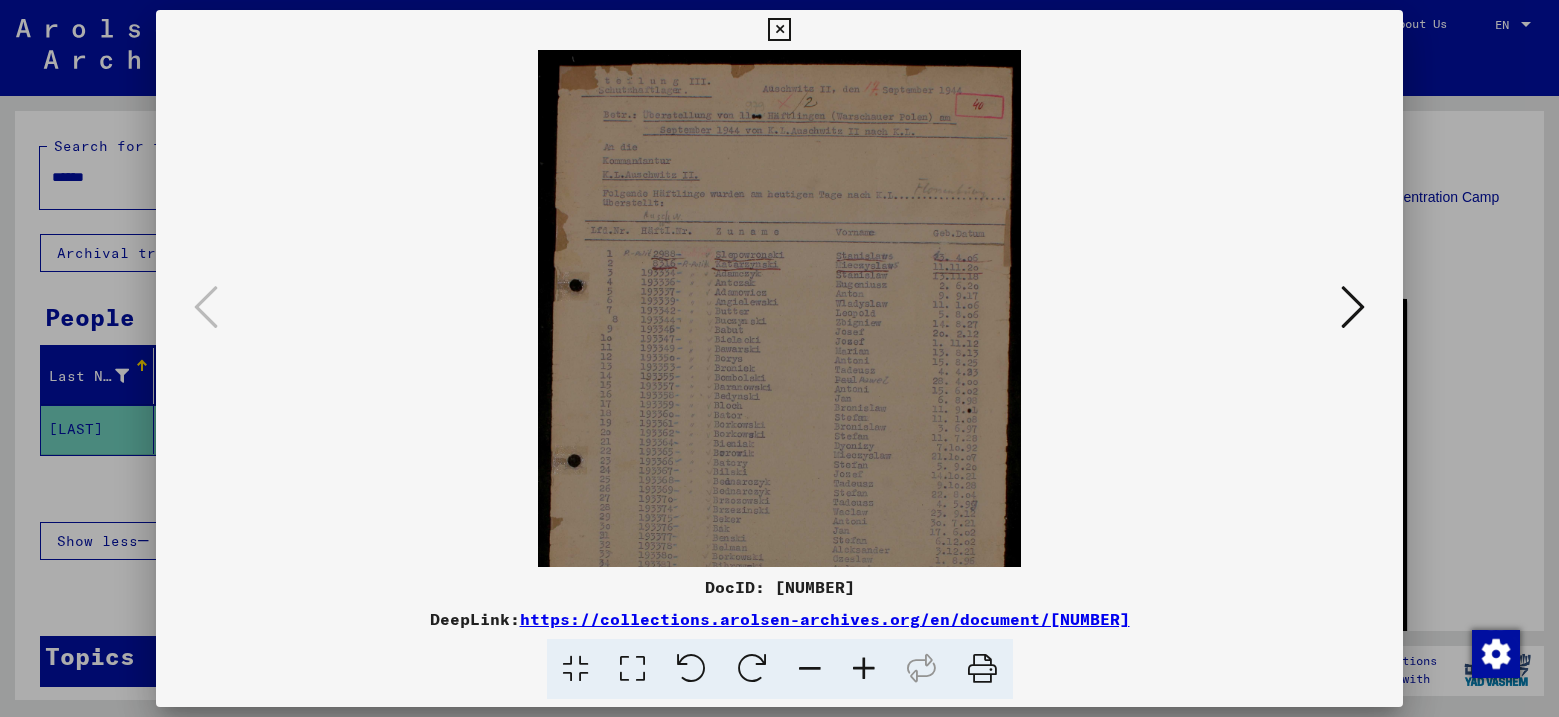 click at bounding box center [779, 30] 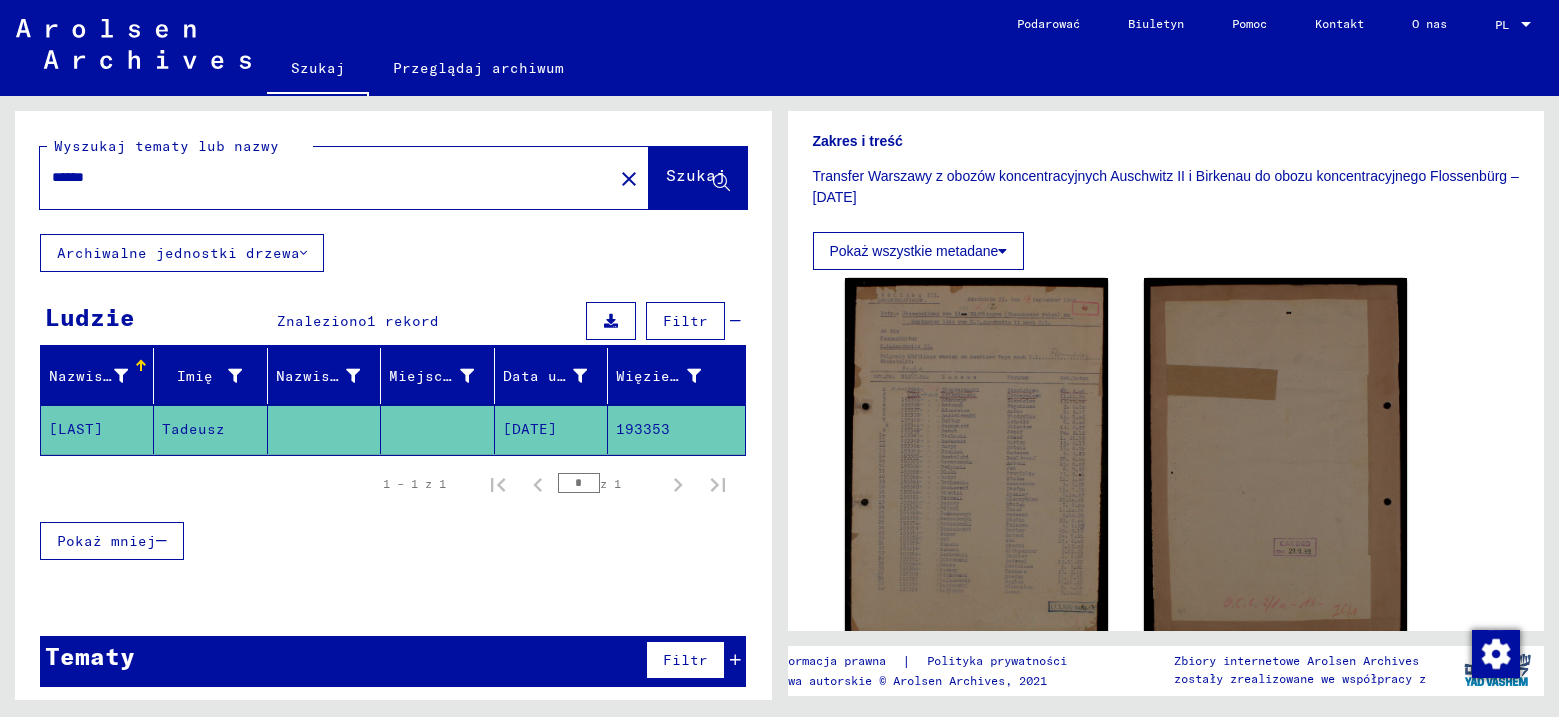drag, startPoint x: 814, startPoint y: 196, endPoint x: 982, endPoint y: 213, distance: 168.85793 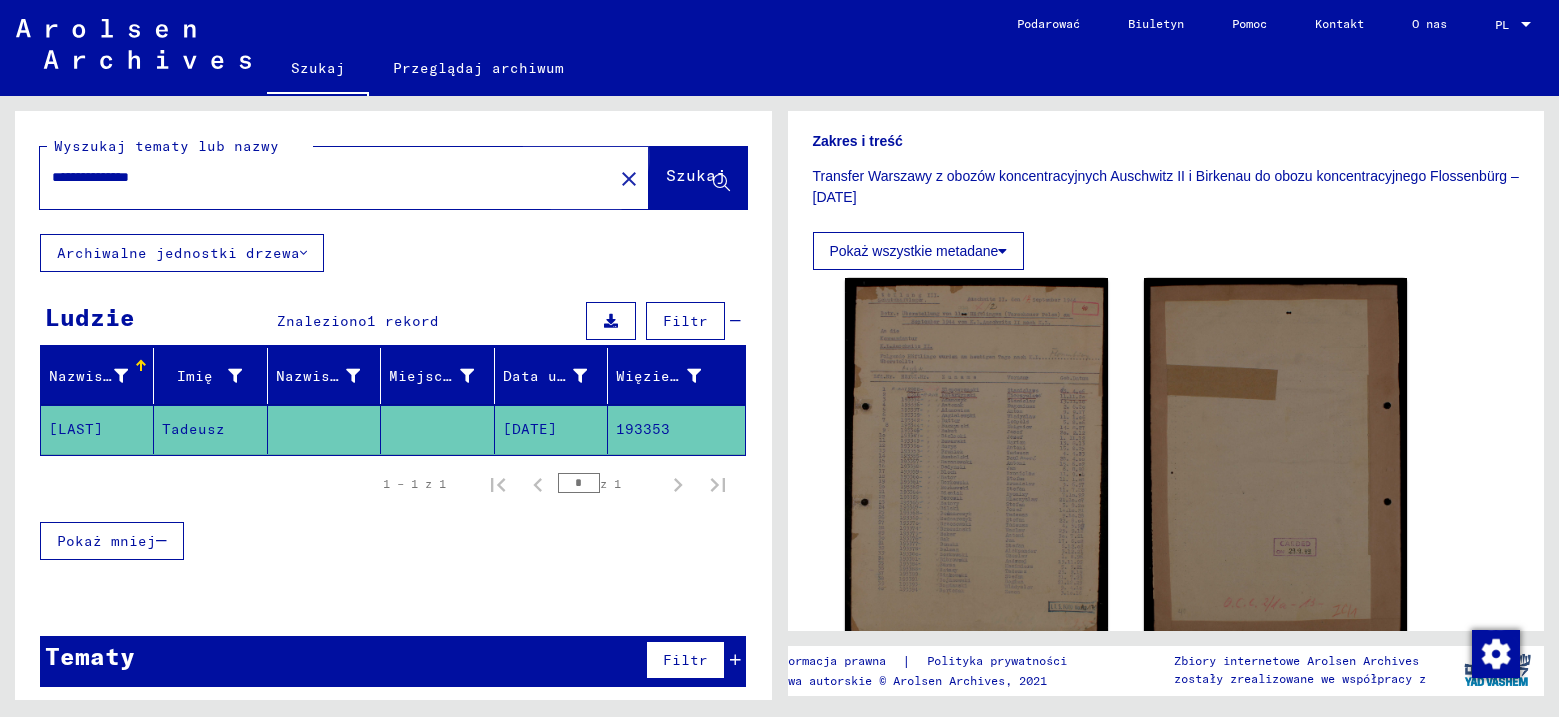 click on "Szukaj" 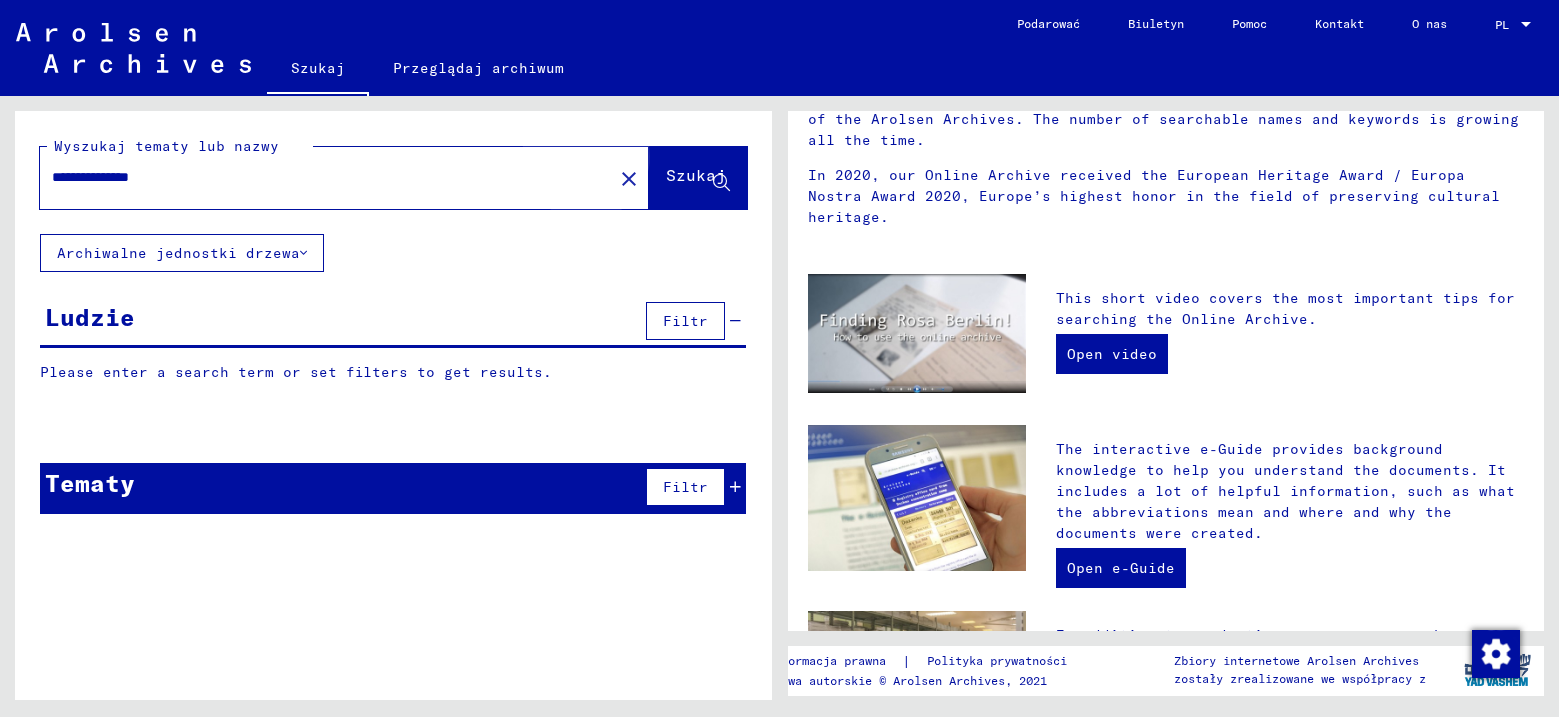 scroll, scrollTop: 0, scrollLeft: 0, axis: both 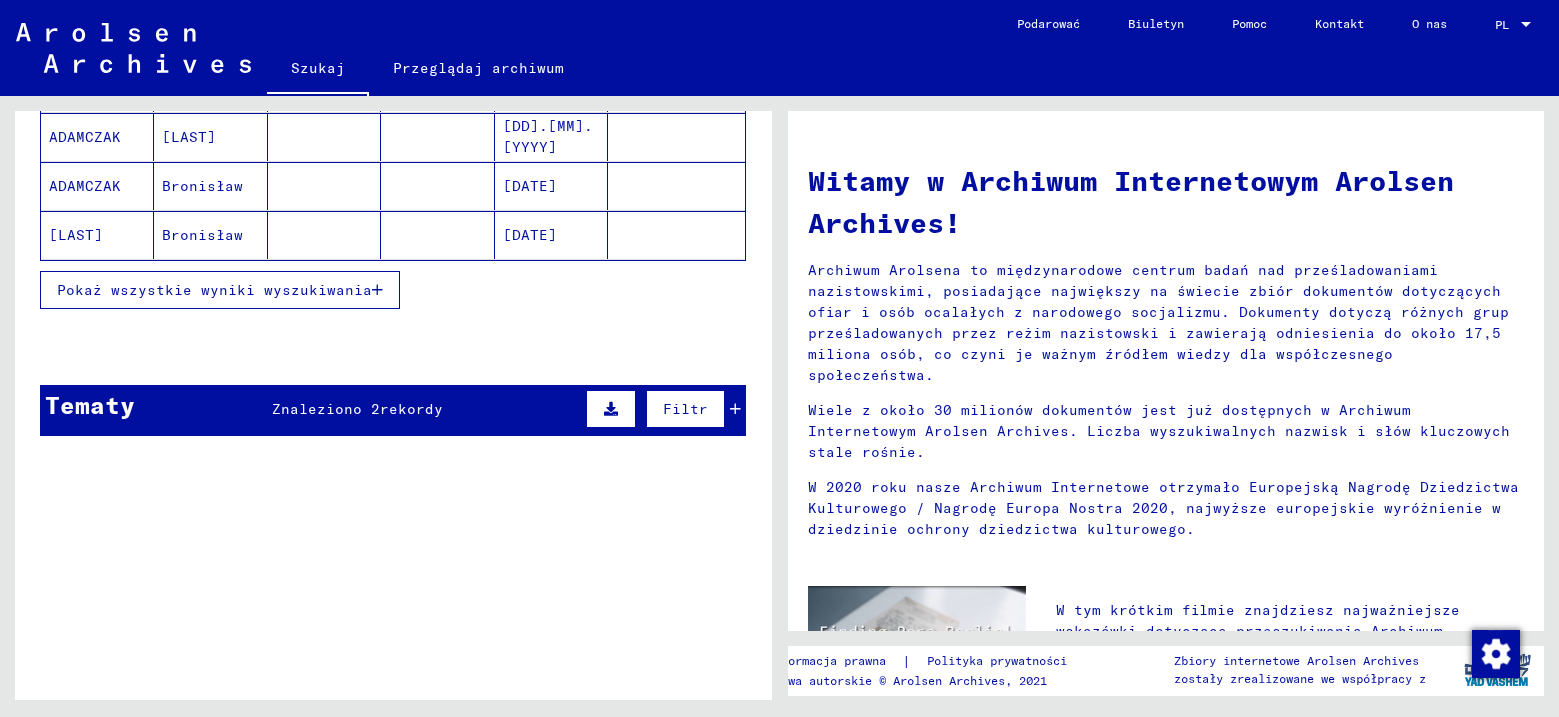 click on "Pokaż wszystkie wyniki wyszukiwania" at bounding box center [214, 290] 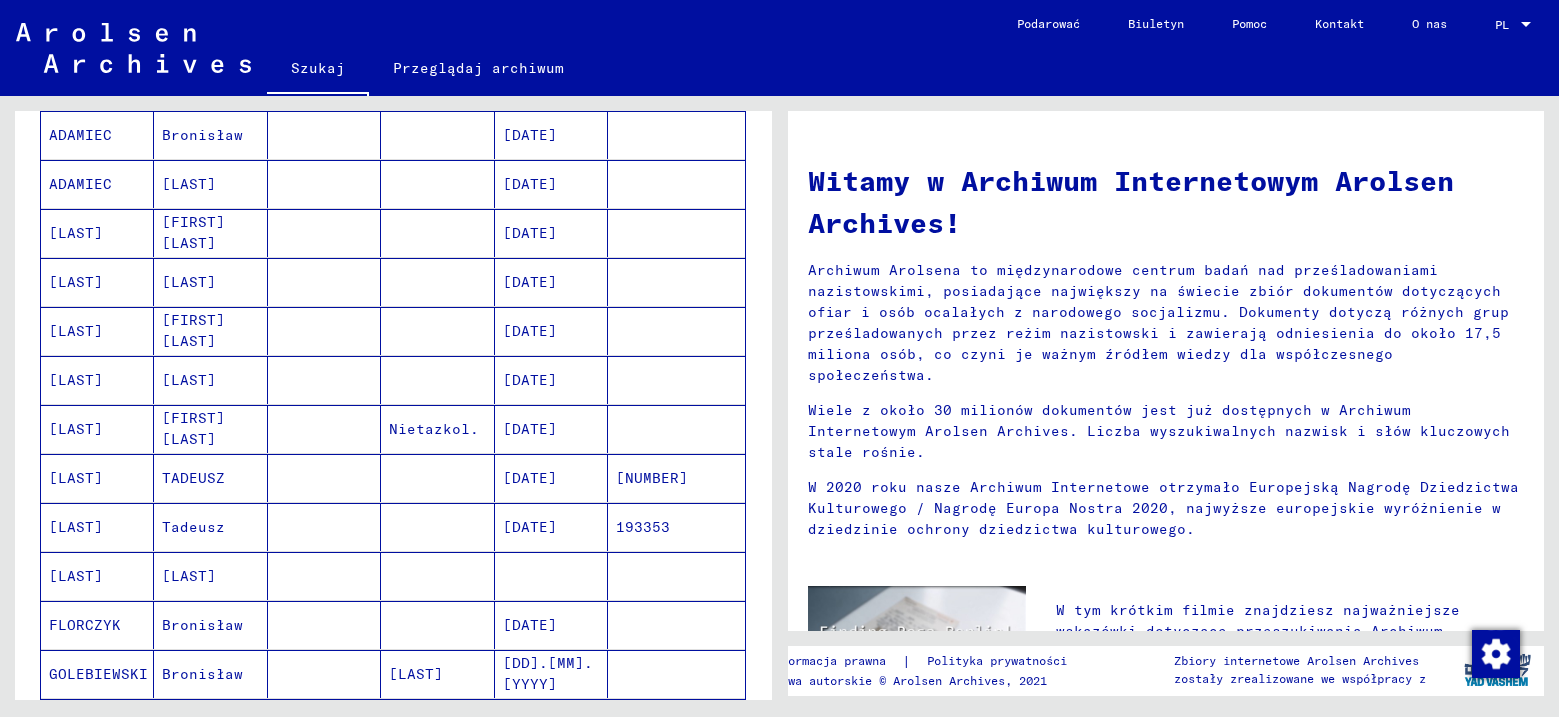 scroll, scrollTop: 690, scrollLeft: 0, axis: vertical 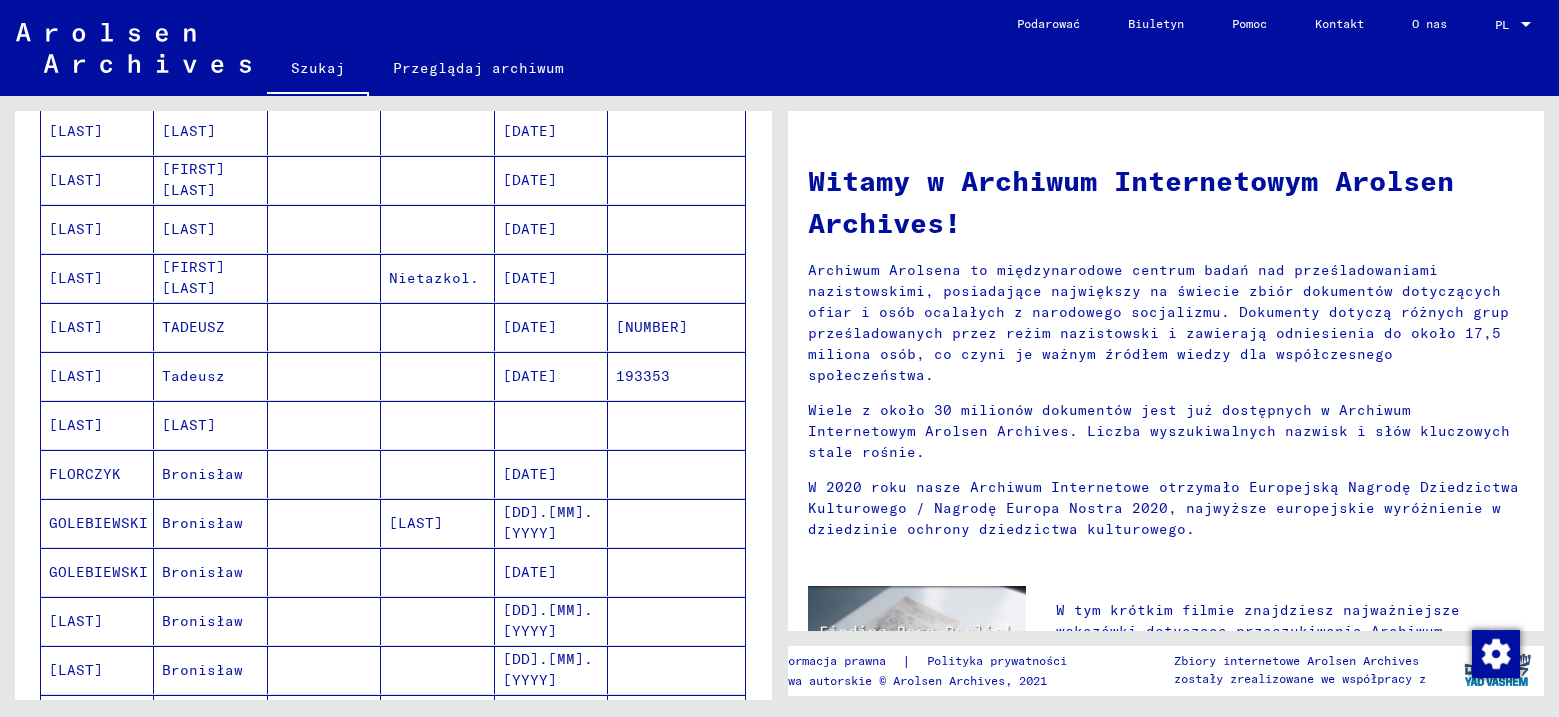 click on "[LAST]" at bounding box center [76, 376] 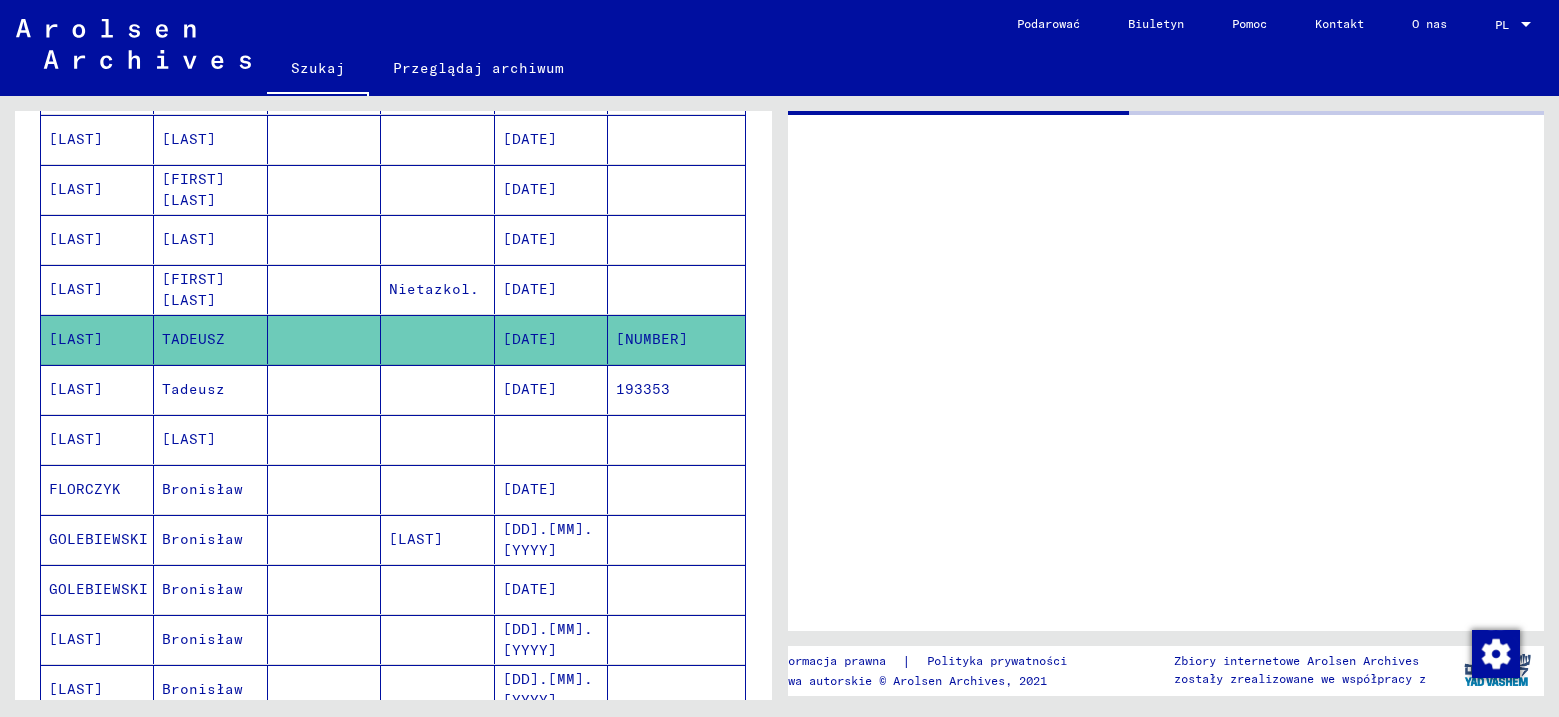 scroll, scrollTop: 698, scrollLeft: 0, axis: vertical 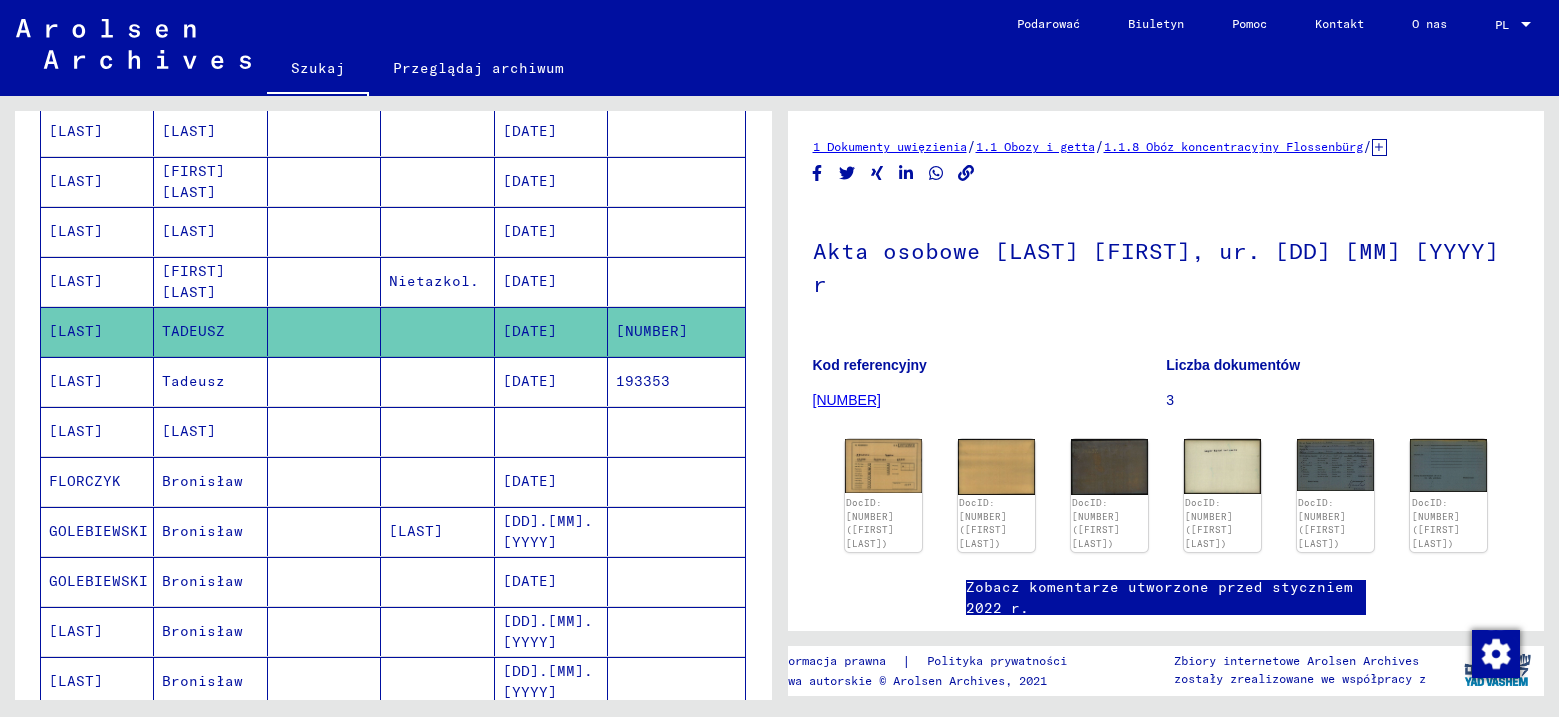 click on "[LAST]" at bounding box center [76, 431] 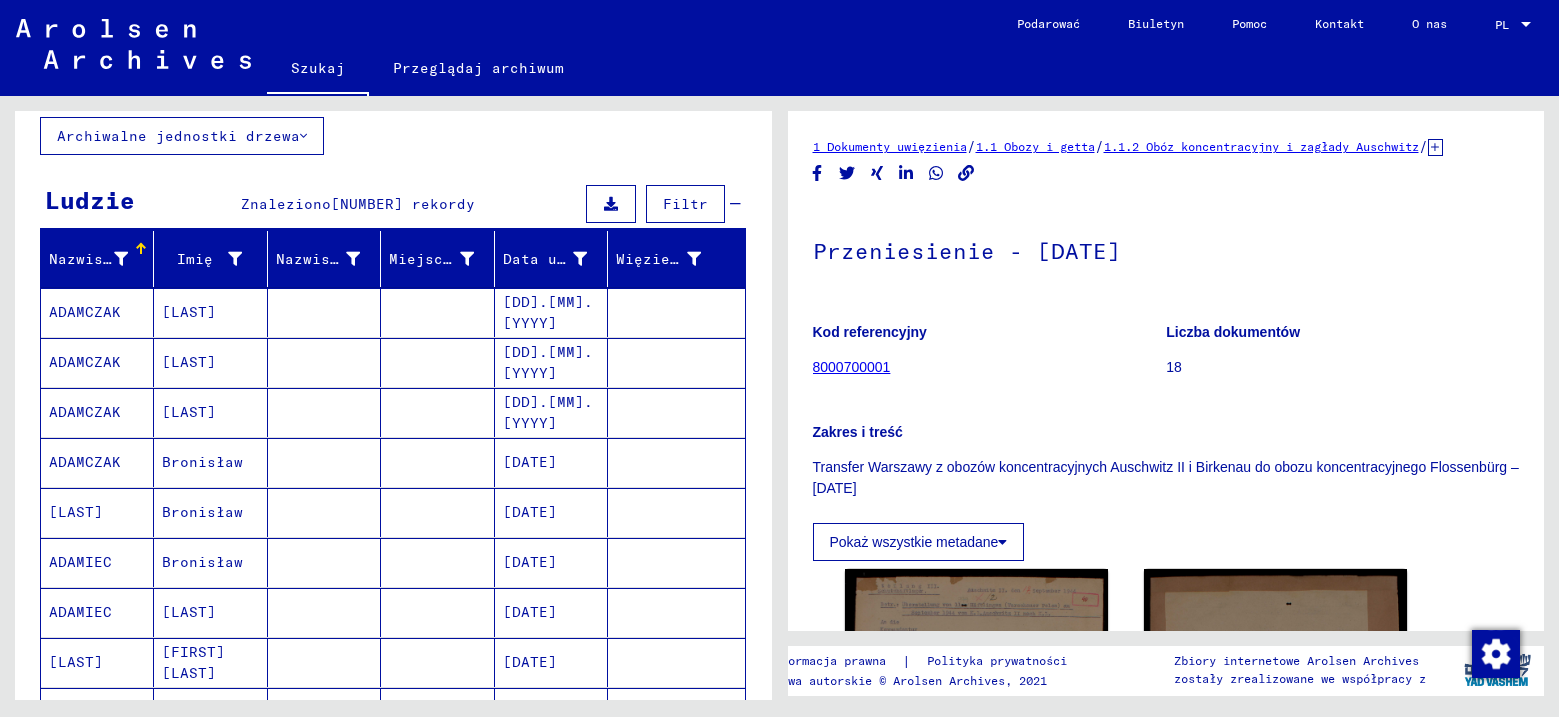 scroll, scrollTop: 0, scrollLeft: 0, axis: both 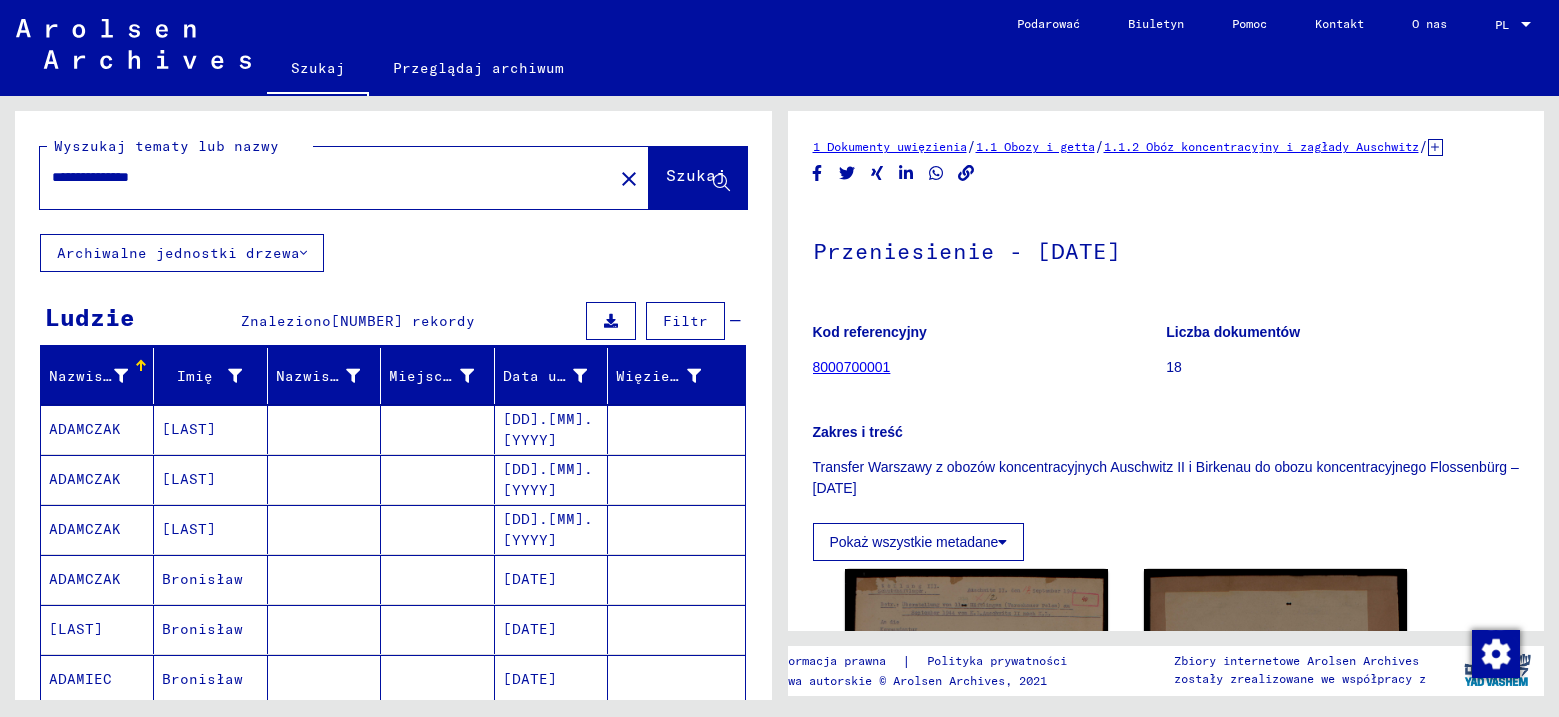 drag, startPoint x: 211, startPoint y: 176, endPoint x: -9, endPoint y: 179, distance: 220.02045 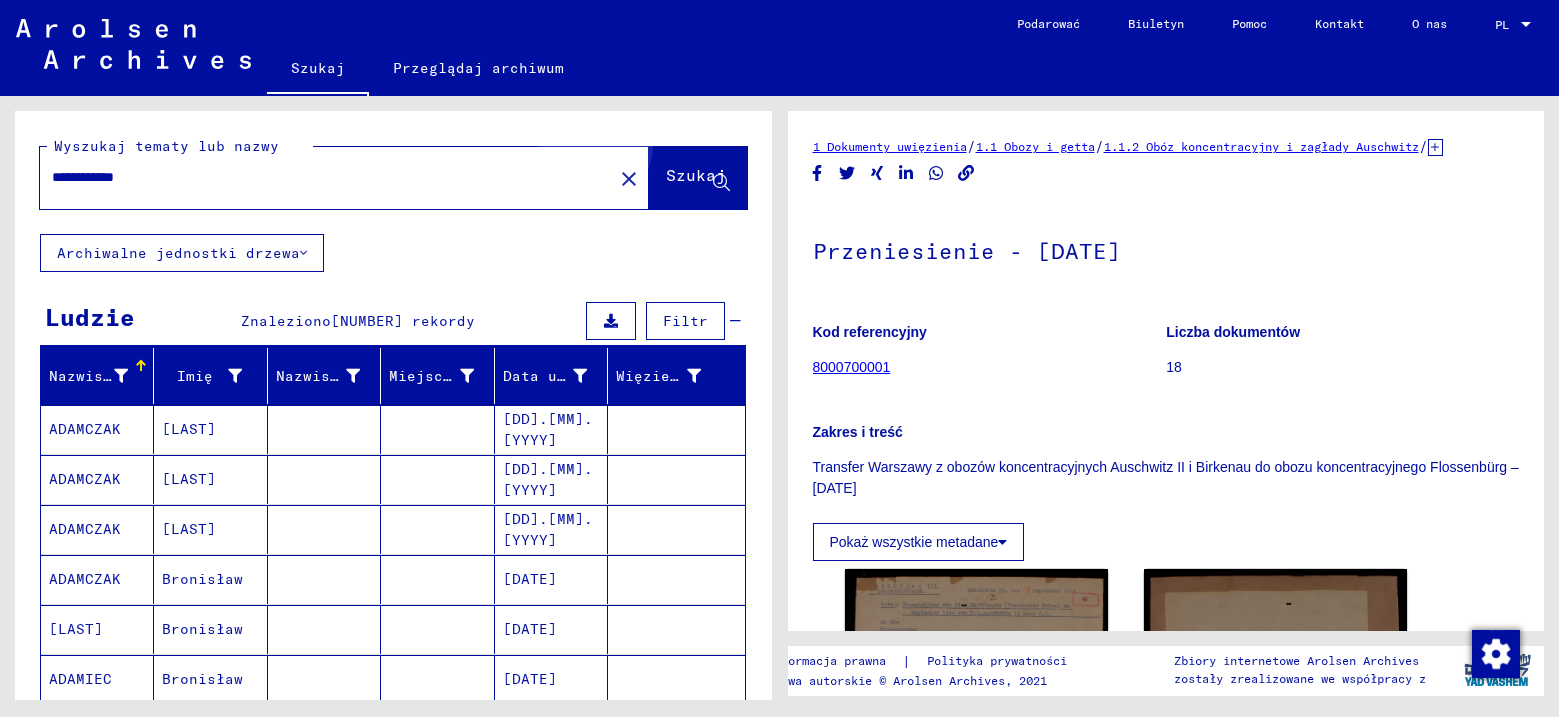 click on "Szukaj" 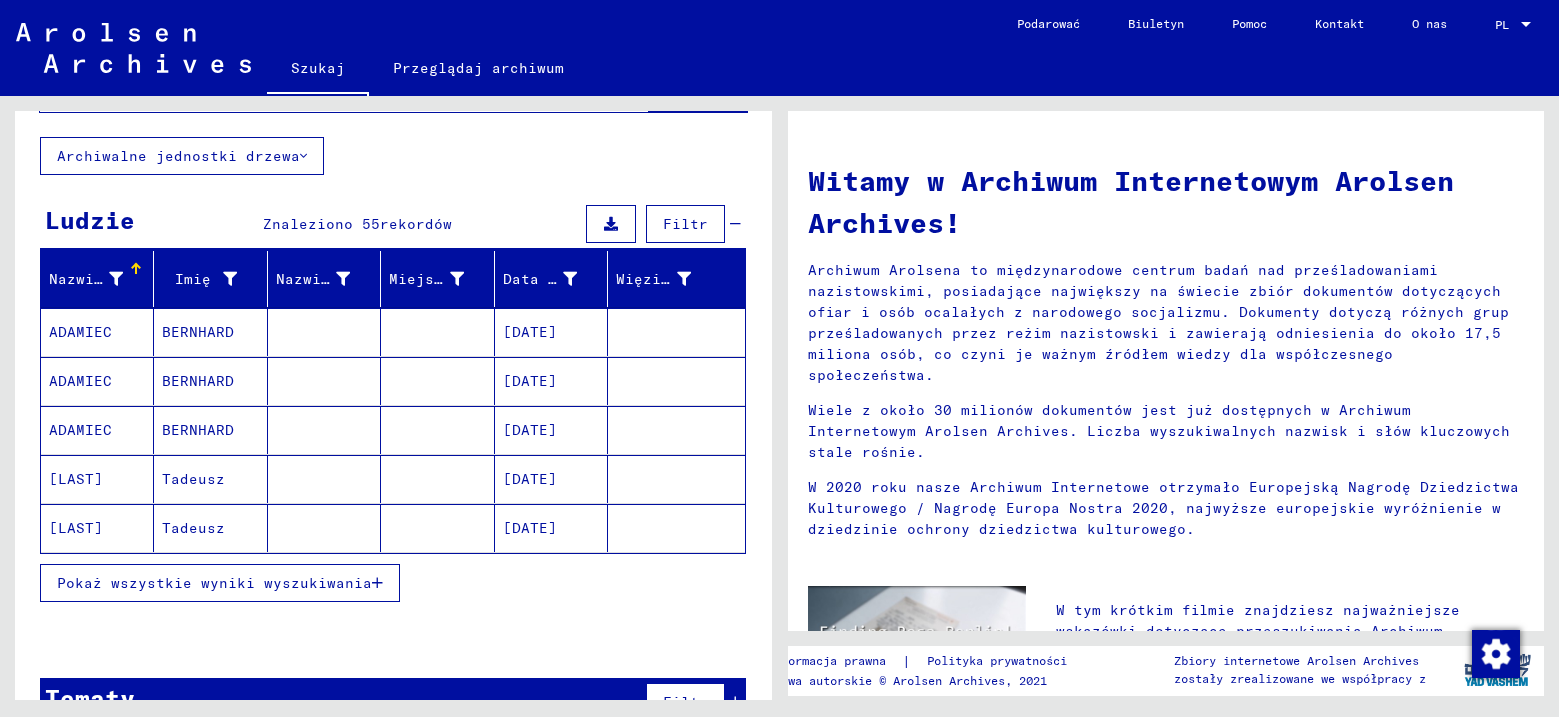 scroll, scrollTop: 148, scrollLeft: 0, axis: vertical 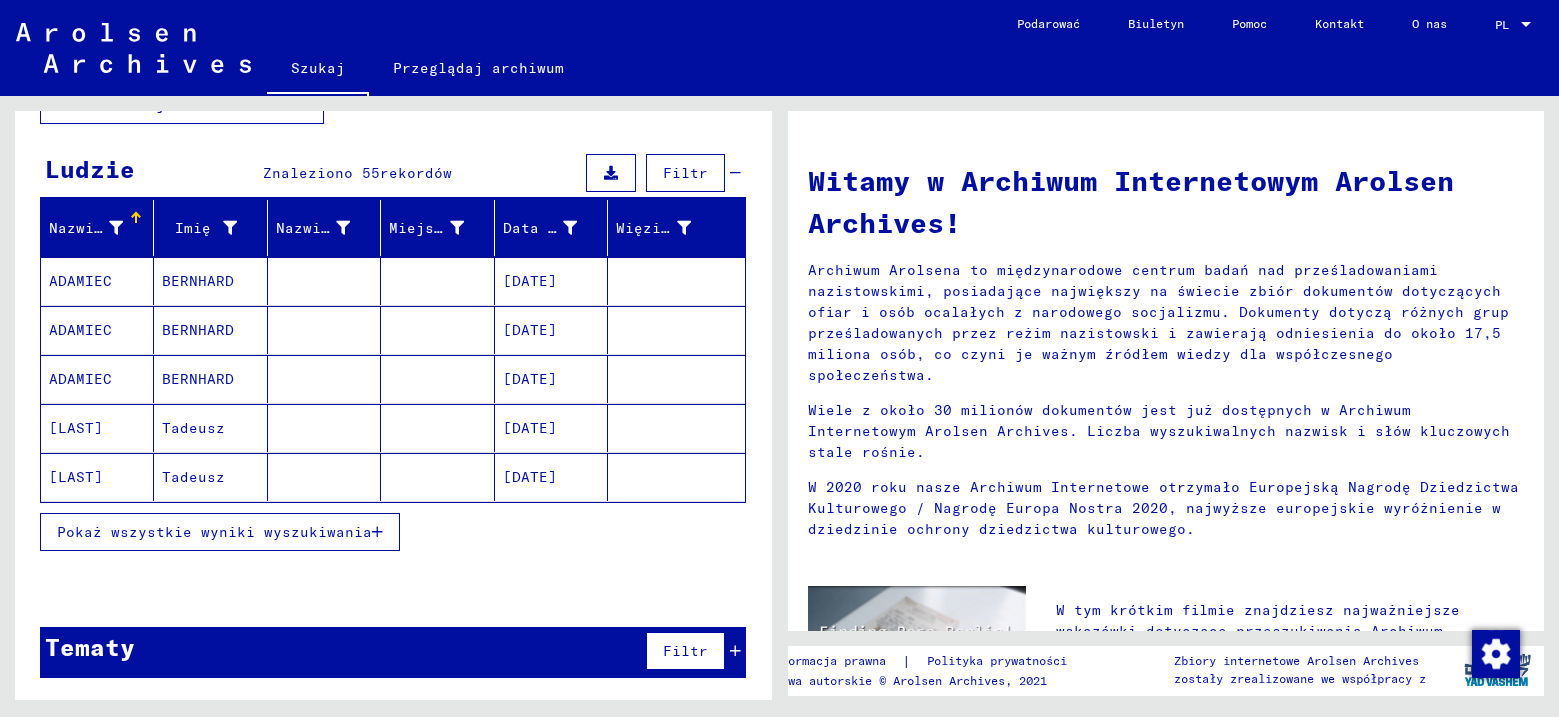 click on "Pokaż wszystkie wyniki wyszukiwania" at bounding box center [214, 532] 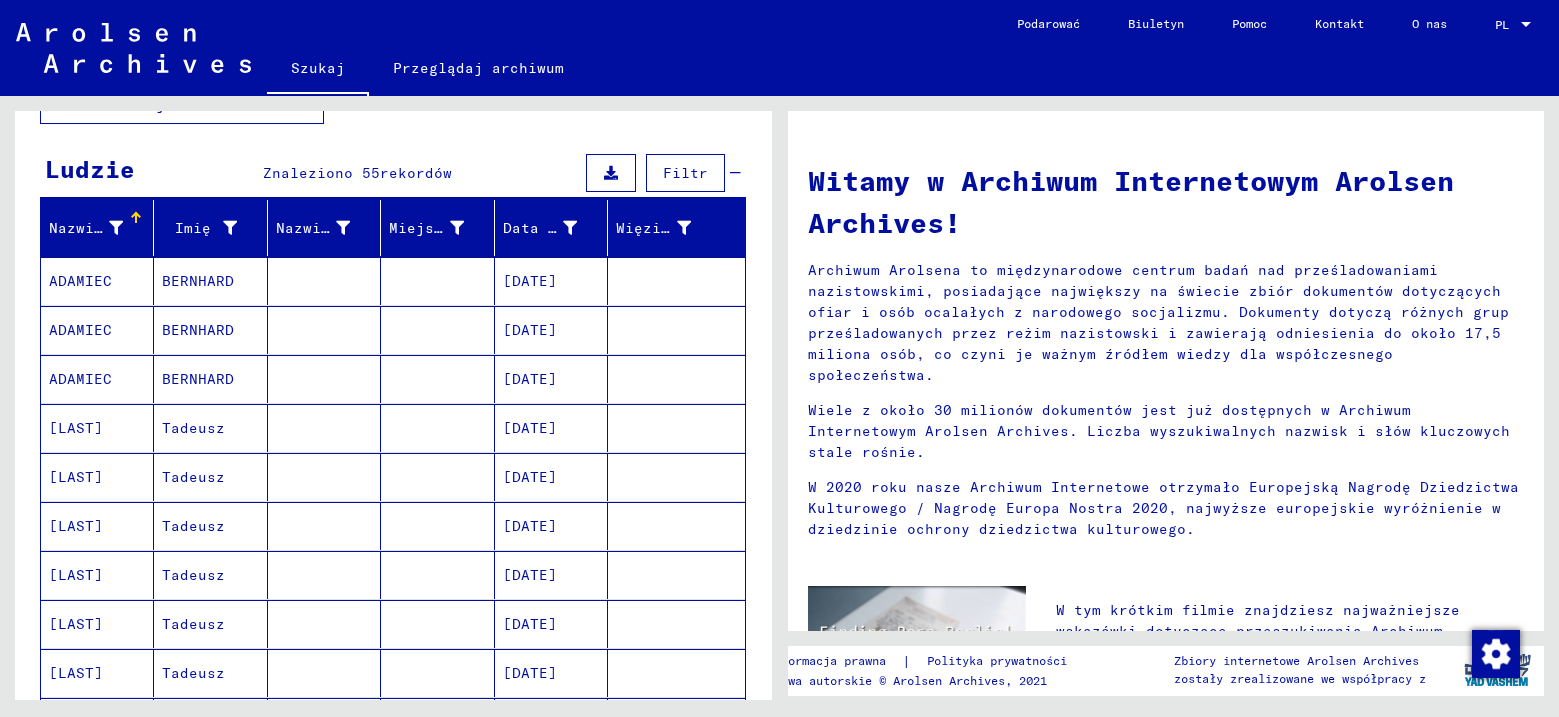 click on "[LAST]" at bounding box center (97, 477) 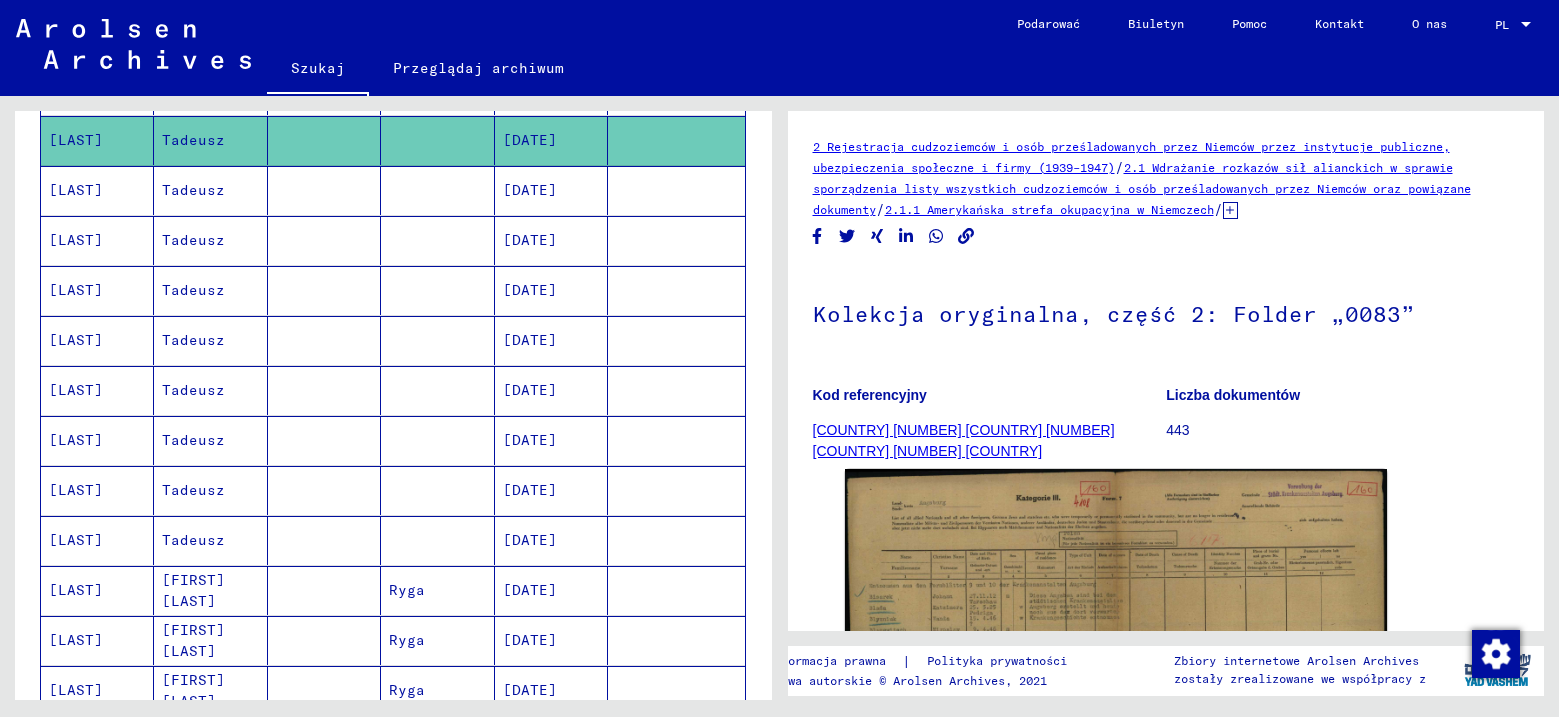 scroll, scrollTop: 448, scrollLeft: 0, axis: vertical 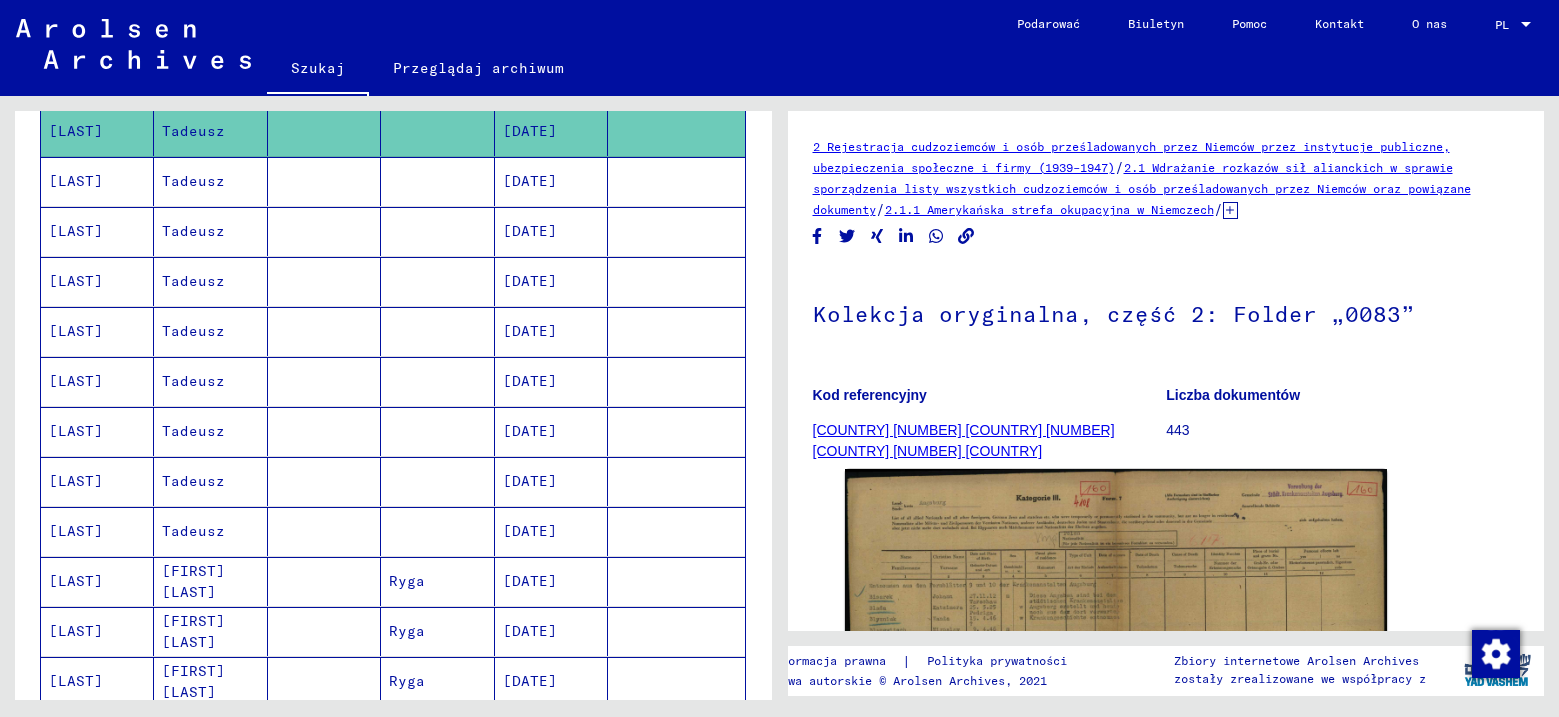 click on "[LAST]" at bounding box center [76, 581] 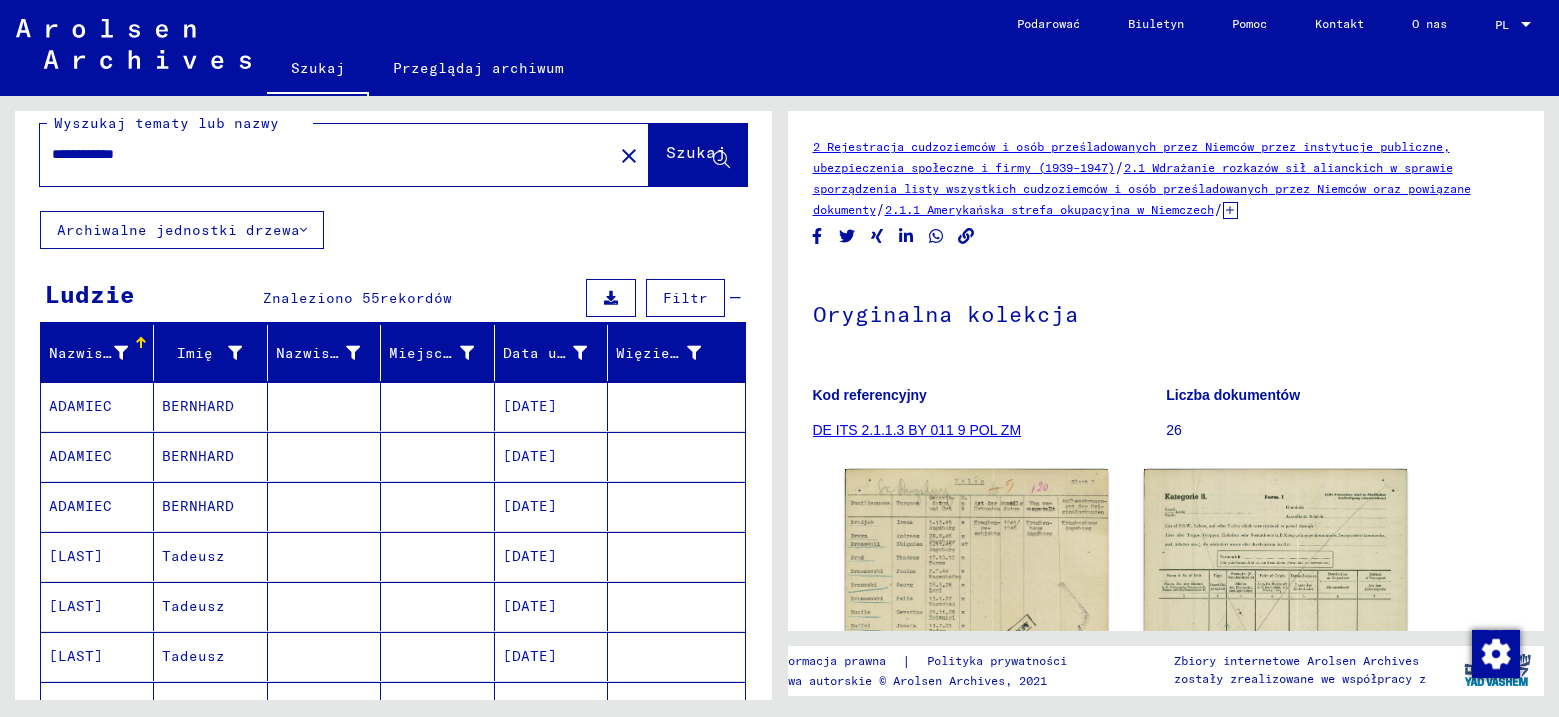 scroll, scrollTop: 0, scrollLeft: 0, axis: both 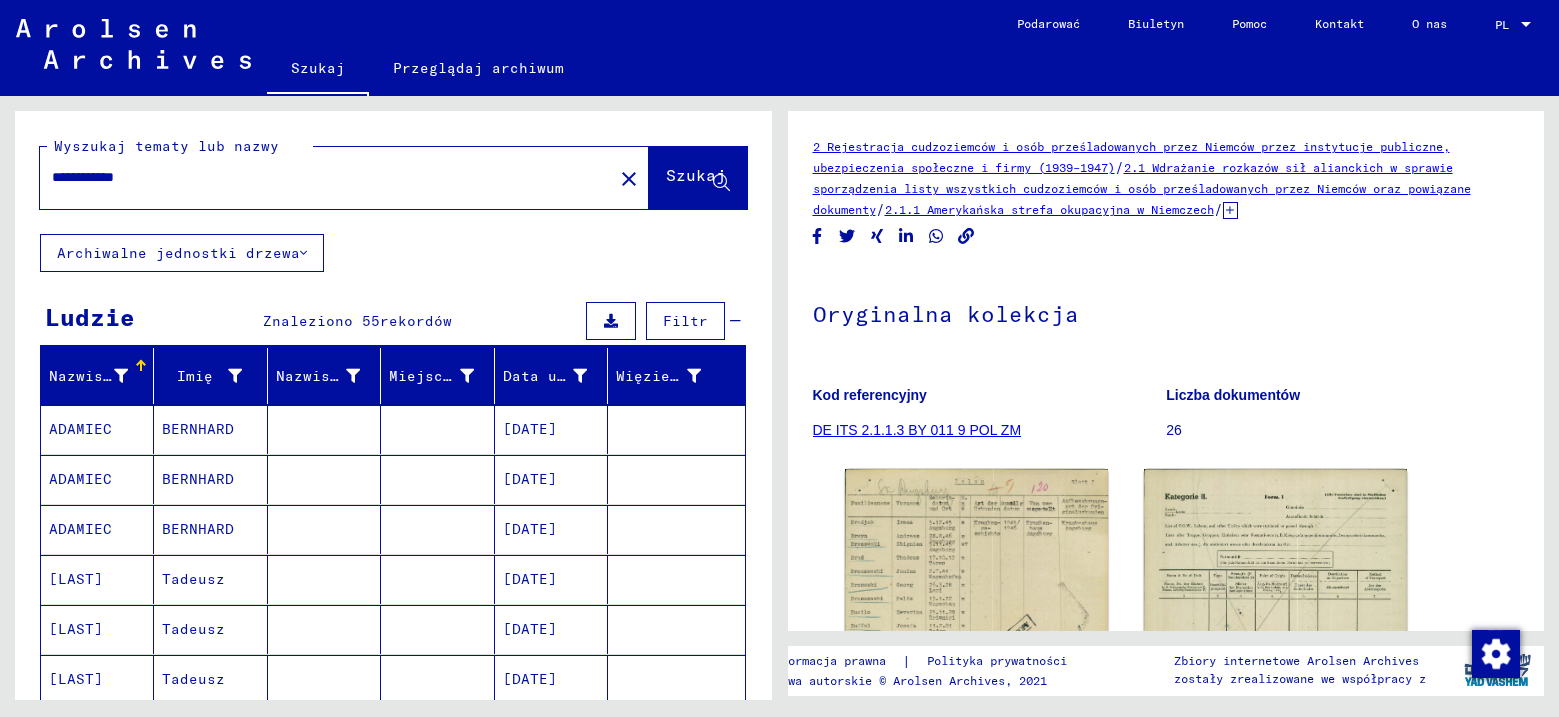 click on "**********" at bounding box center (326, 177) 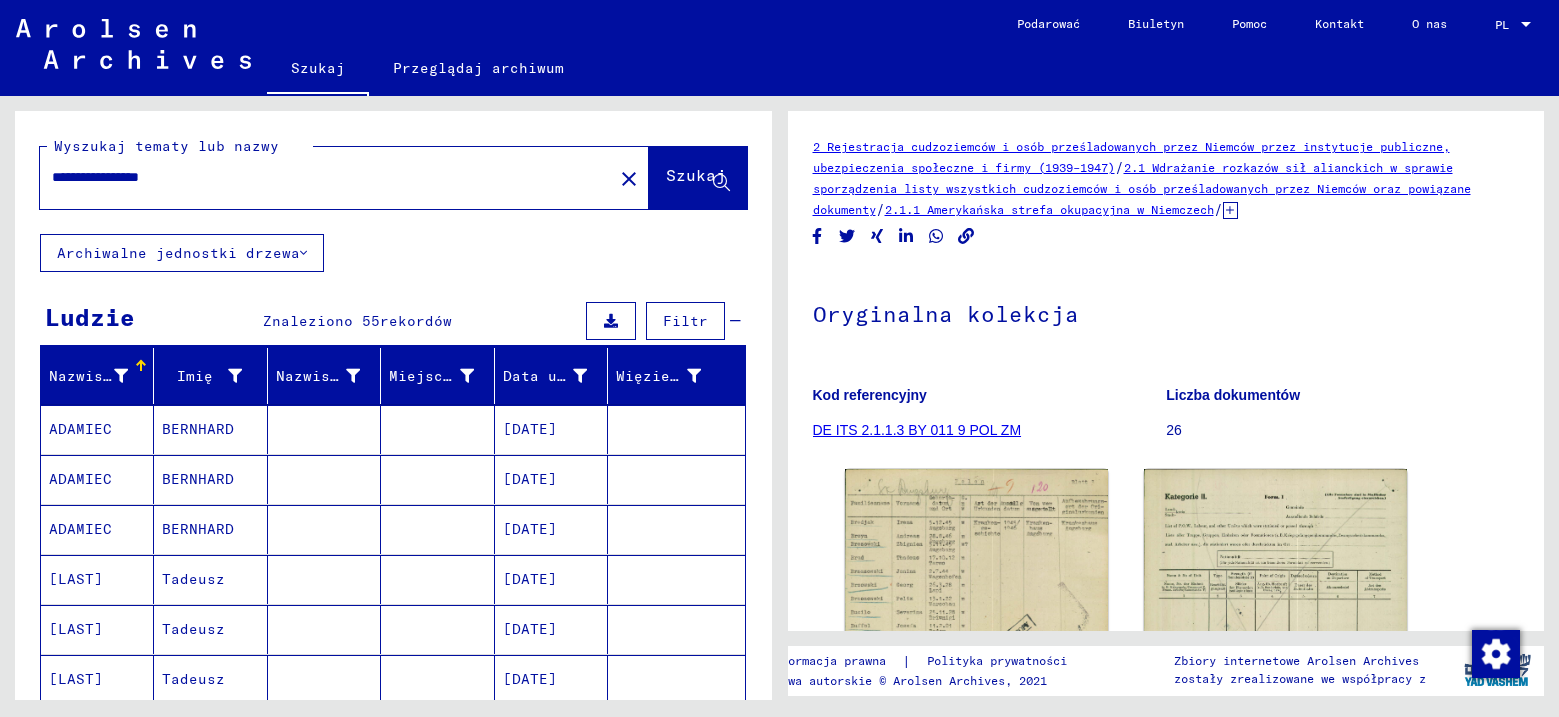 click on "Szukaj" 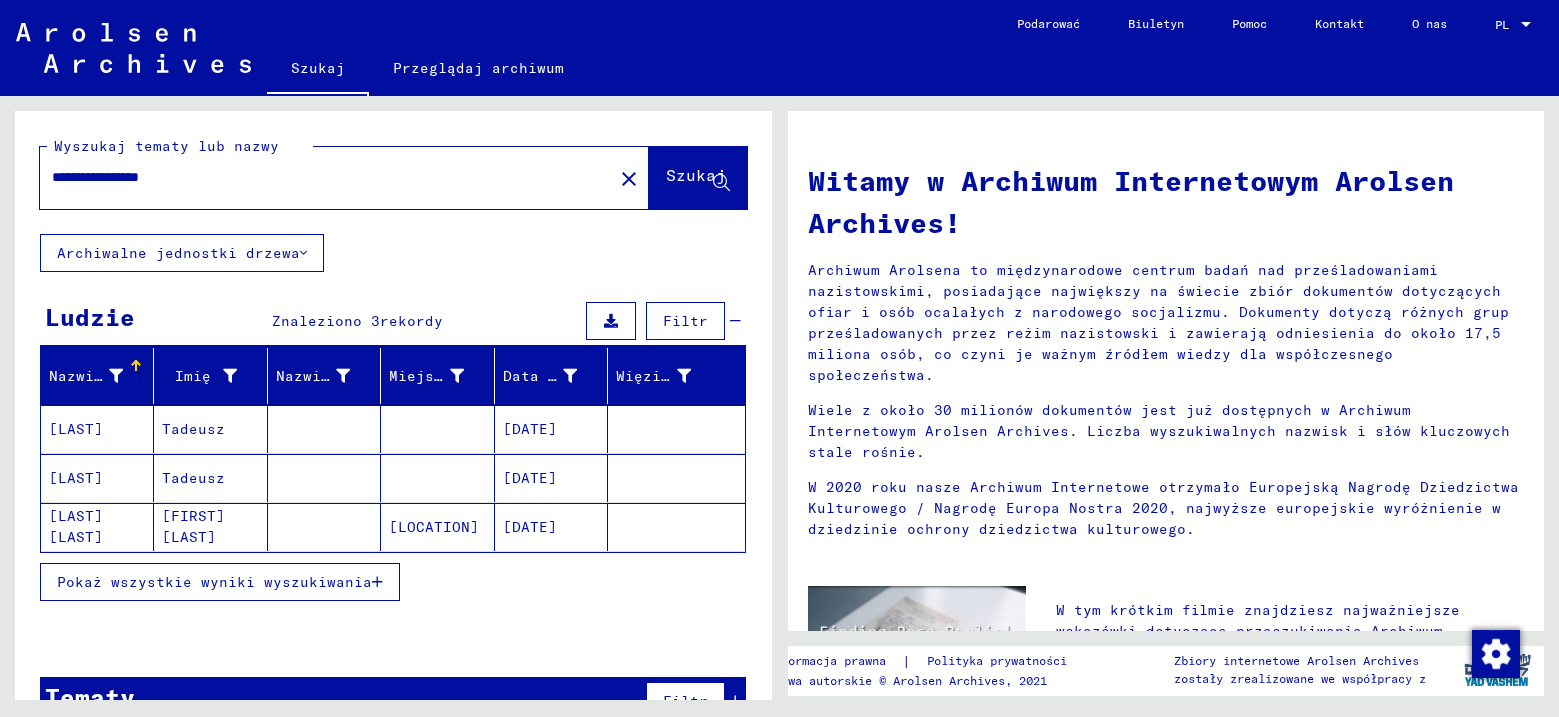 click on "[LAST]" at bounding box center [76, 526] 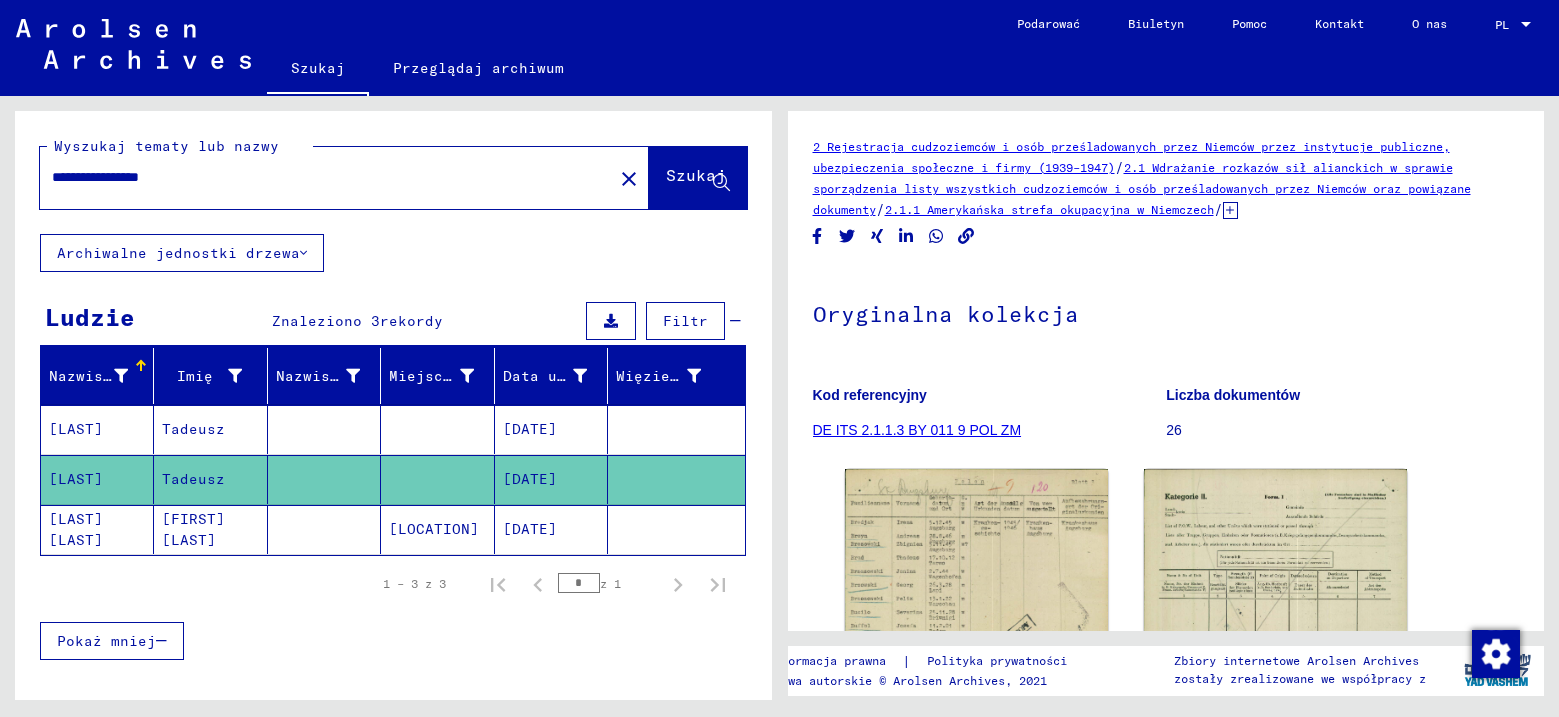 click on "[LAST]" at bounding box center [97, 479] 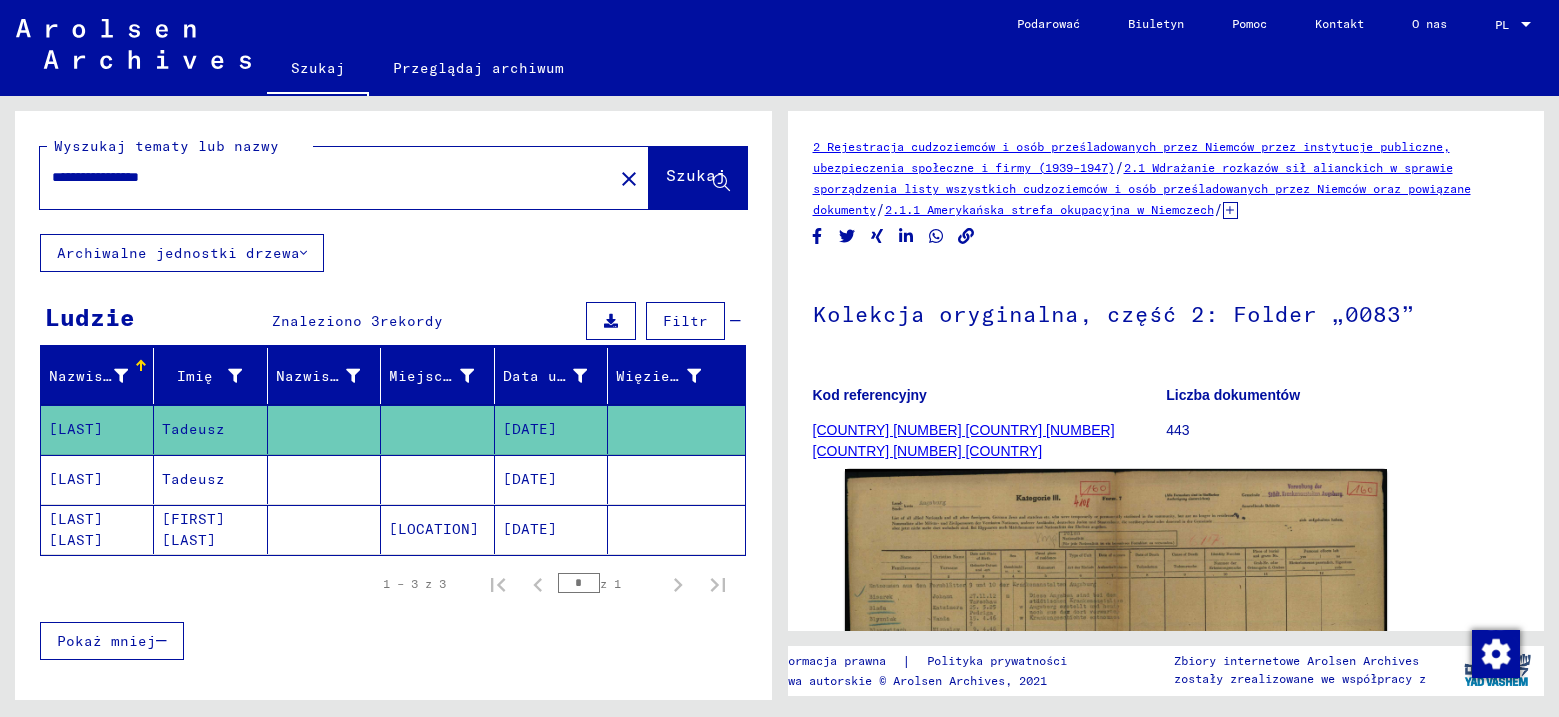 drag, startPoint x: 97, startPoint y: 178, endPoint x: 155, endPoint y: 177, distance: 58.00862 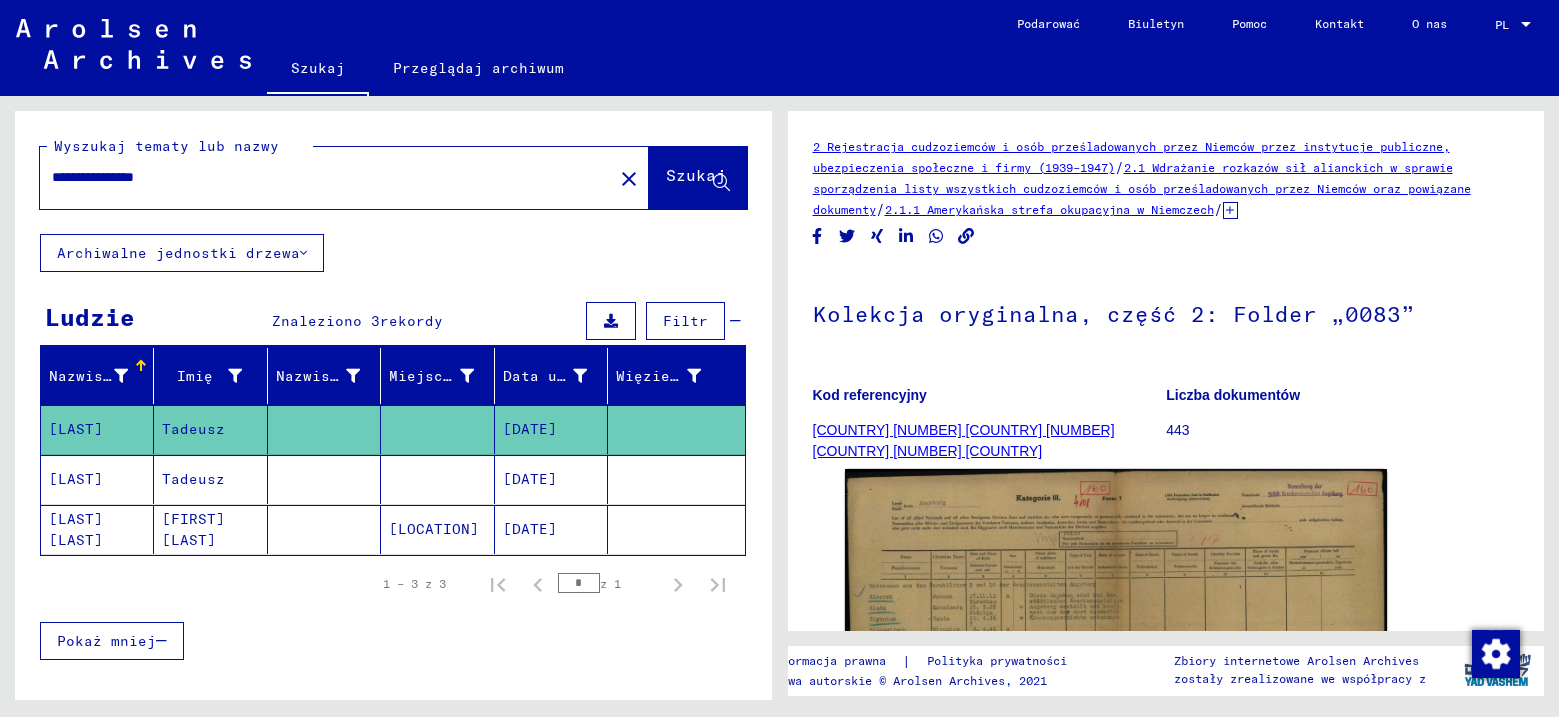 click on "Szukaj" 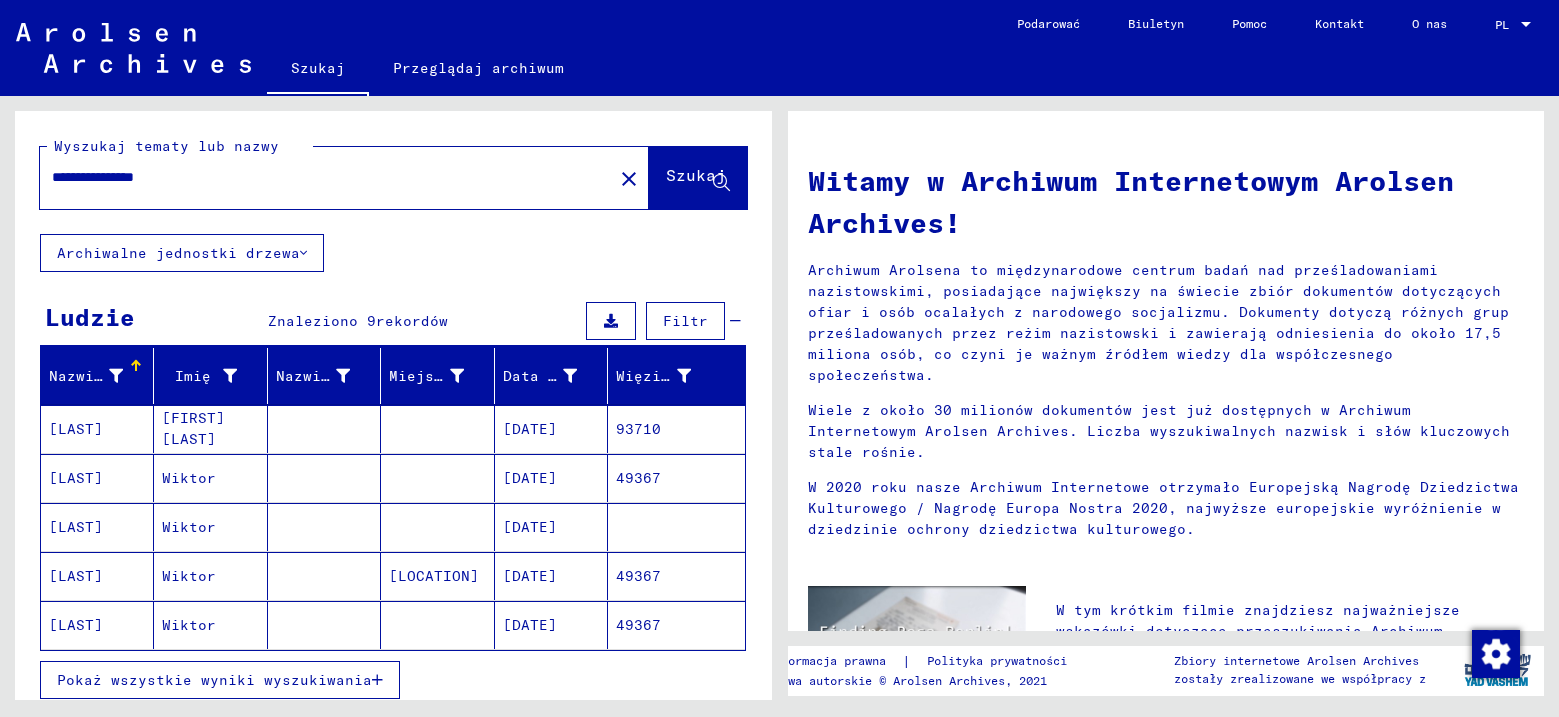 click on "[LAST]" at bounding box center [76, 478] 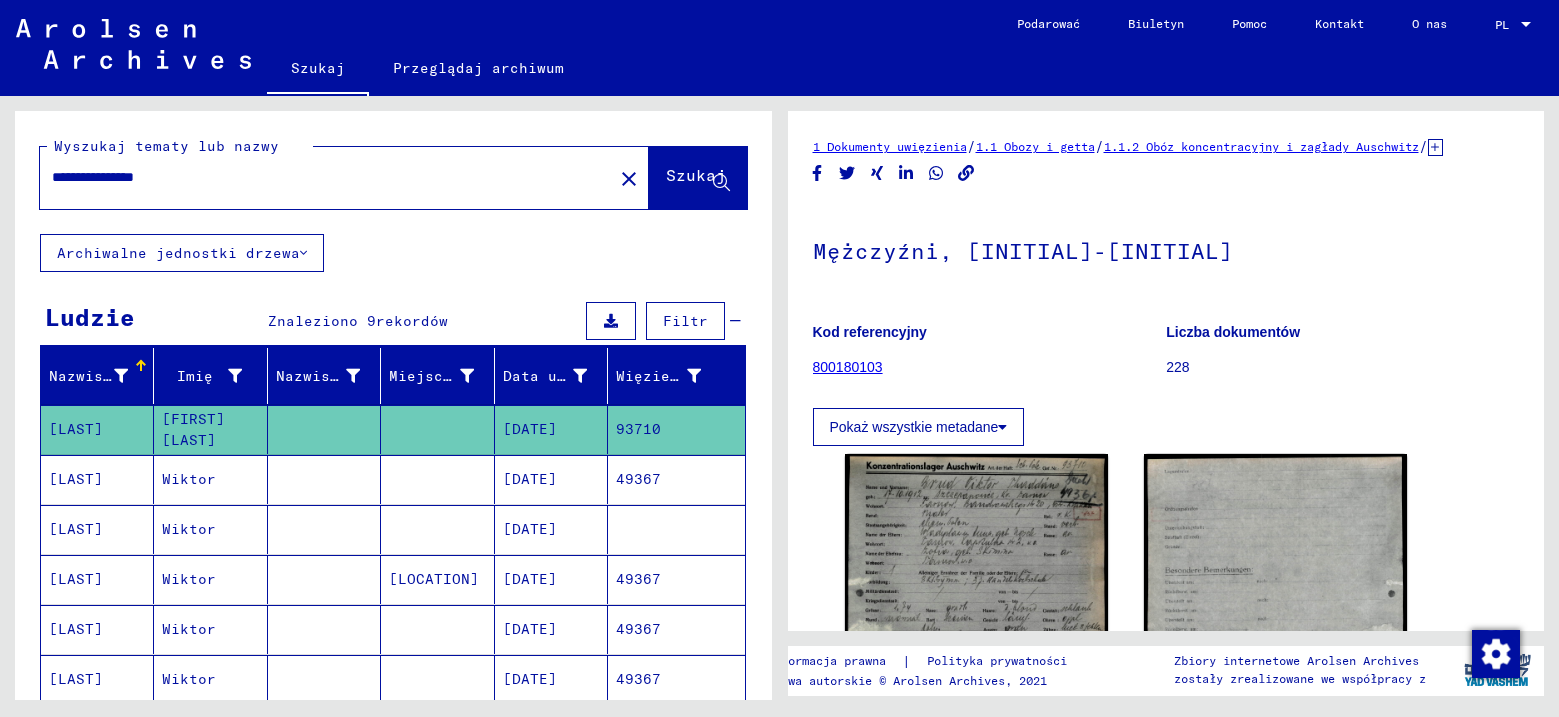 click on "[LAST]" at bounding box center [76, 529] 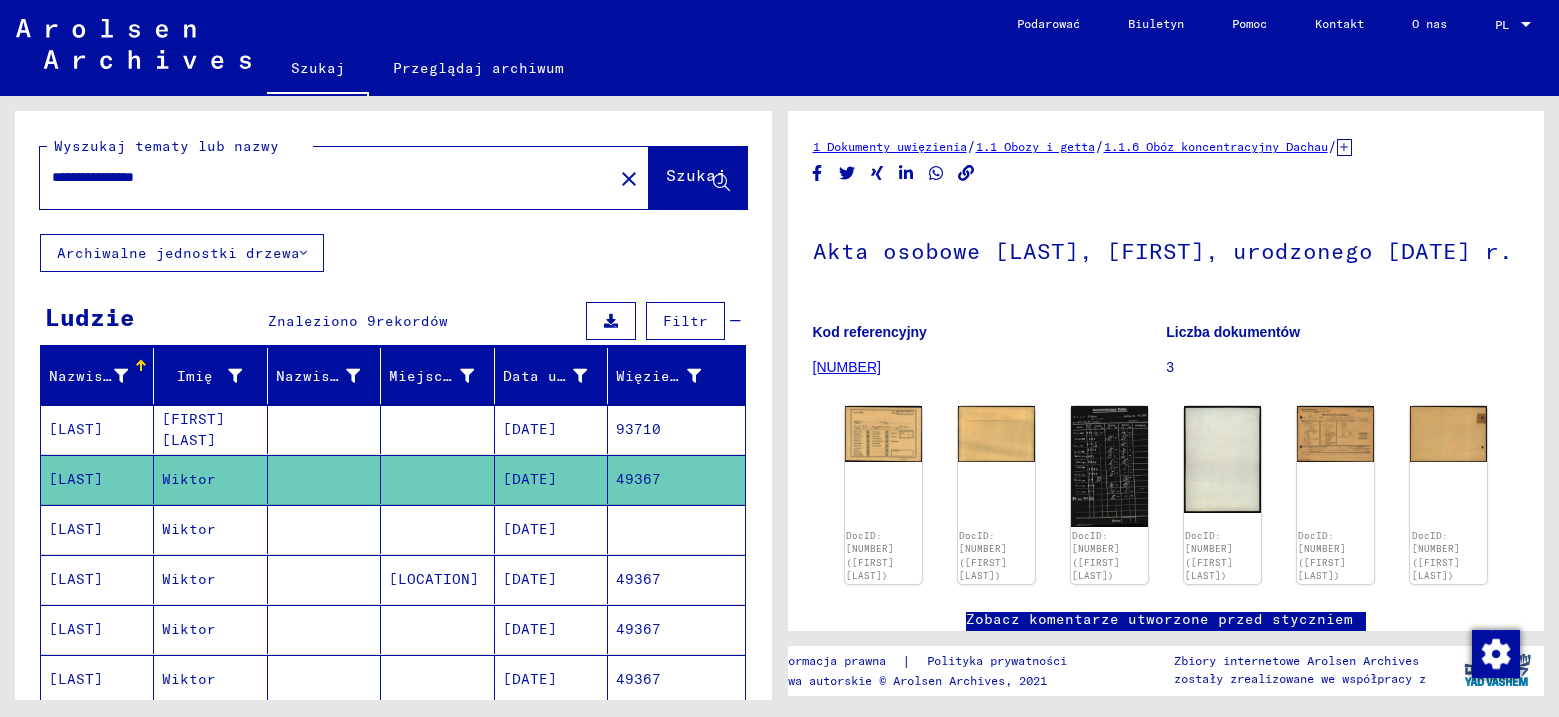 click on "[LAST]" at bounding box center (76, 579) 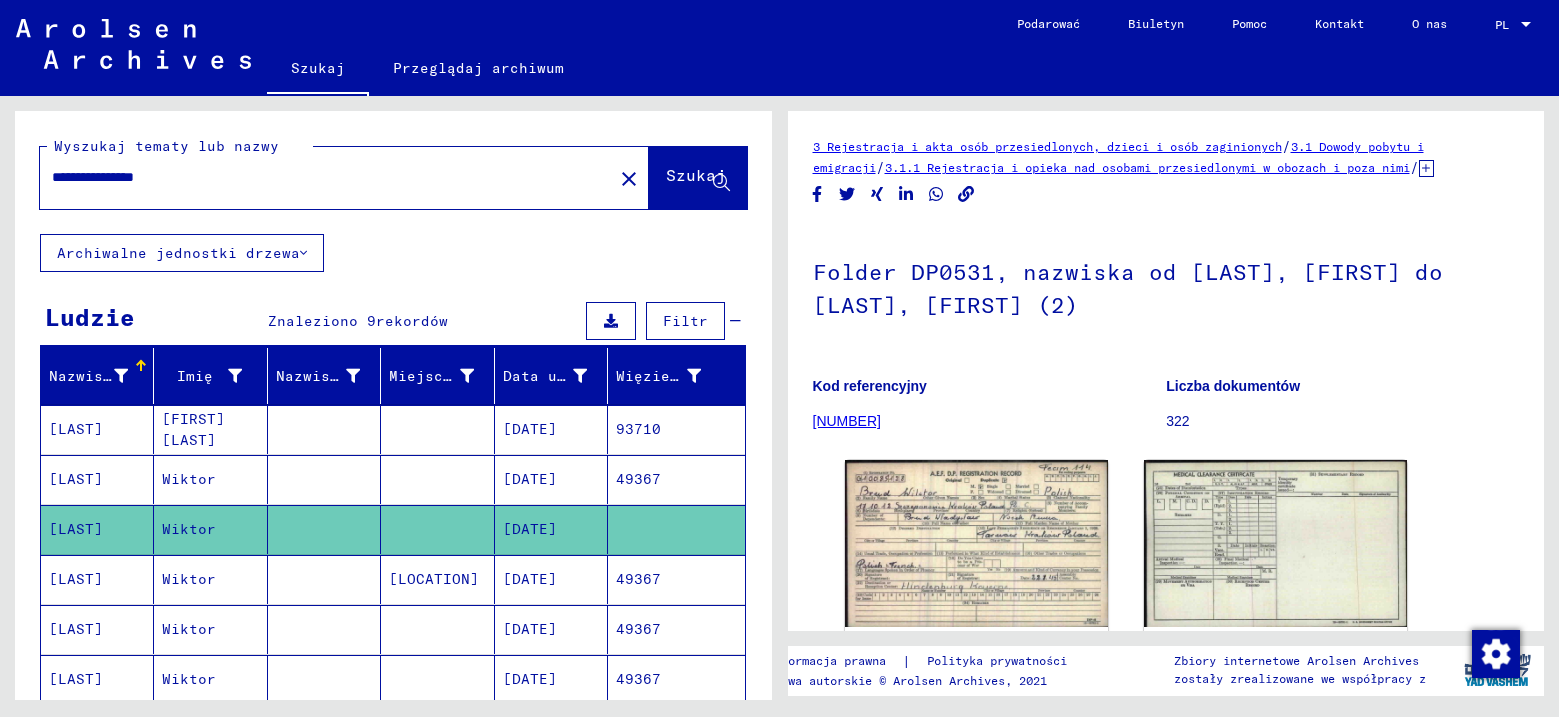 click on "[LAST]" at bounding box center (97, 629) 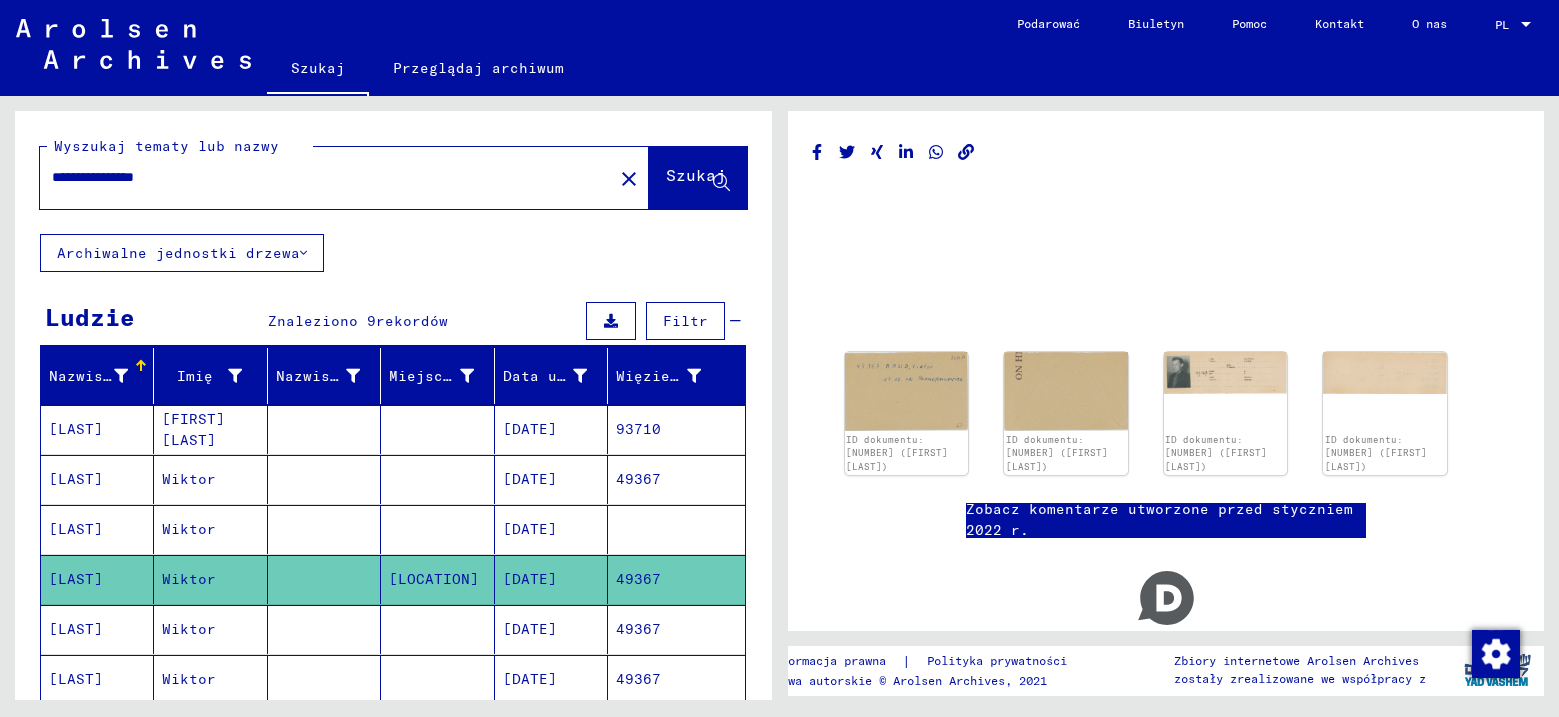 click 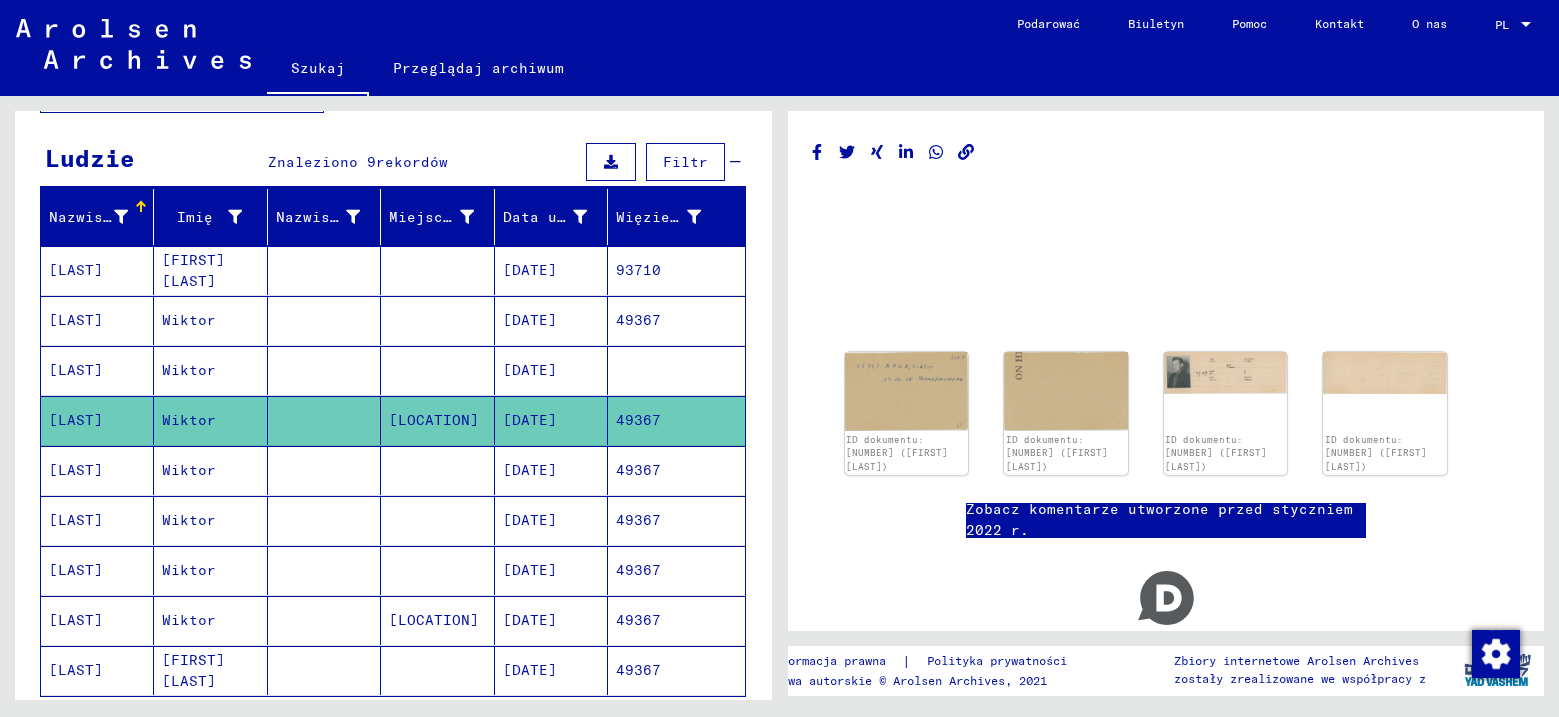 scroll, scrollTop: 200, scrollLeft: 0, axis: vertical 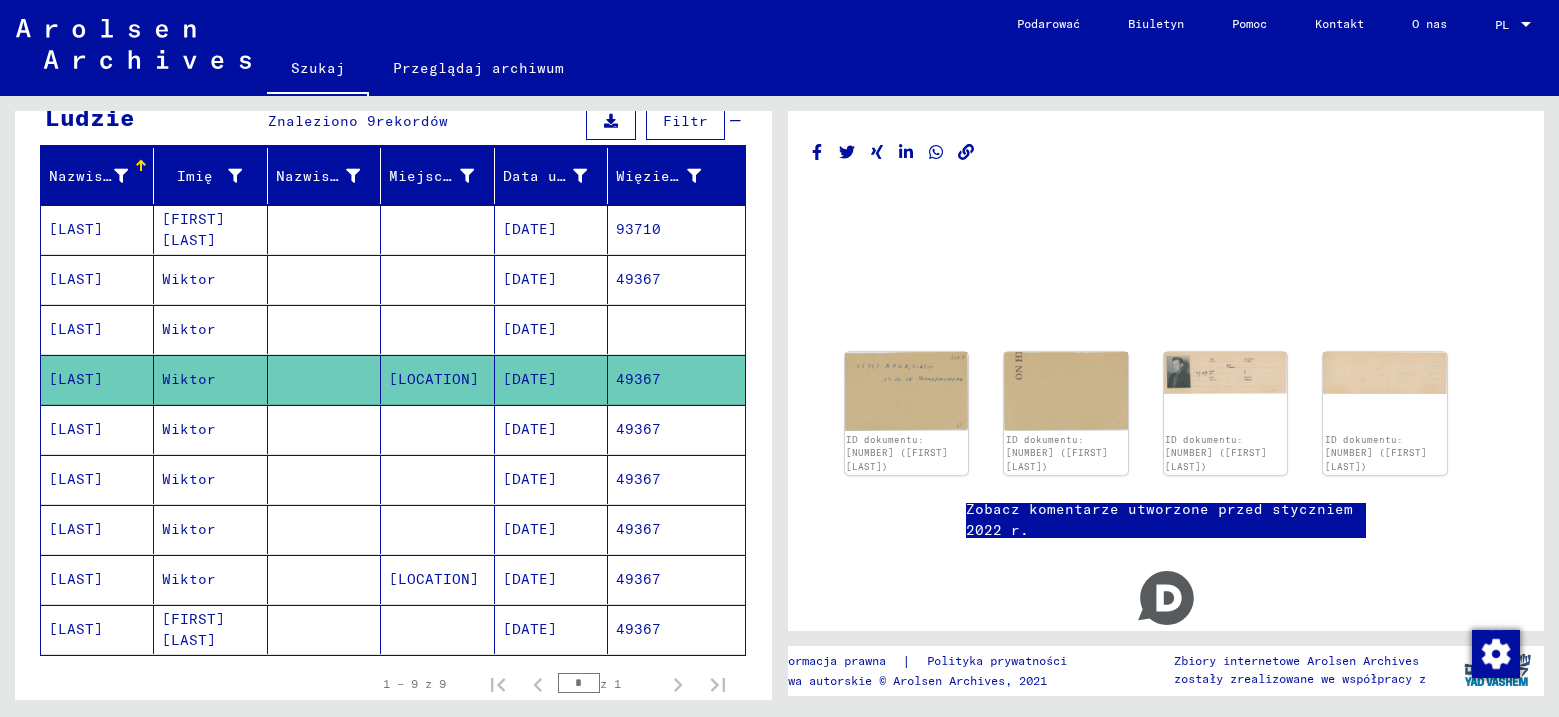 click on "[LAST]" at bounding box center (76, 479) 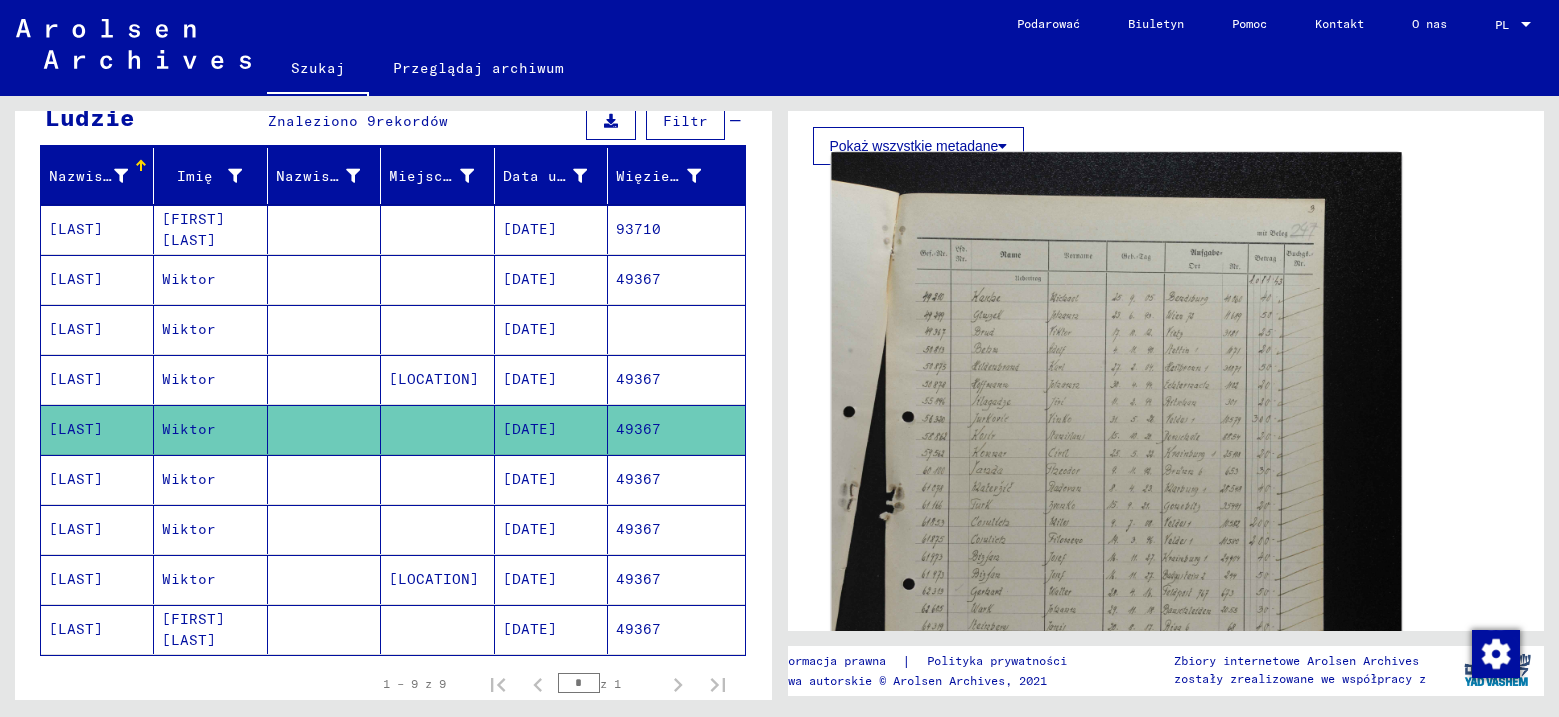 scroll, scrollTop: 500, scrollLeft: 0, axis: vertical 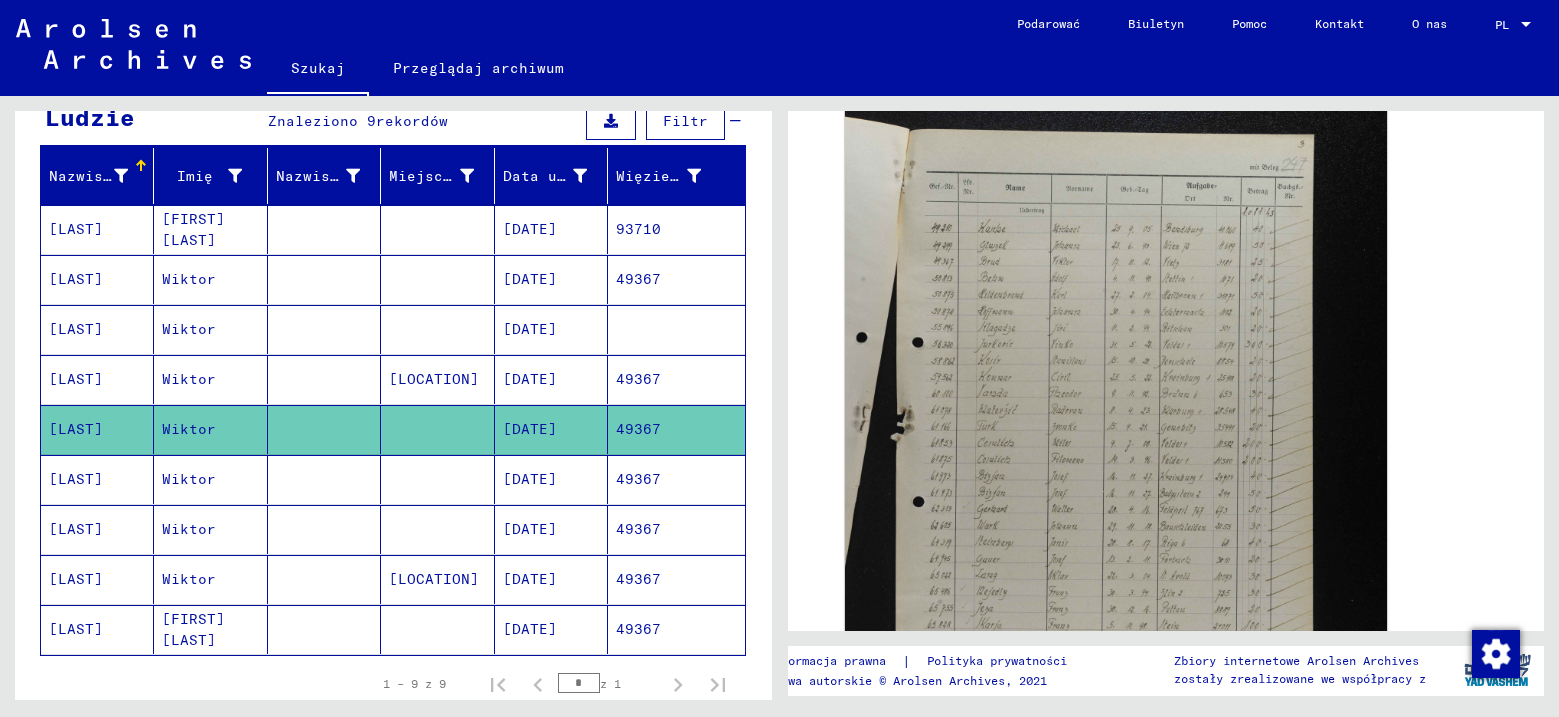 click on "[LAST]" at bounding box center (97, 529) 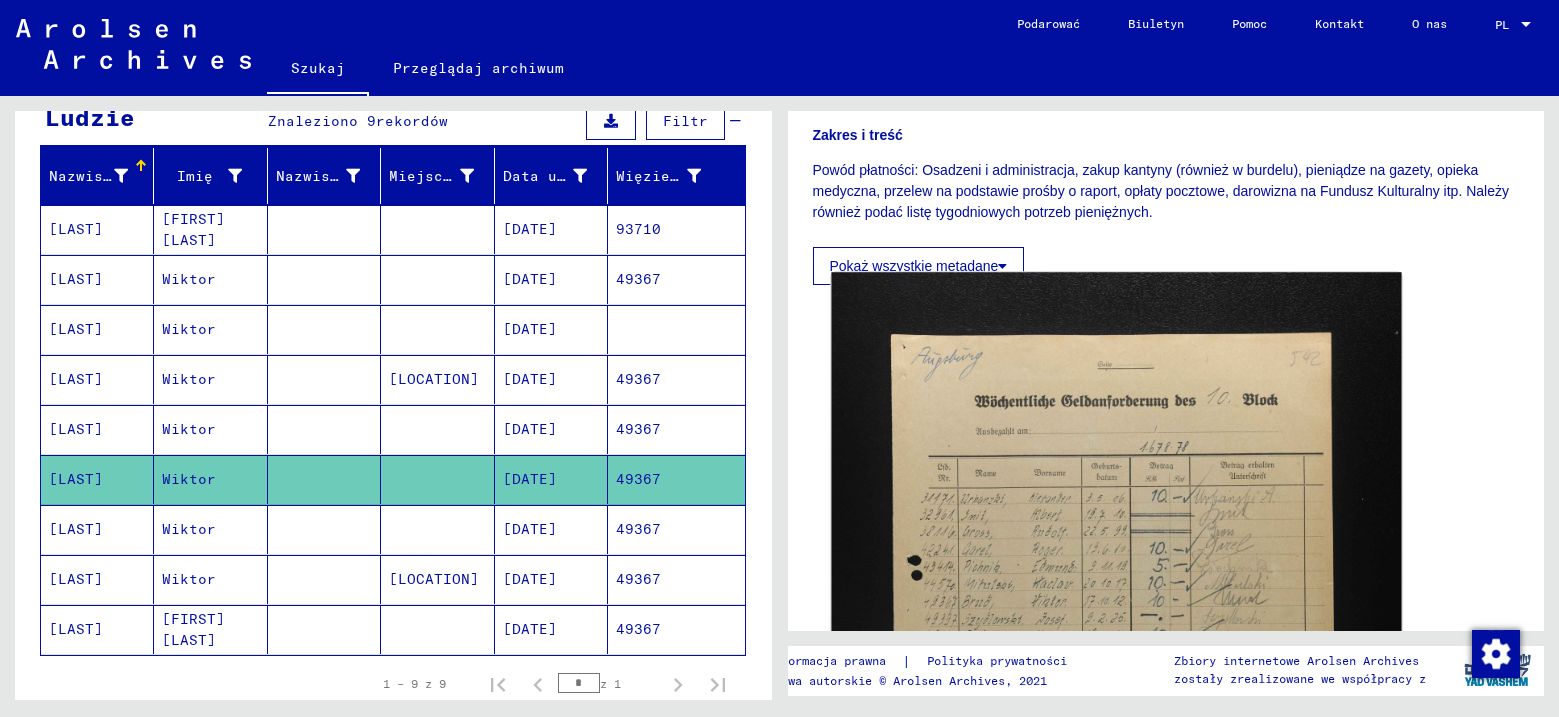 scroll, scrollTop: 400, scrollLeft: 0, axis: vertical 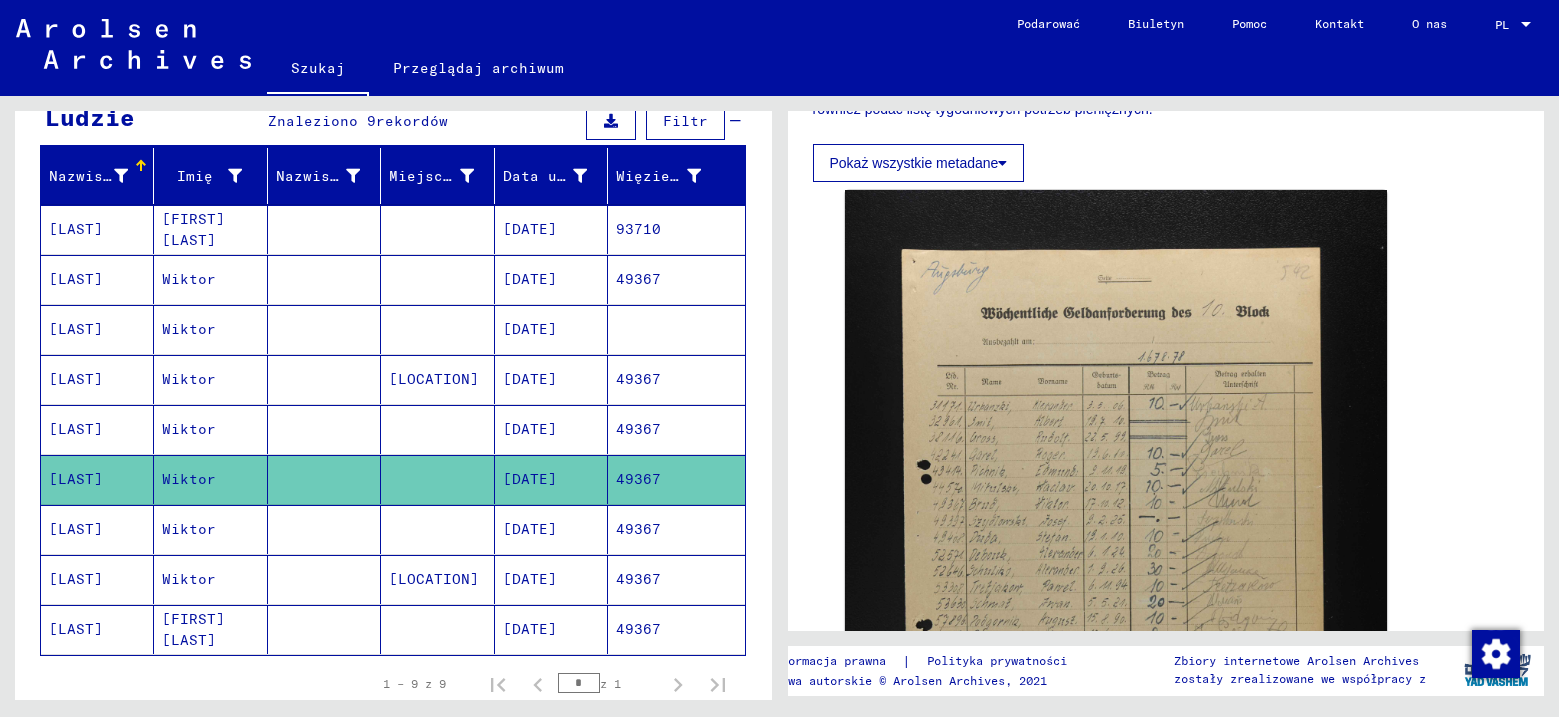 click on "[LAST]" at bounding box center [76, 579] 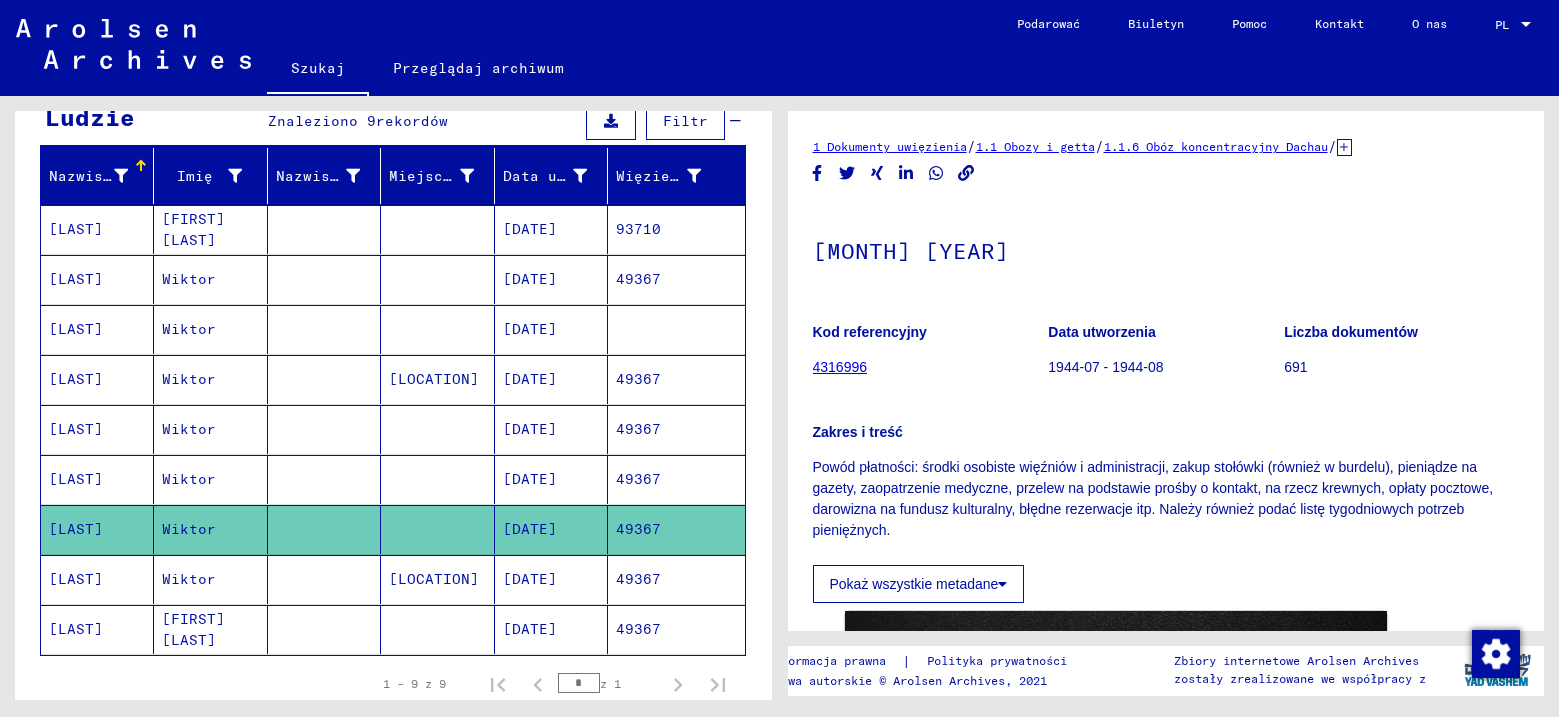scroll, scrollTop: 400, scrollLeft: 0, axis: vertical 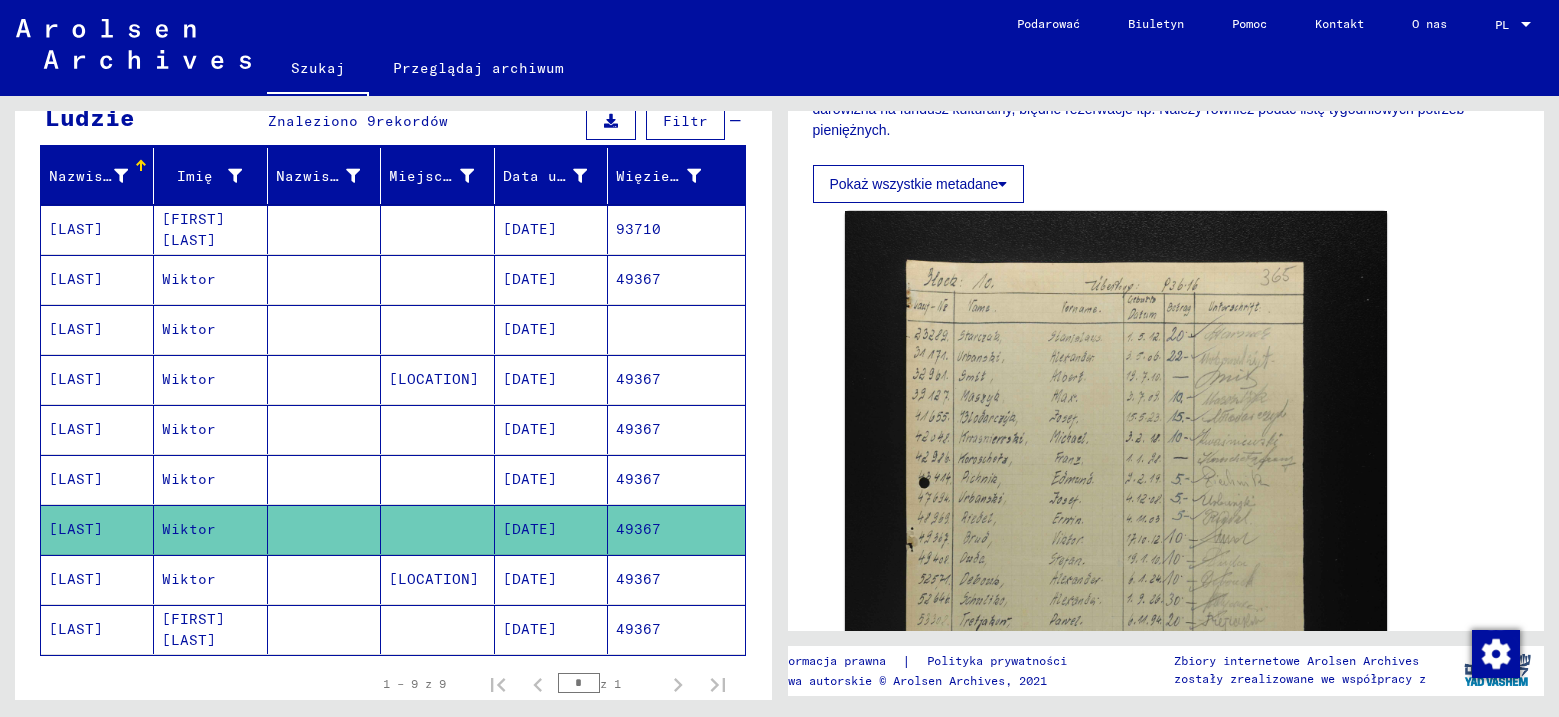 click on "[LAST]" at bounding box center [97, 629] 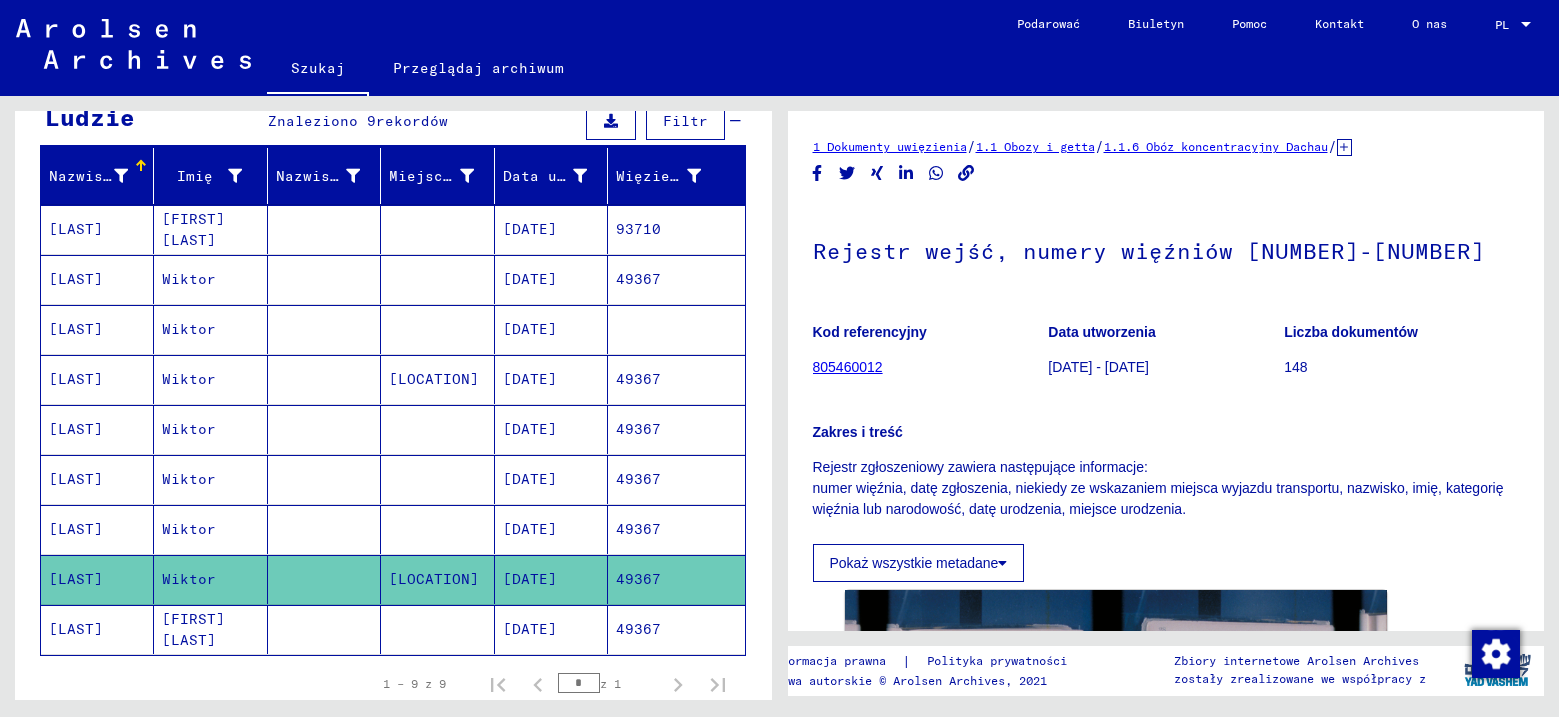 scroll, scrollTop: 490, scrollLeft: 0, axis: vertical 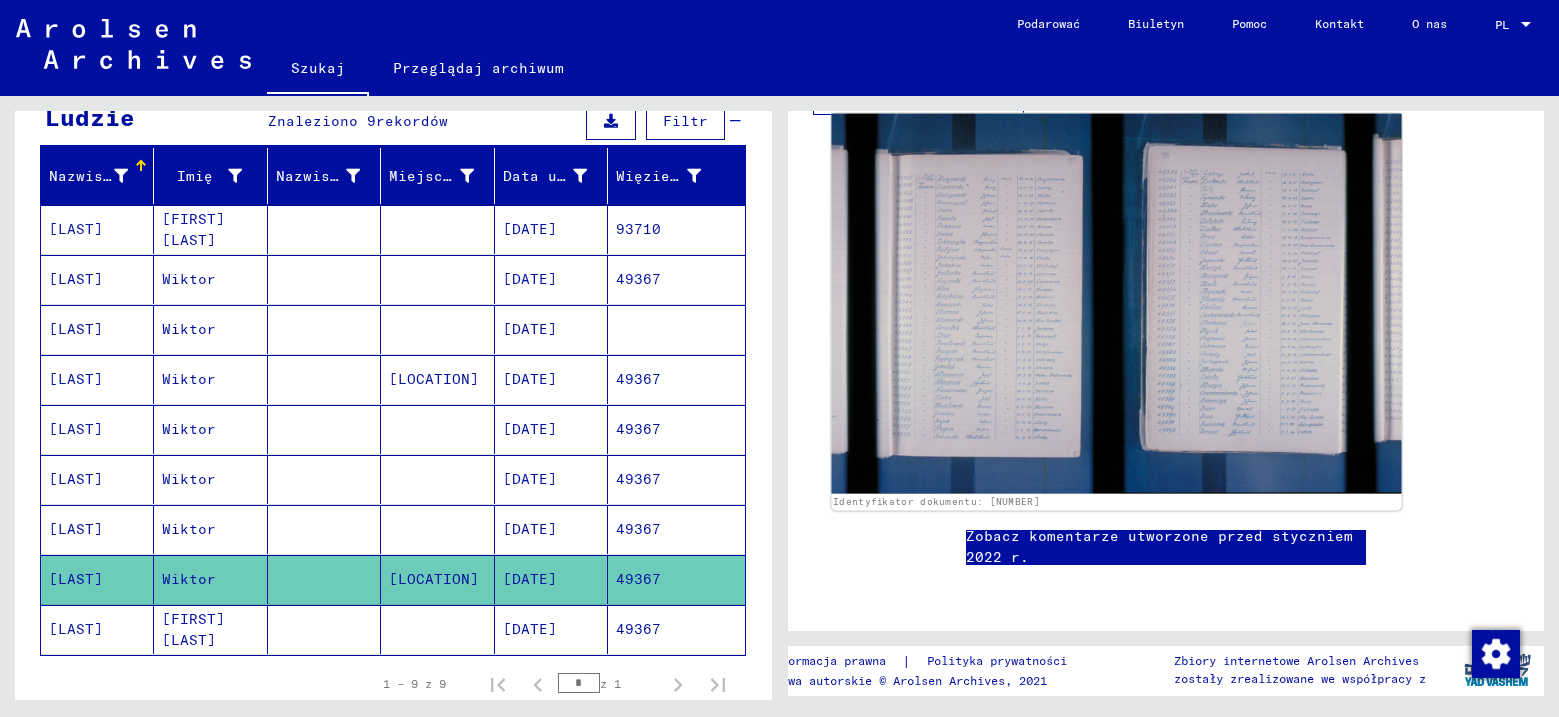 click 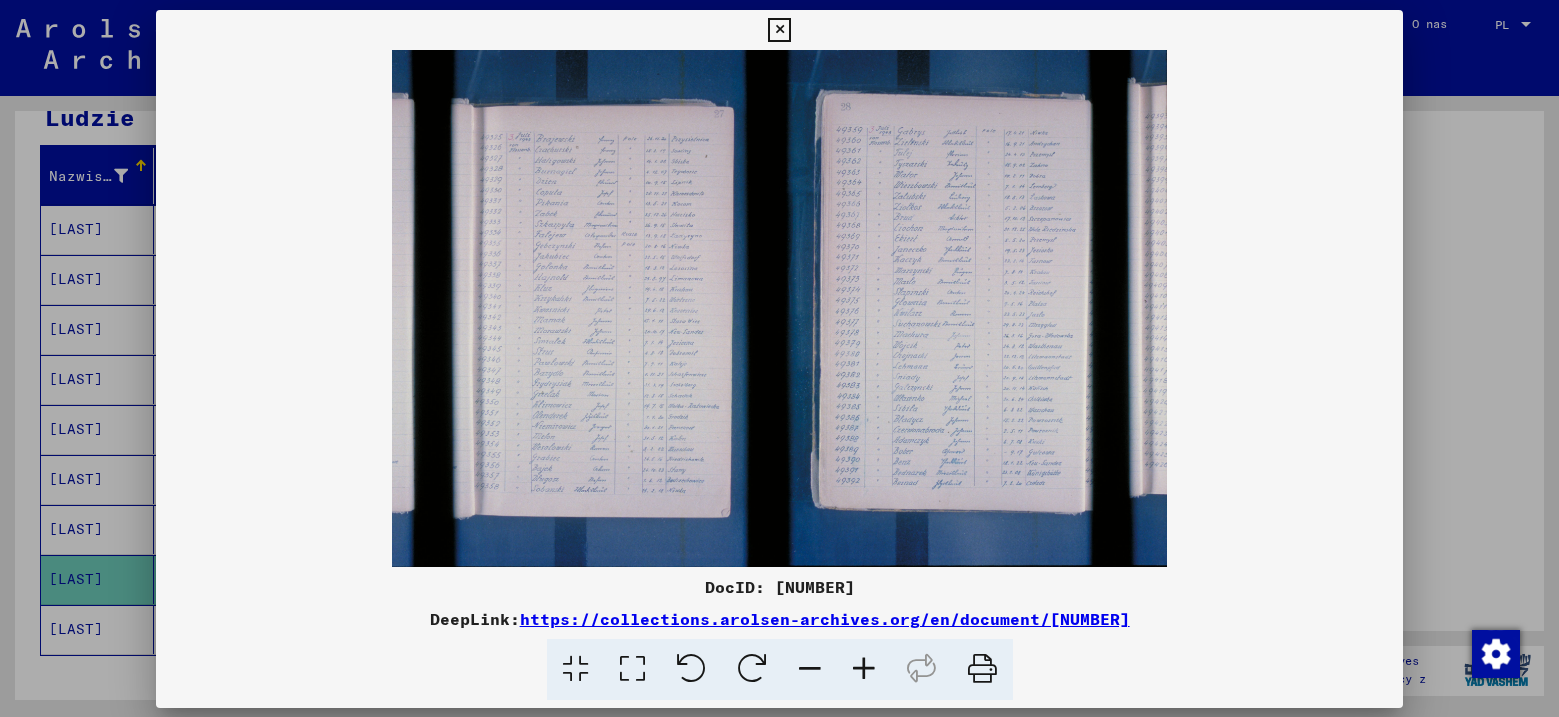 scroll, scrollTop: 485, scrollLeft: 0, axis: vertical 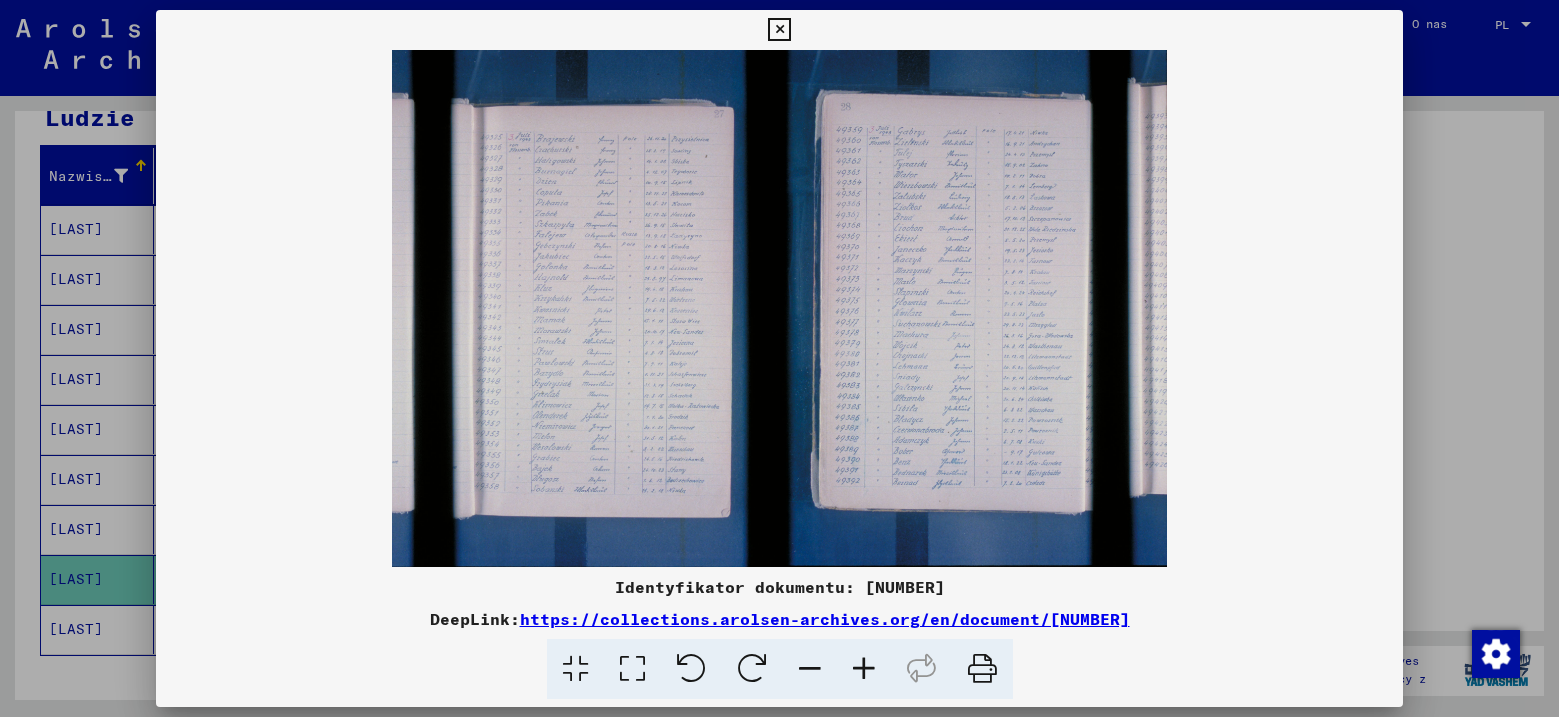 click at bounding box center (864, 669) 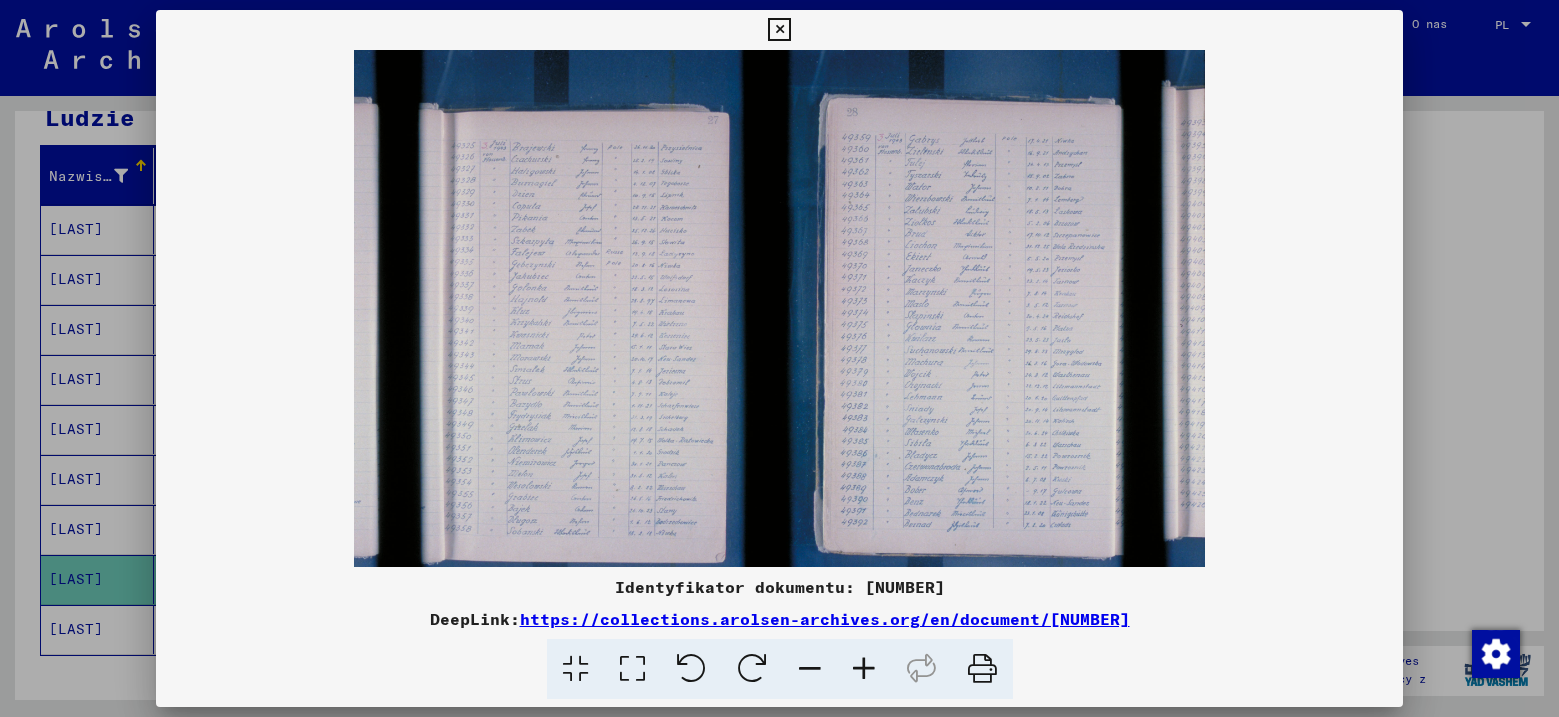 click at bounding box center [864, 669] 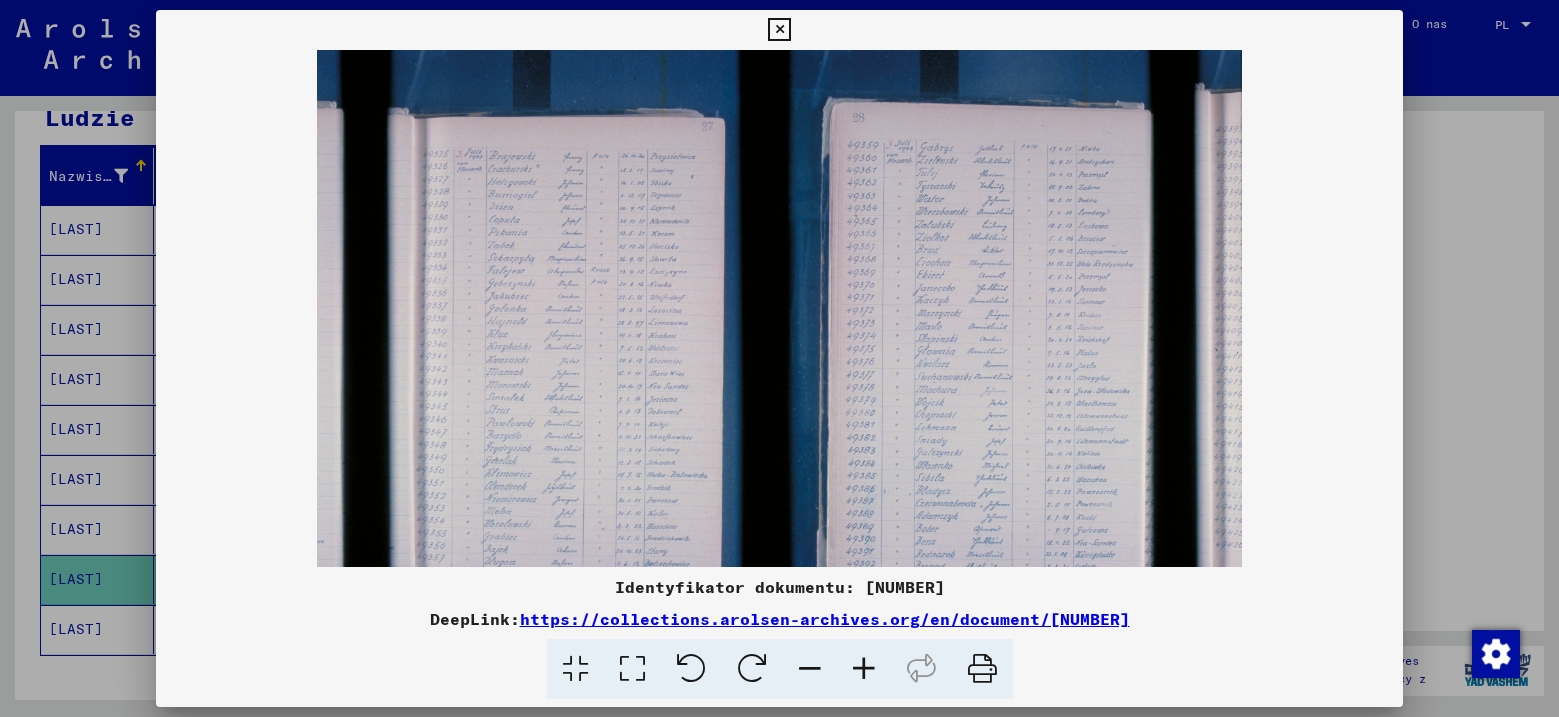 click at bounding box center (864, 669) 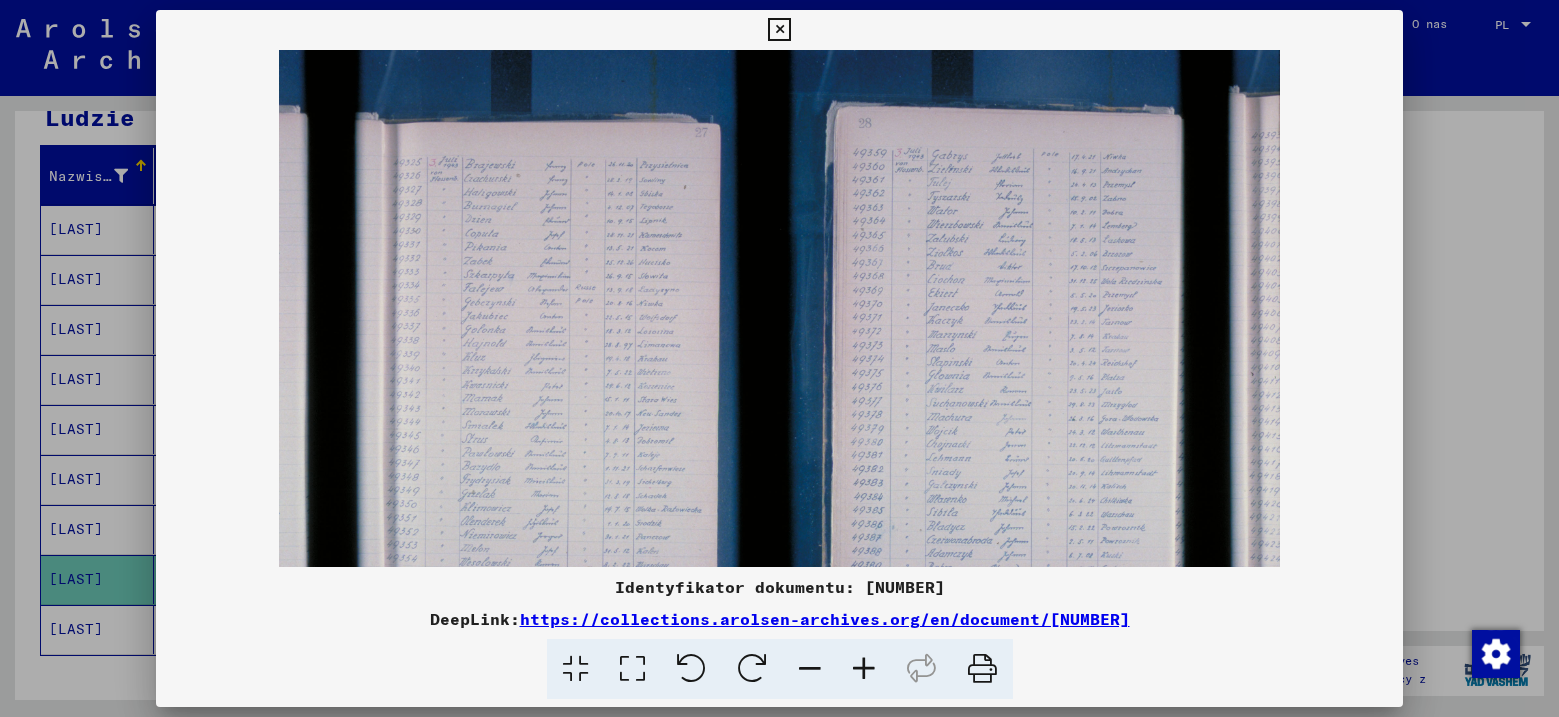 click at bounding box center (864, 669) 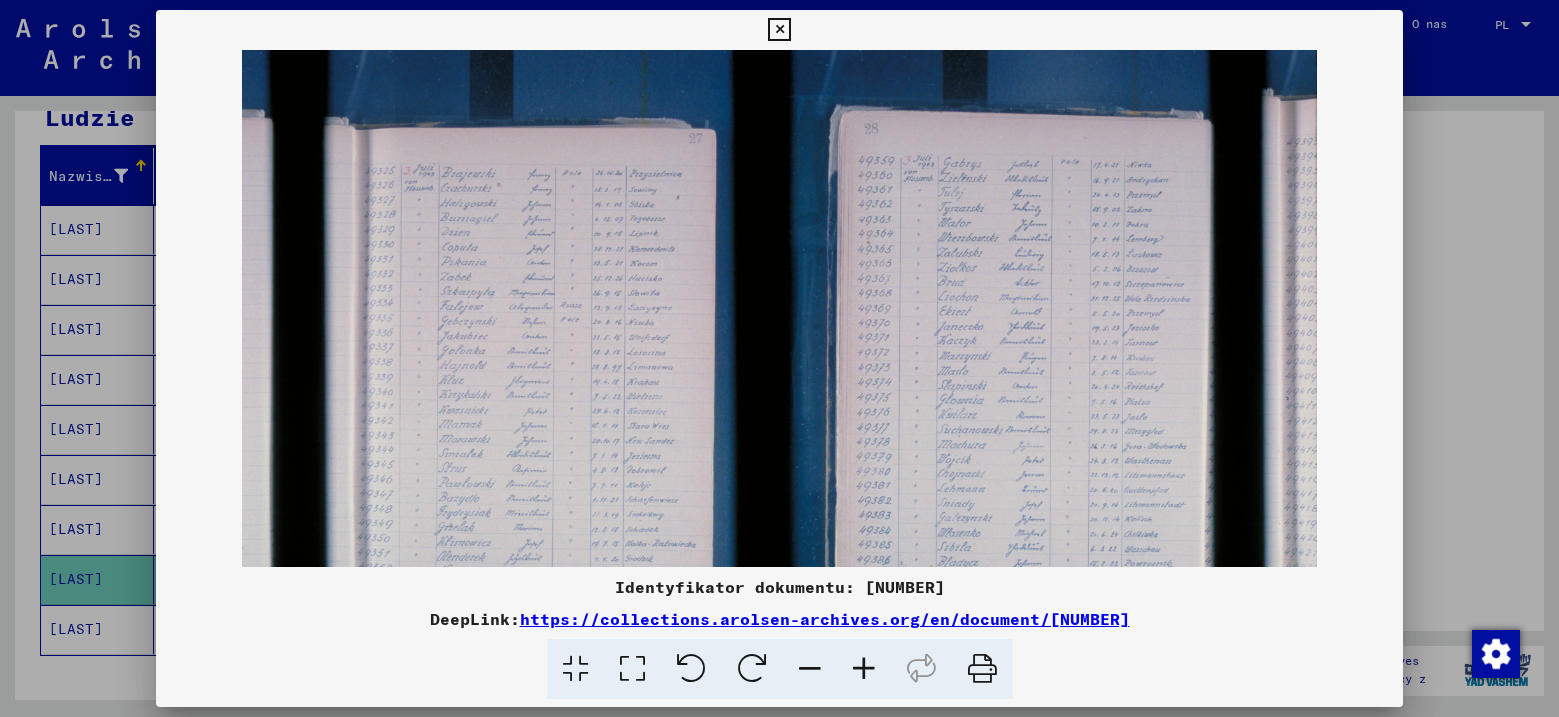 click at bounding box center (864, 669) 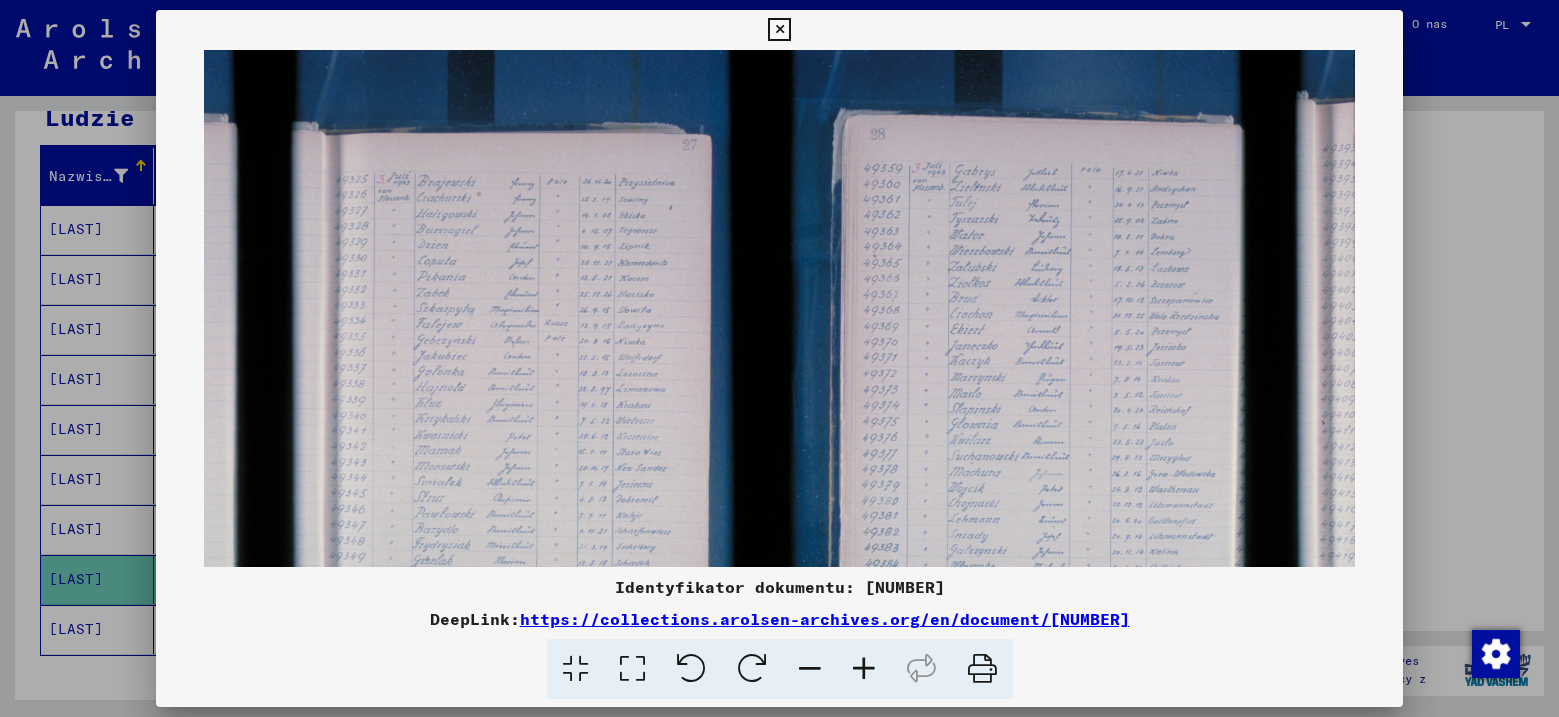 click at bounding box center [864, 669] 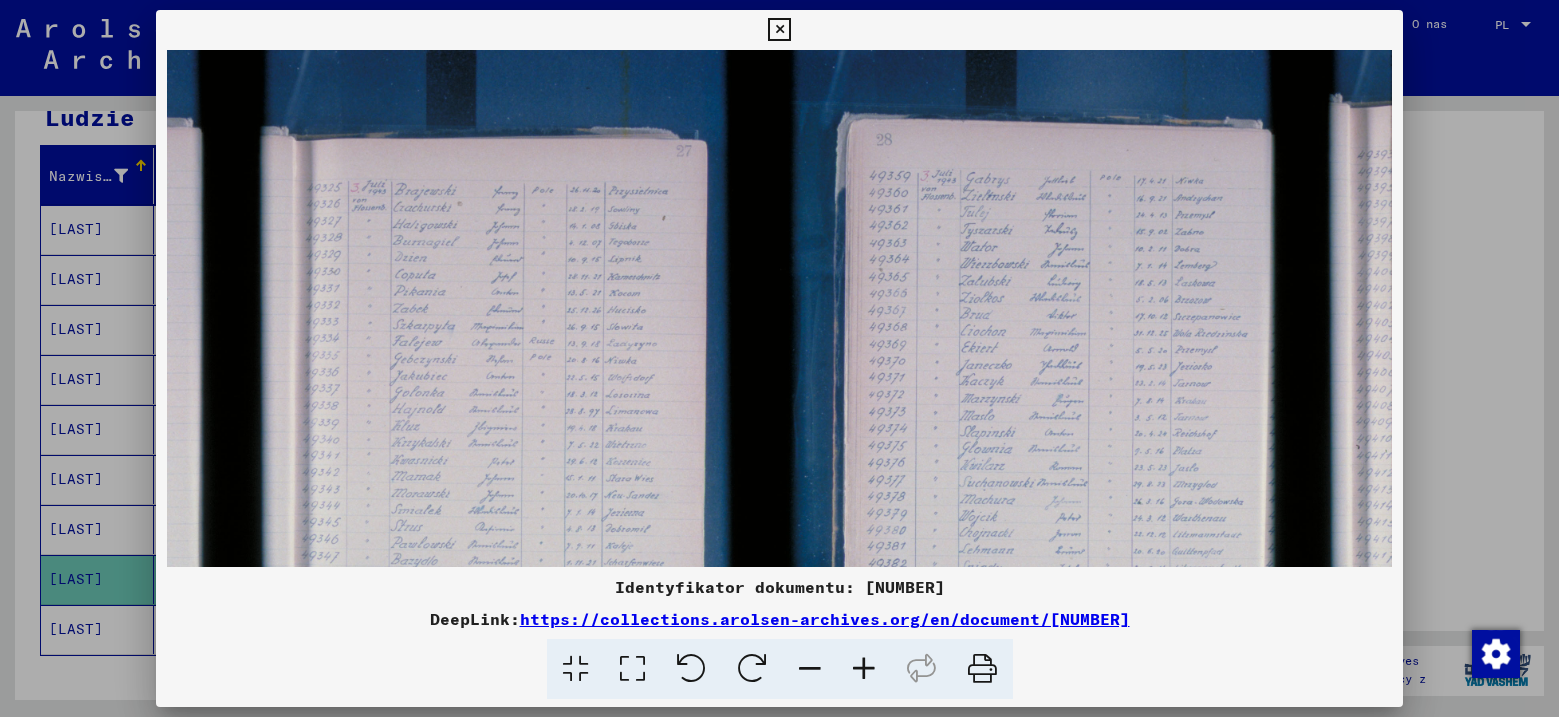 click at bounding box center (779, 30) 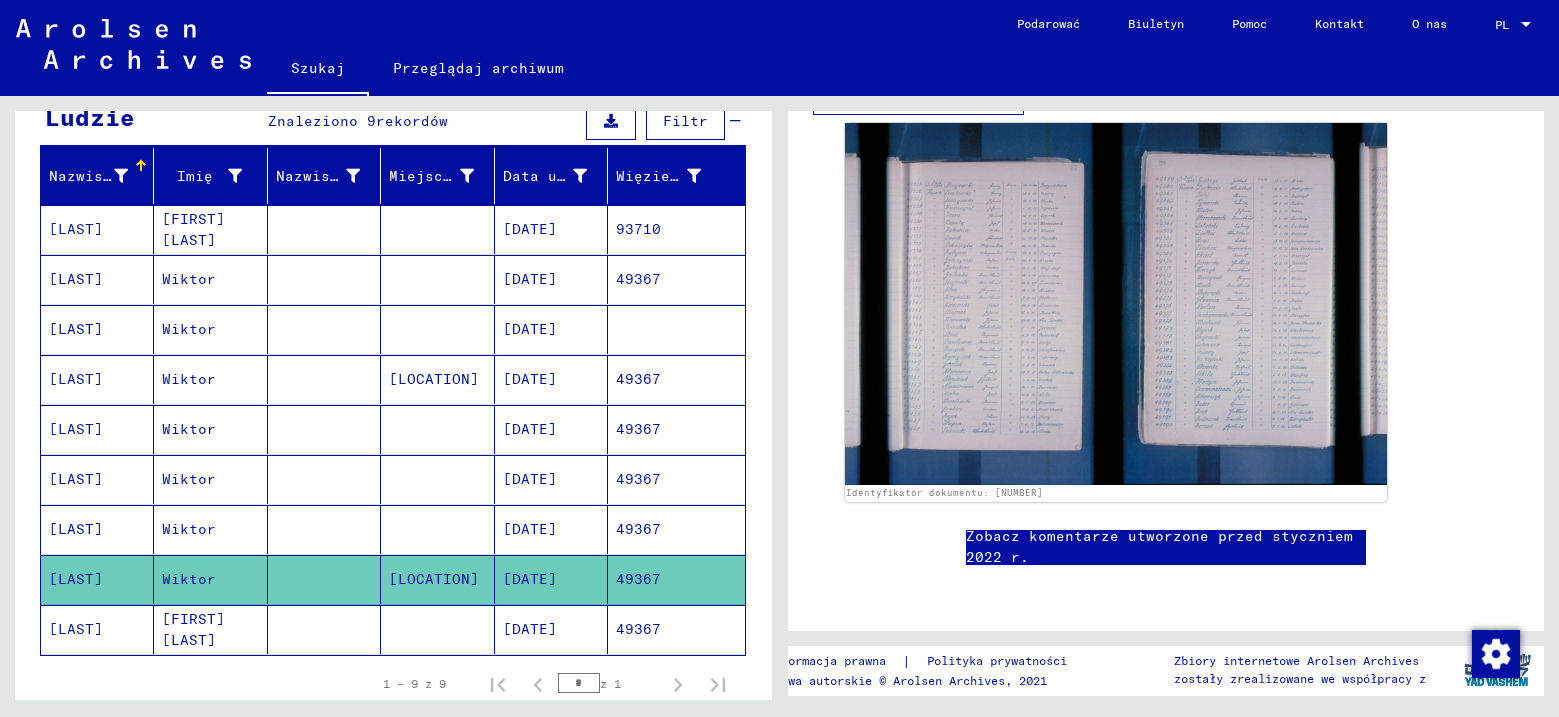 click 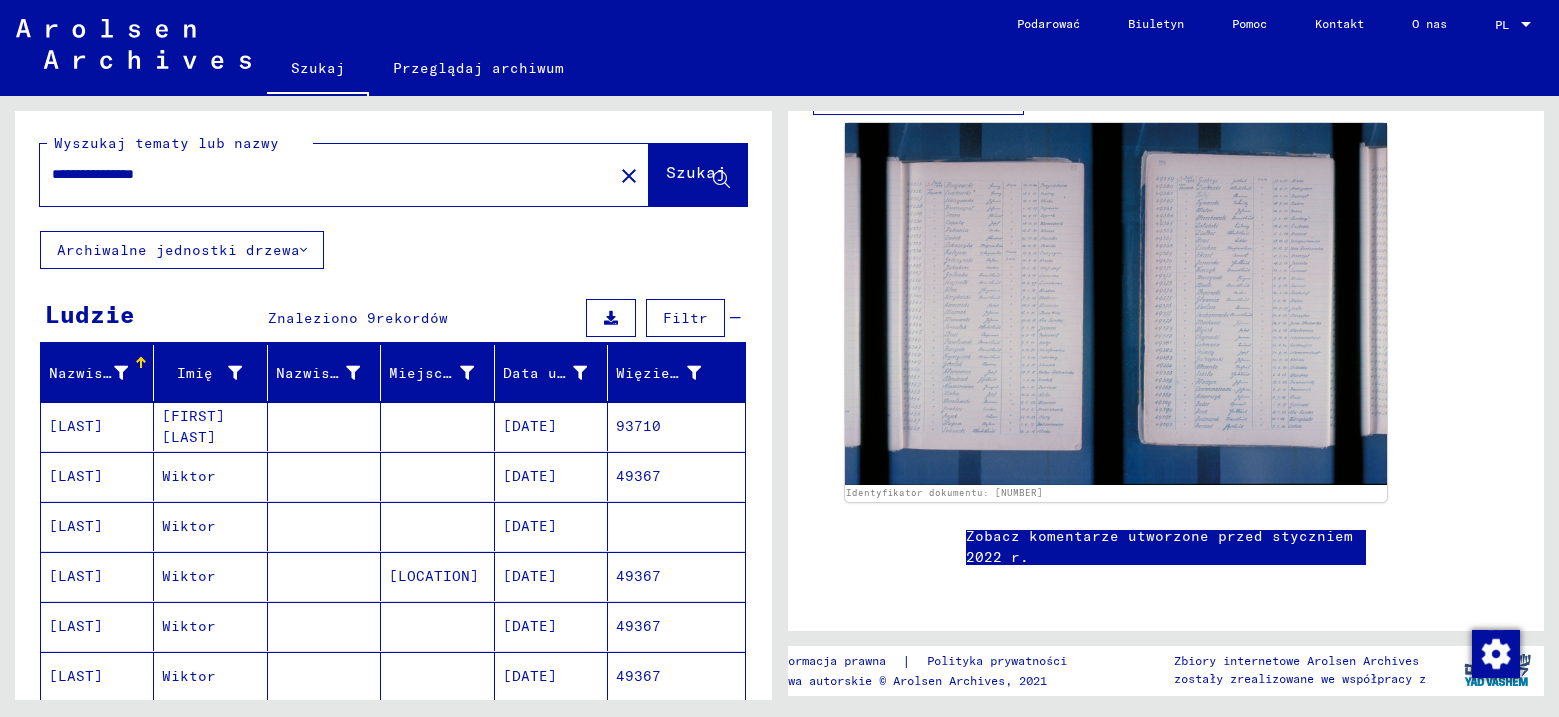 scroll, scrollTop: 0, scrollLeft: 0, axis: both 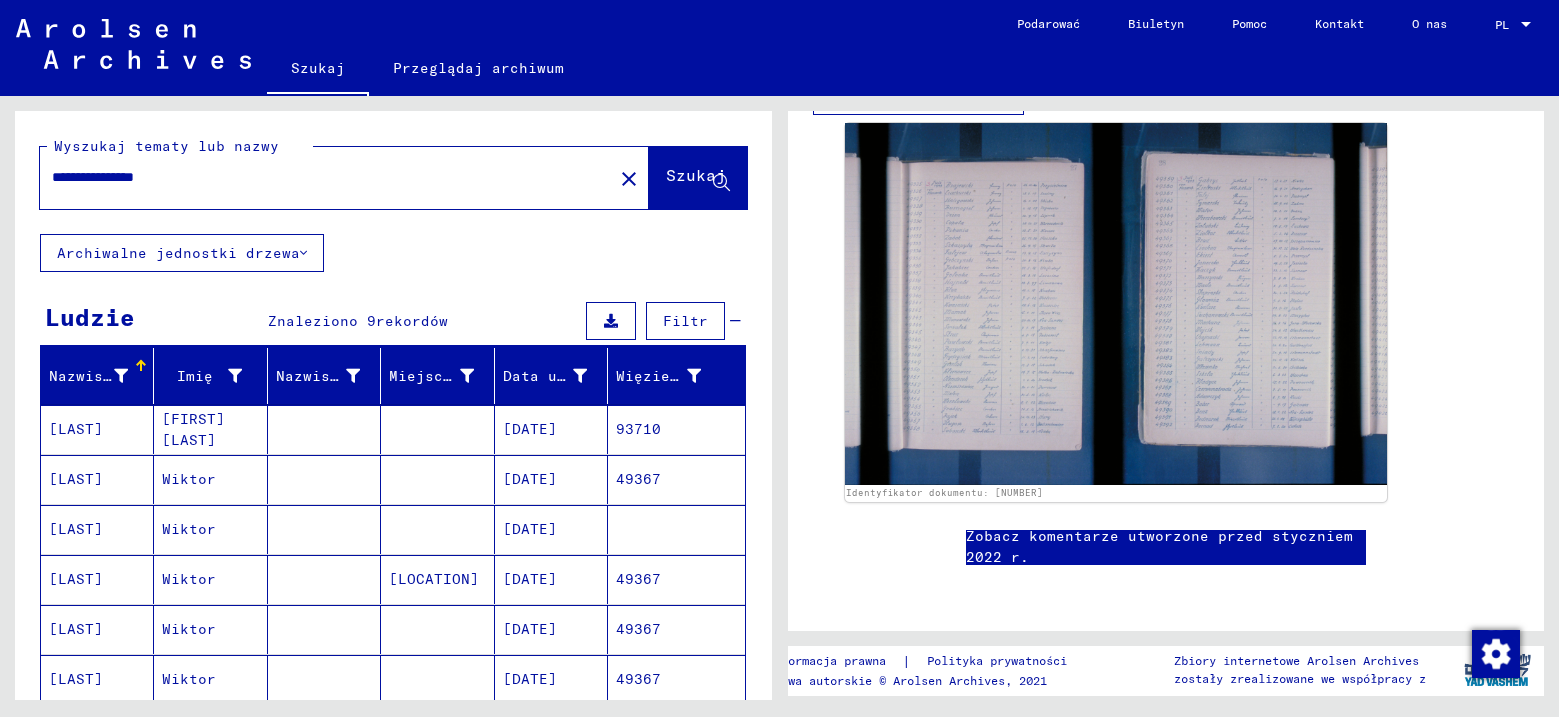 drag, startPoint x: 145, startPoint y: 178, endPoint x: 42, endPoint y: 179, distance: 103.00485 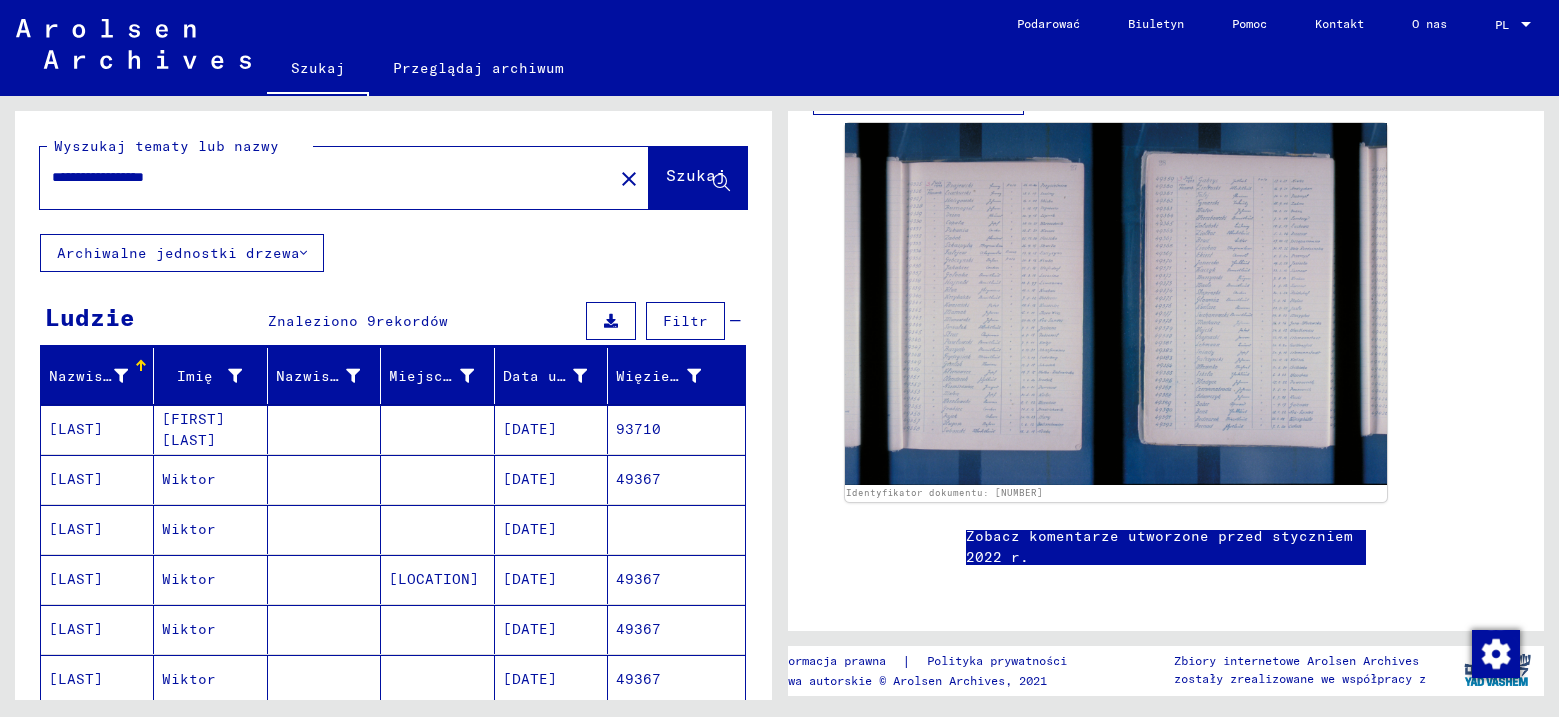 drag, startPoint x: 208, startPoint y: 179, endPoint x: 193, endPoint y: 182, distance: 15.297058 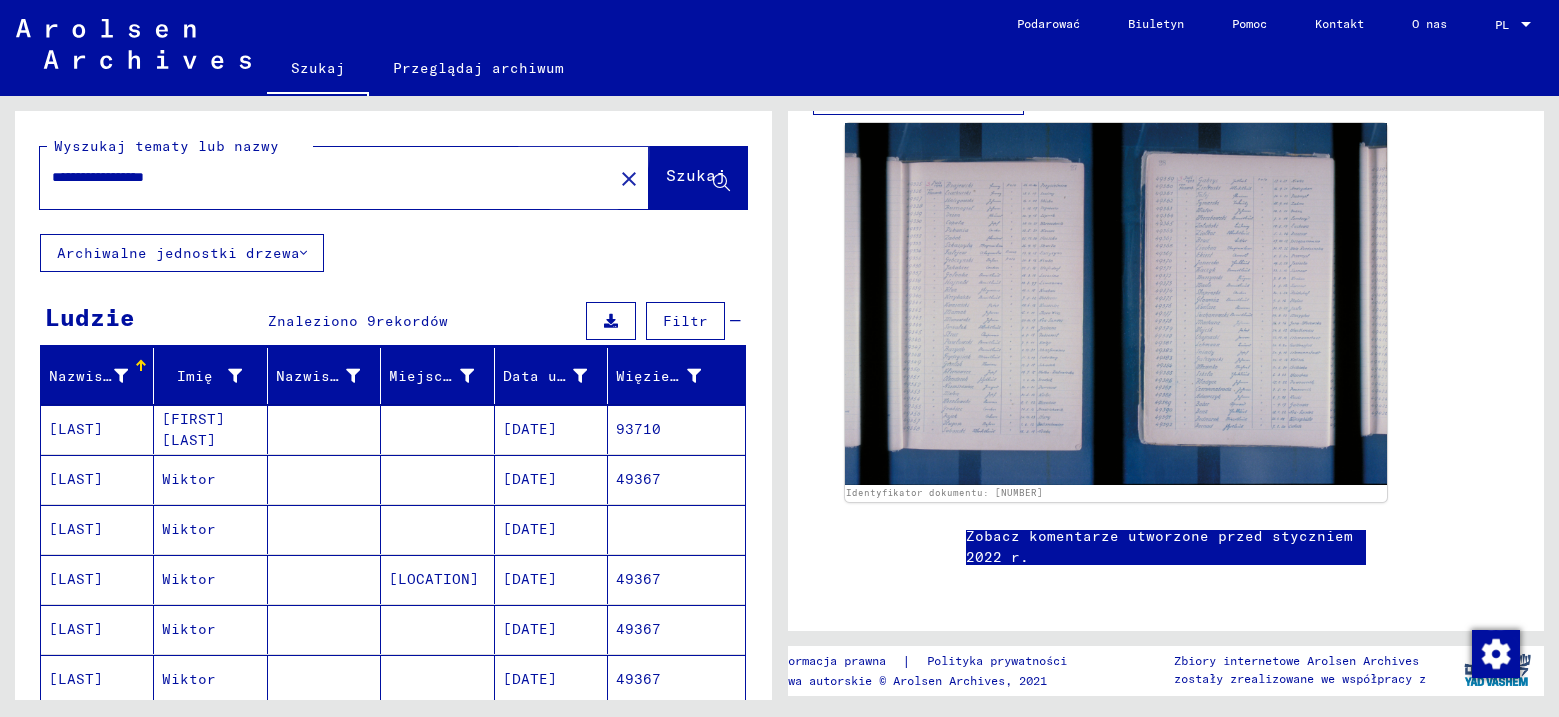 click on "Szukaj" 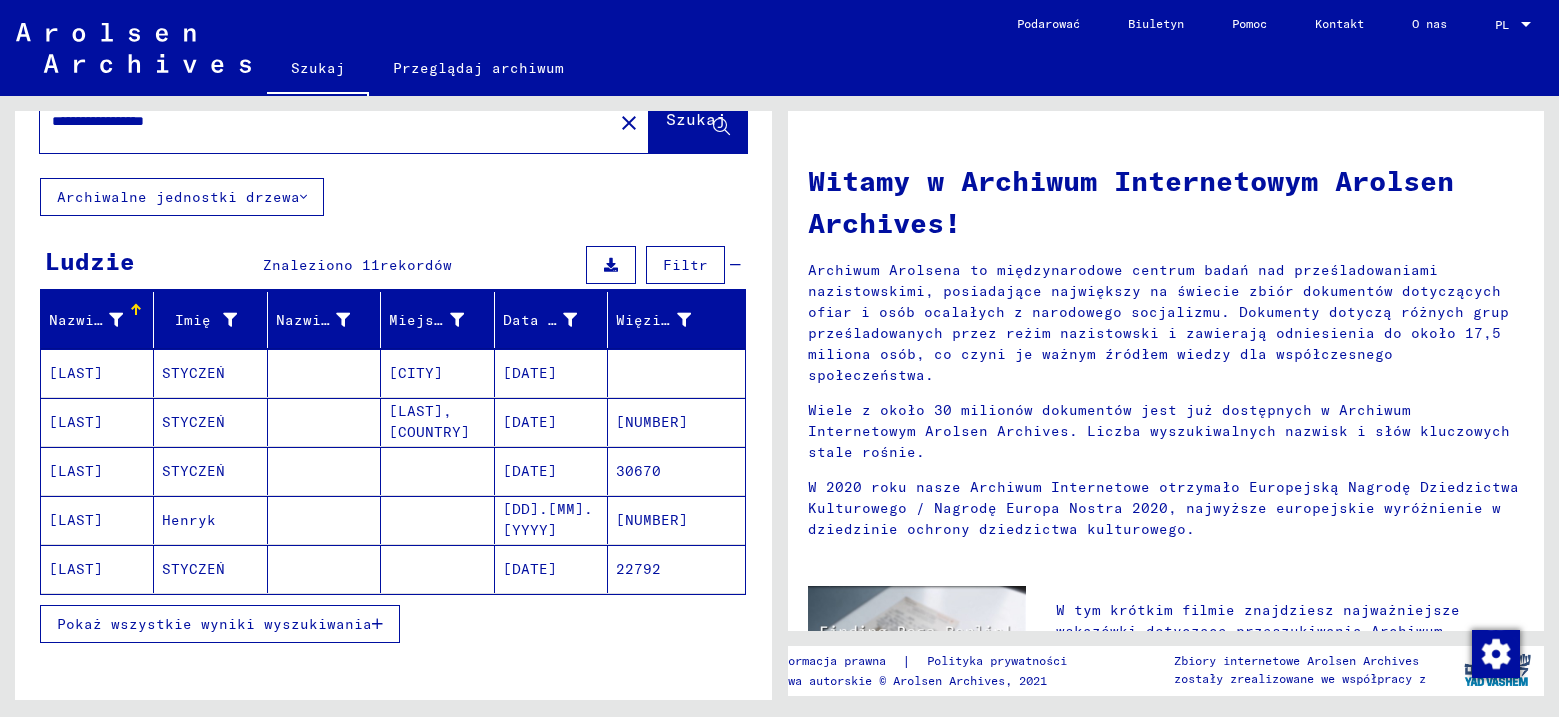 scroll, scrollTop: 100, scrollLeft: 0, axis: vertical 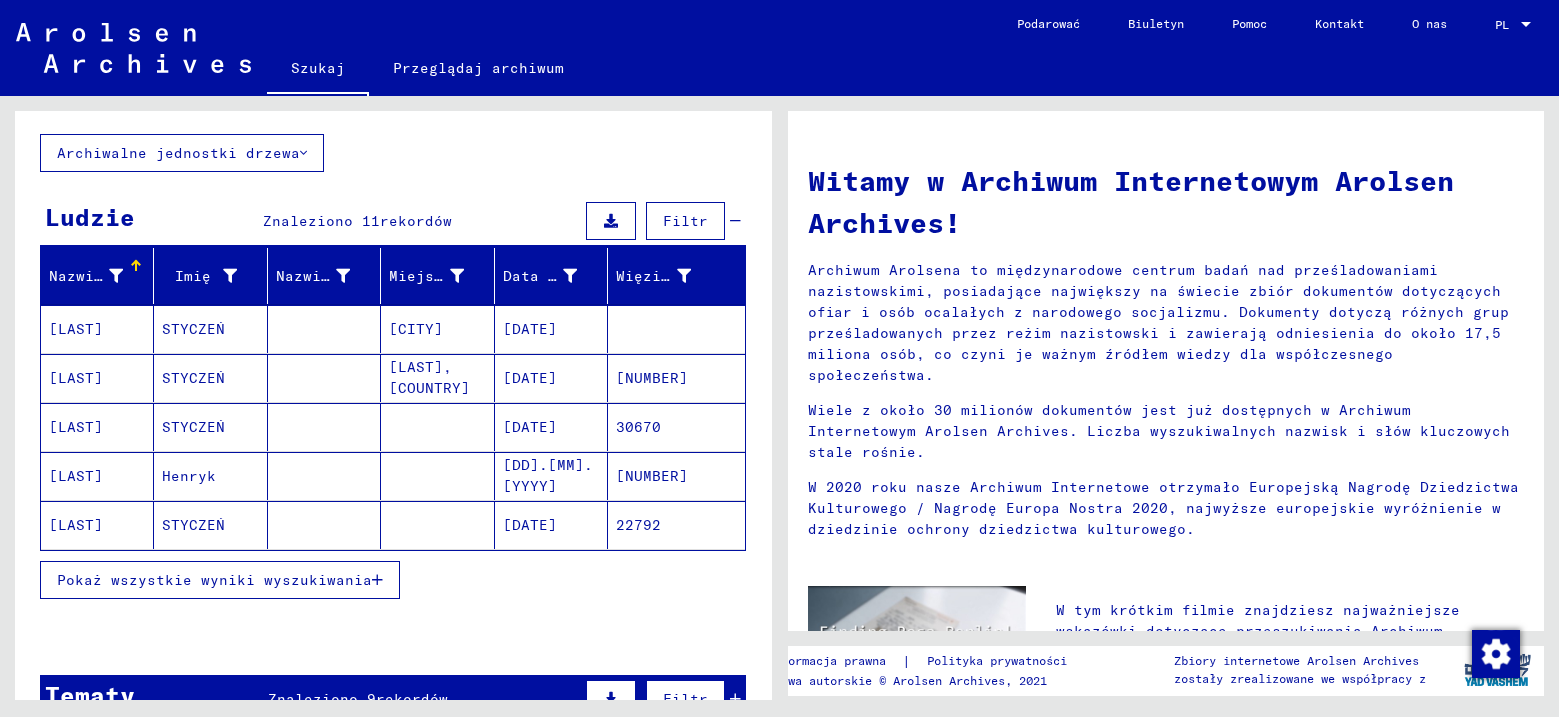 click on "[LAST]" at bounding box center (76, 378) 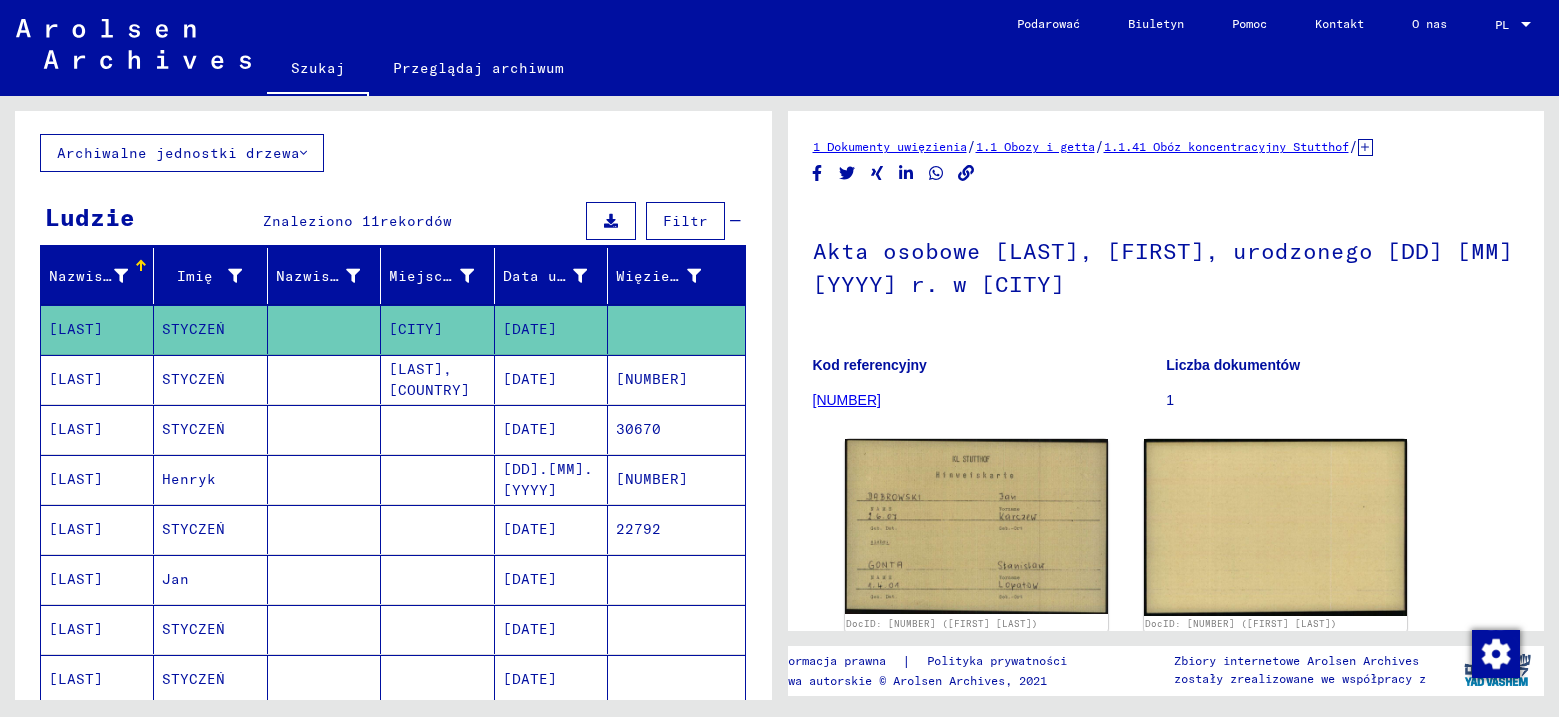 click on "[LAST]" at bounding box center (76, 429) 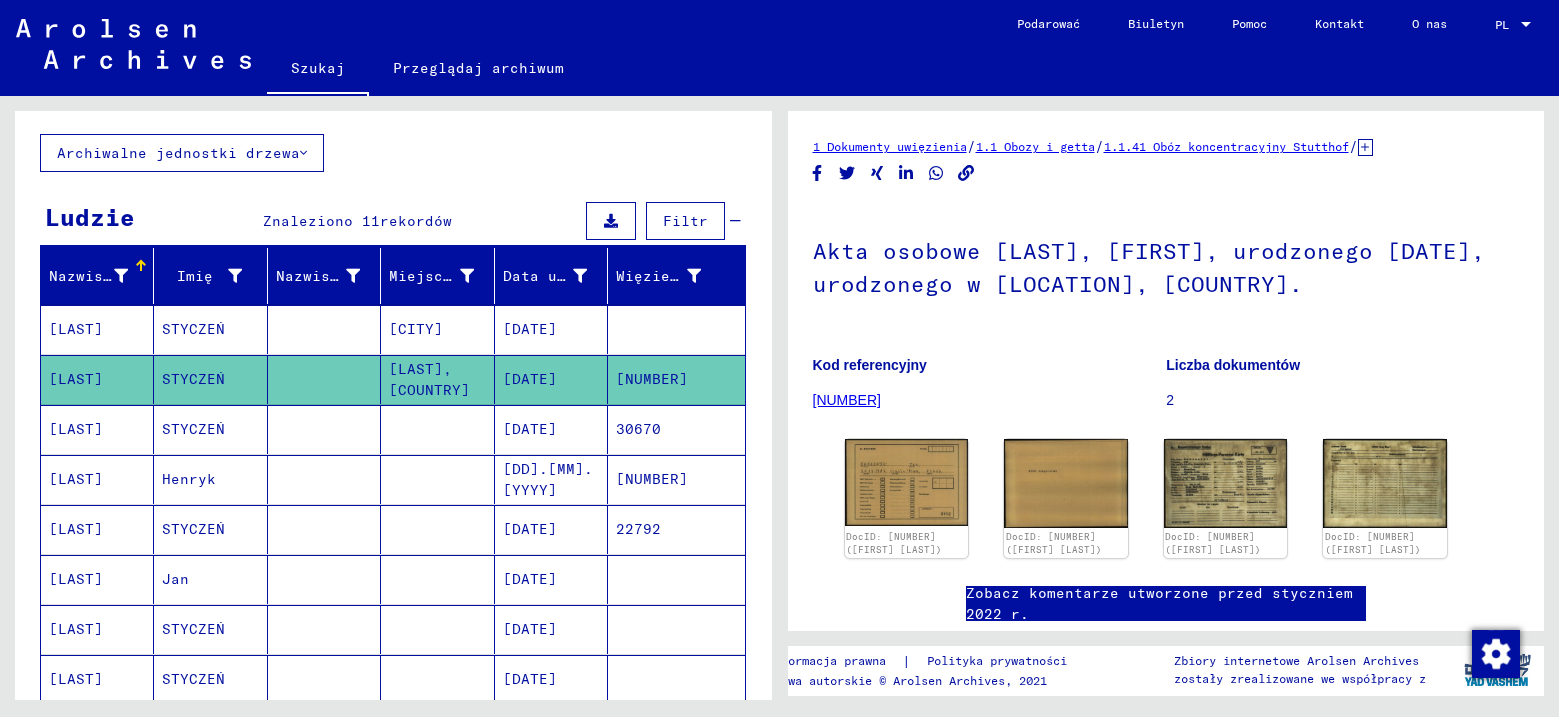 click on "[LAST]" at bounding box center (76, 479) 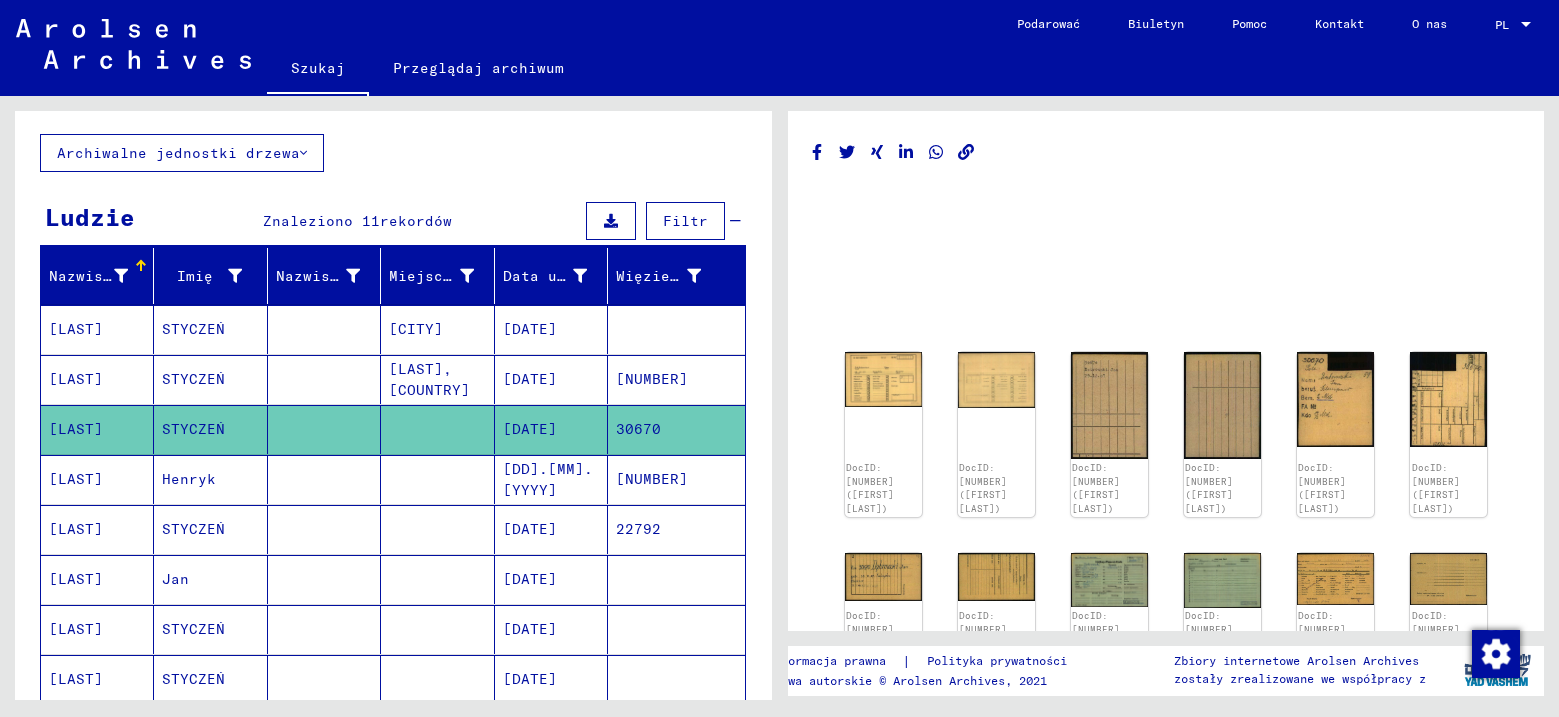 click on "[LAST]" at bounding box center [76, 629] 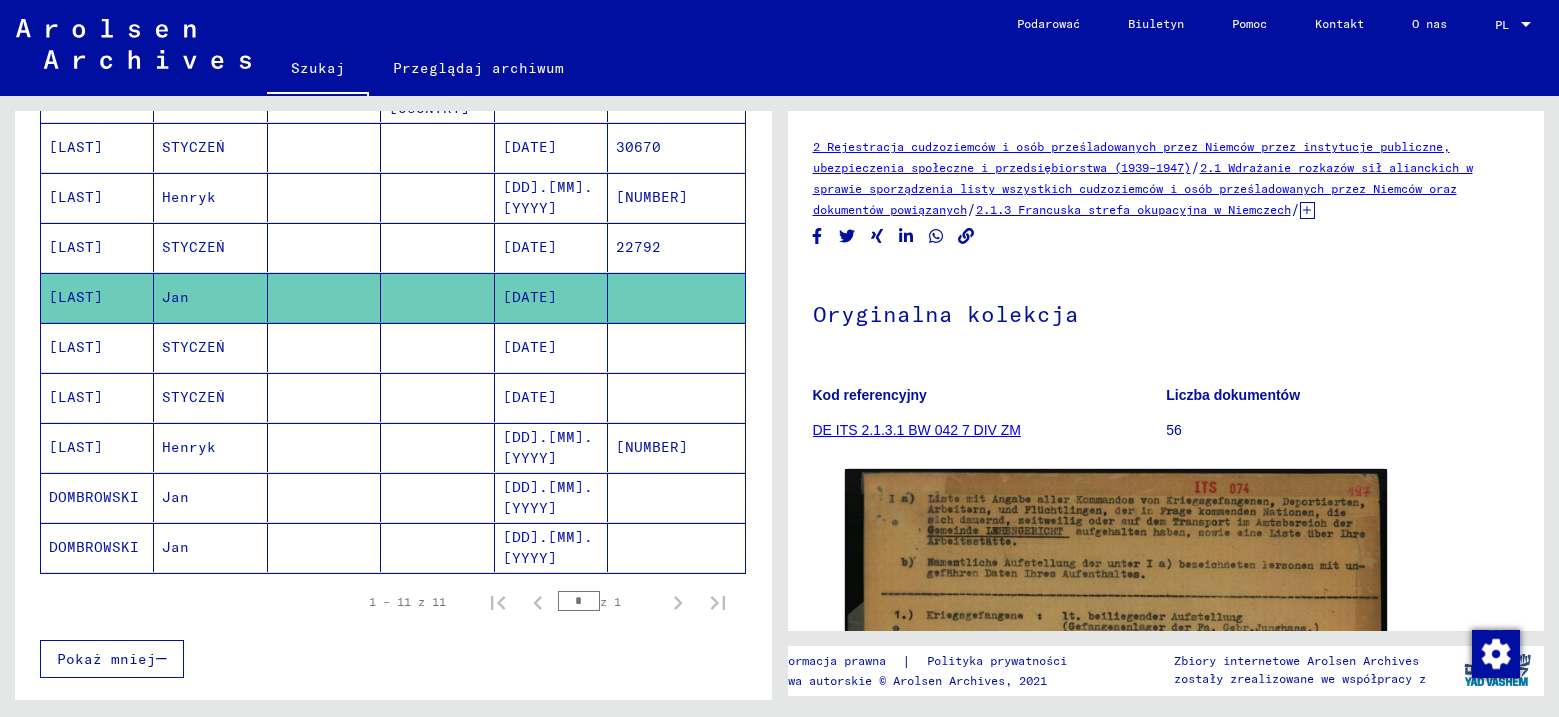 scroll, scrollTop: 400, scrollLeft: 0, axis: vertical 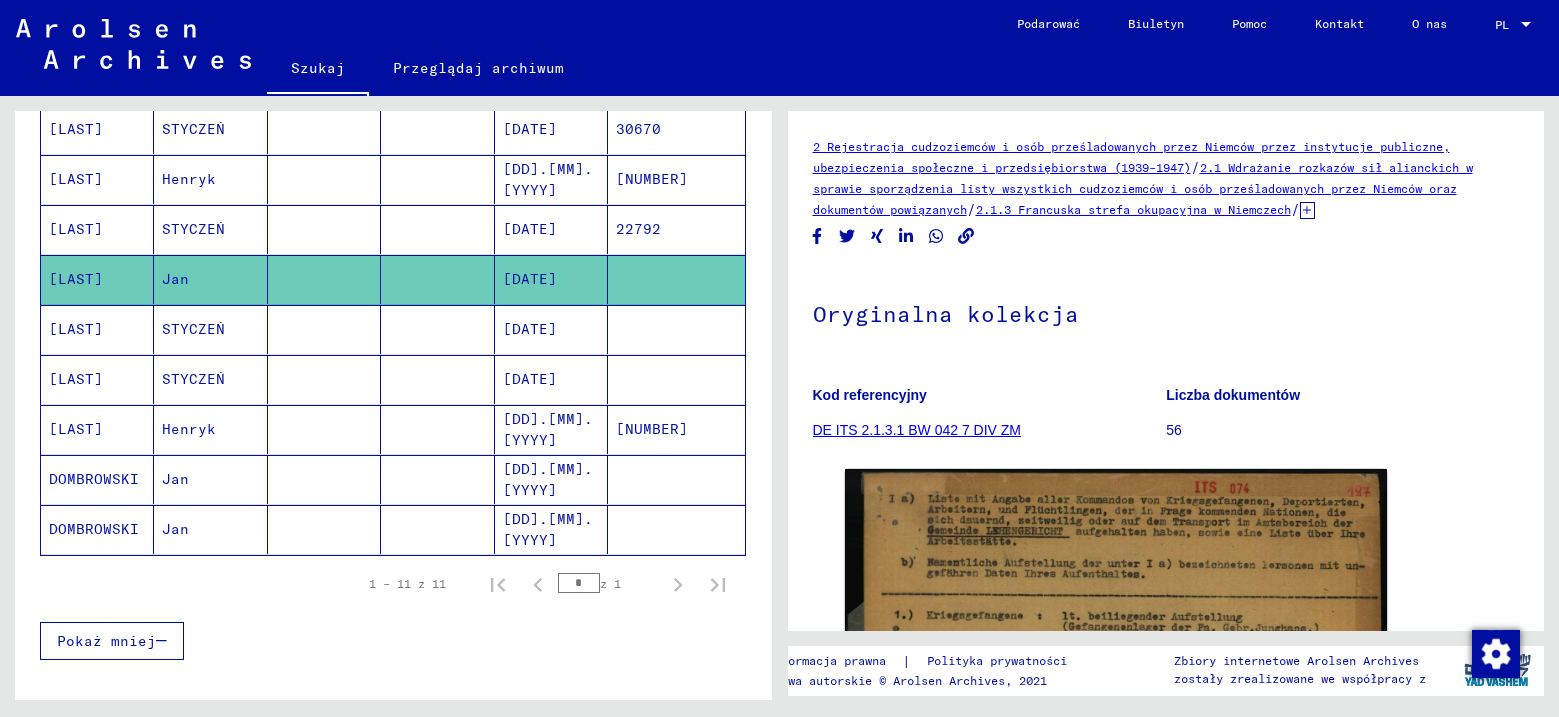 click on "[LAST]" at bounding box center [76, 379] 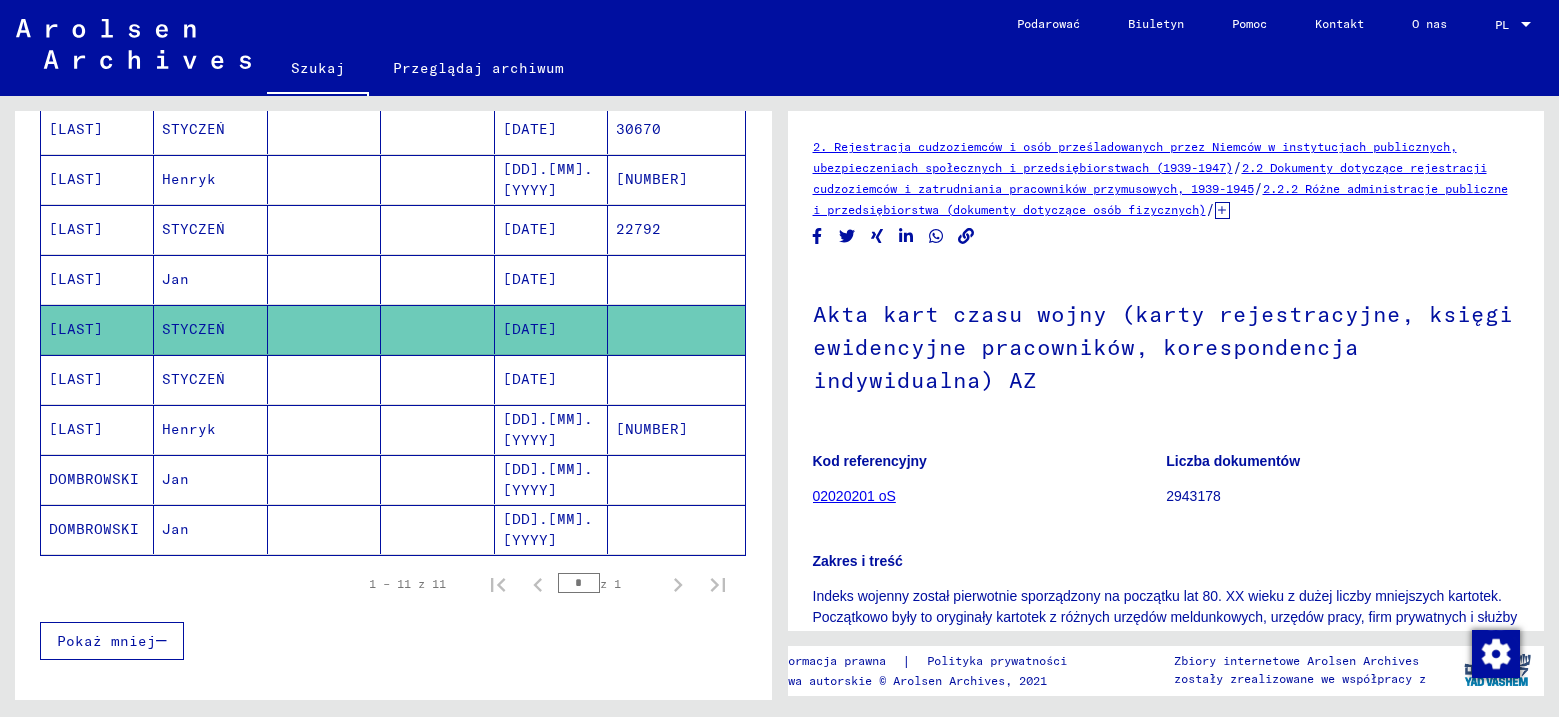 click on "[LAST]" at bounding box center (76, 429) 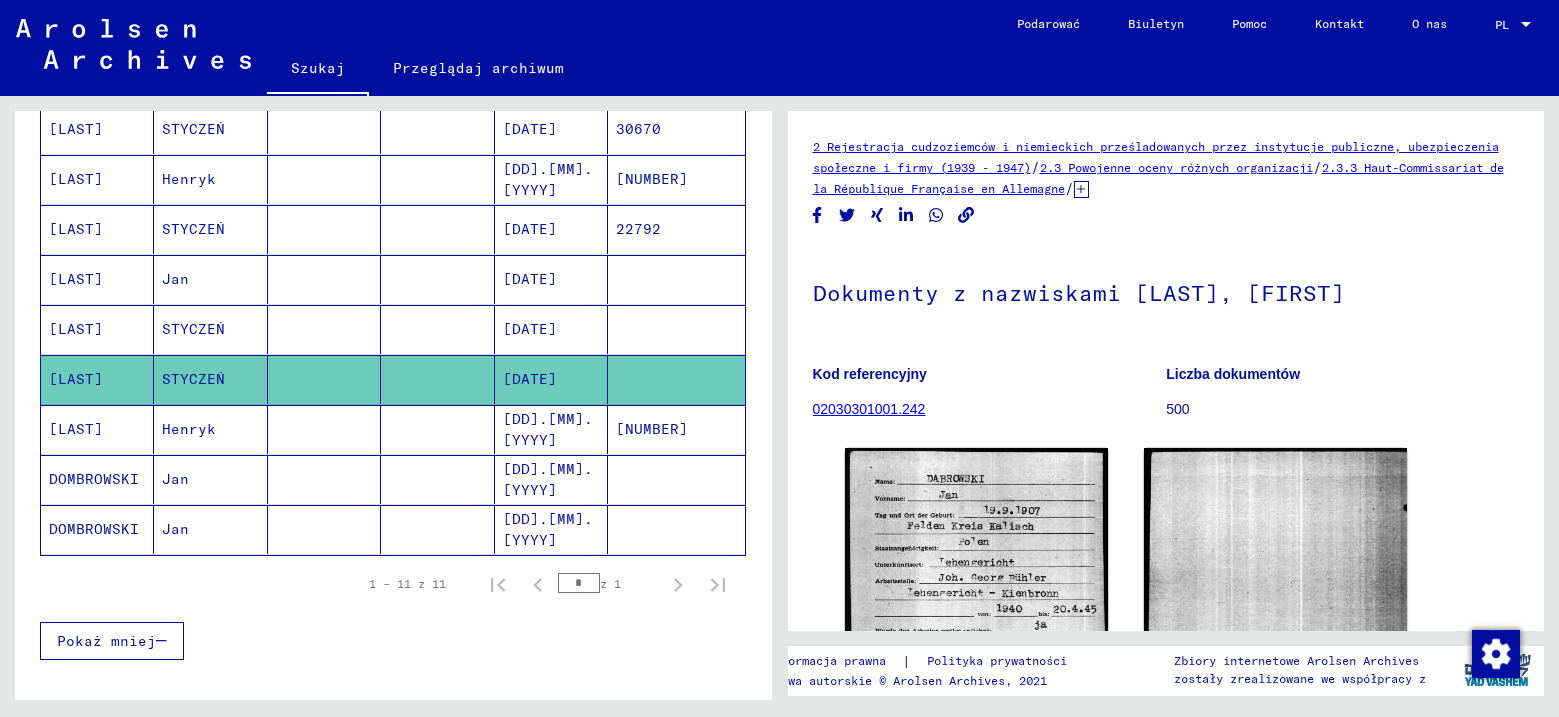 click on "[LAST]" at bounding box center (94, 479) 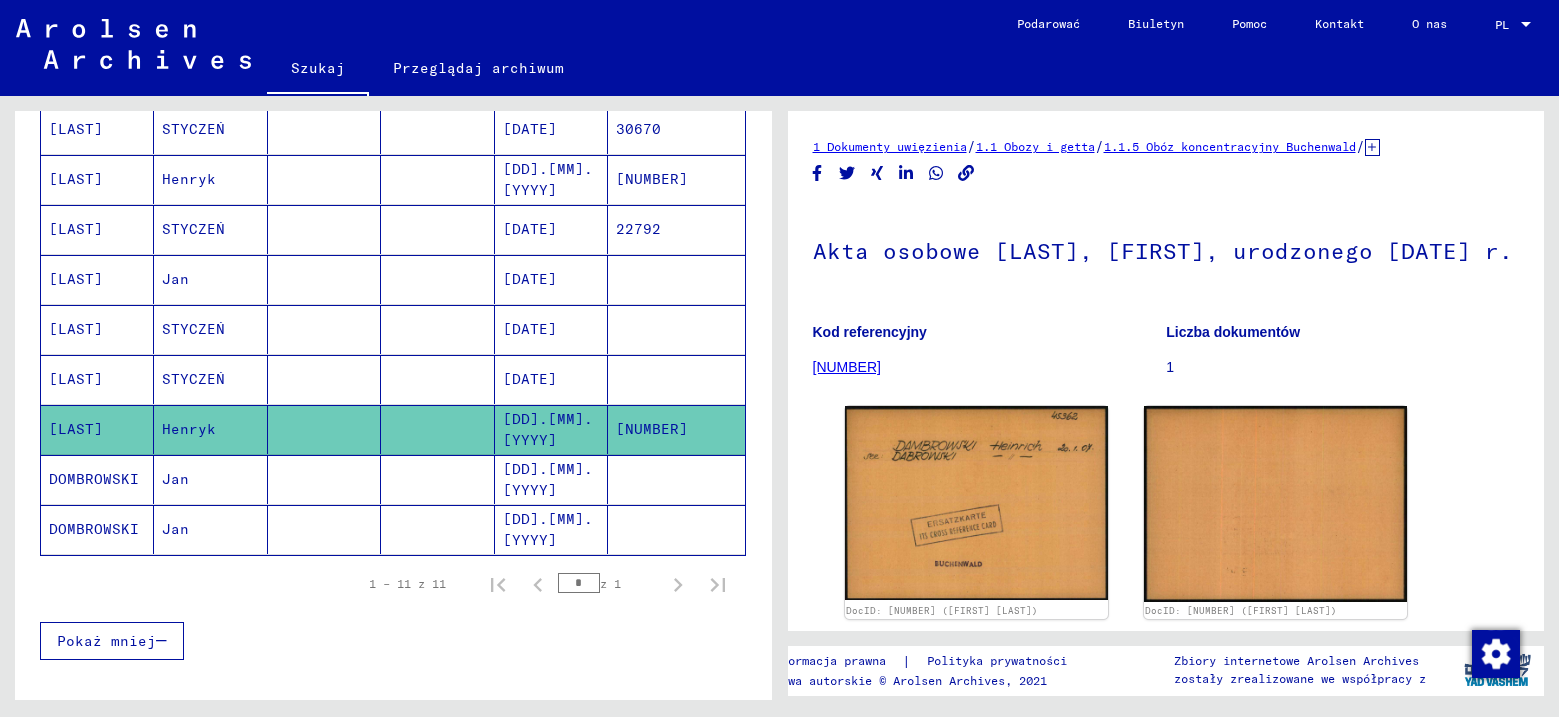 click on "DOMBROWSKI" at bounding box center [94, 529] 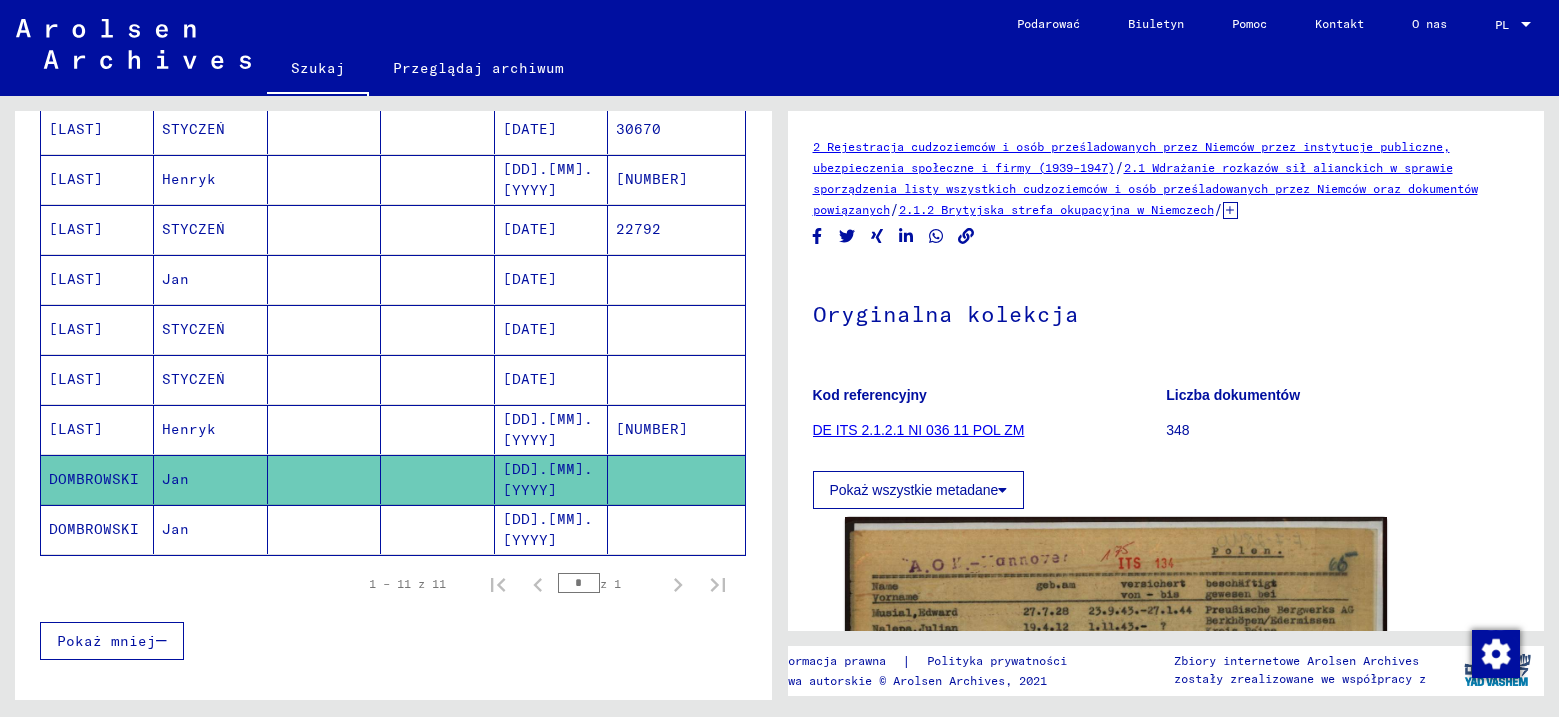 click on "DOMBROWSKI" 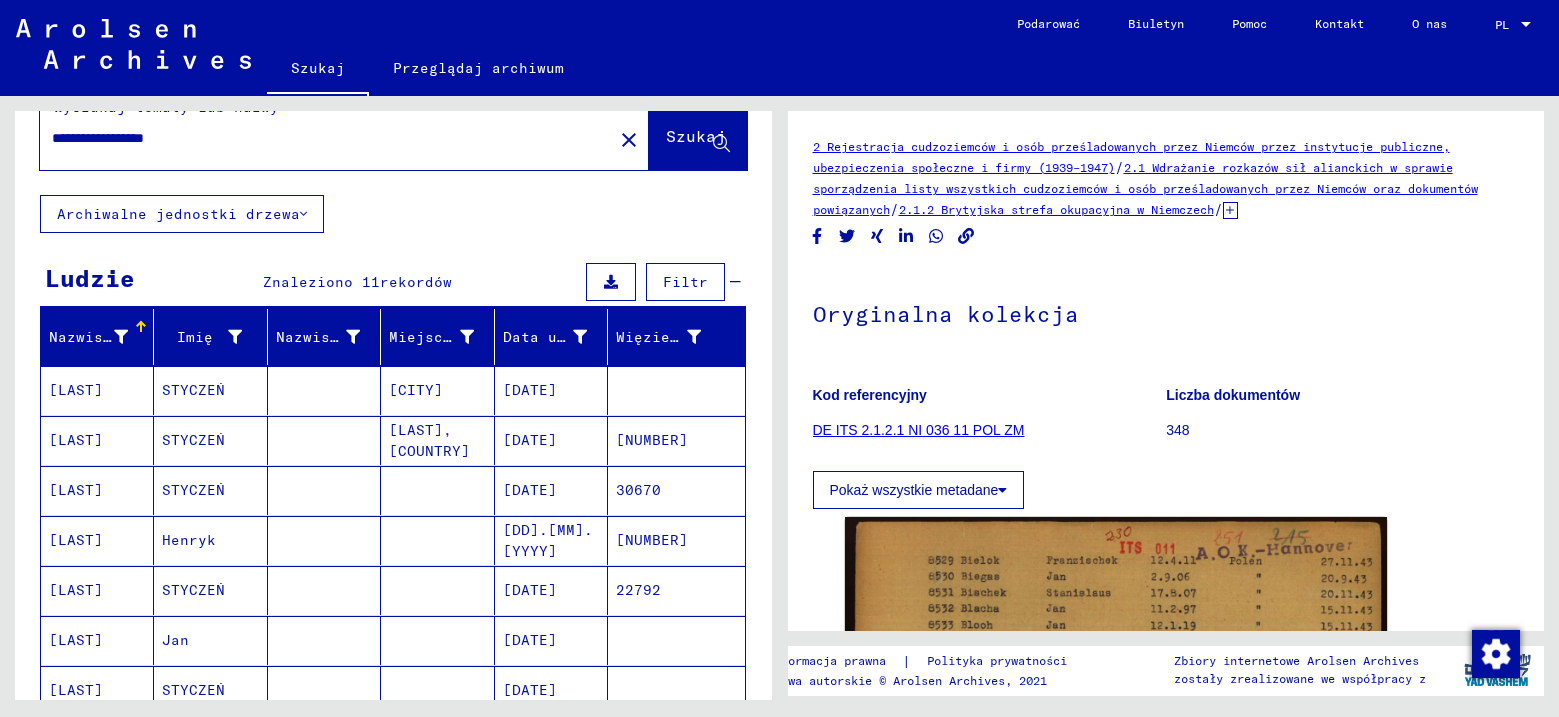 scroll, scrollTop: 0, scrollLeft: 0, axis: both 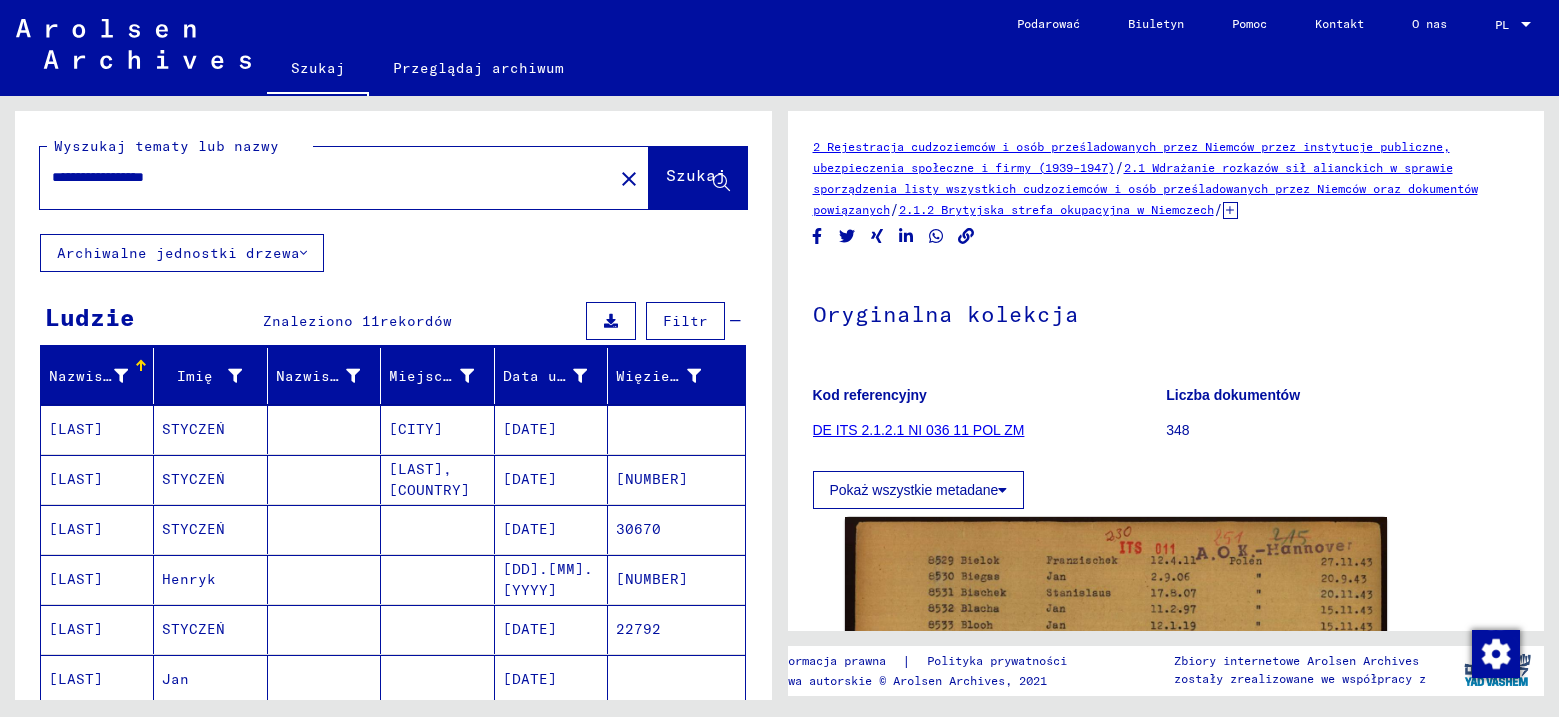 drag, startPoint x: 225, startPoint y: 180, endPoint x: 26, endPoint y: 173, distance: 199.12308 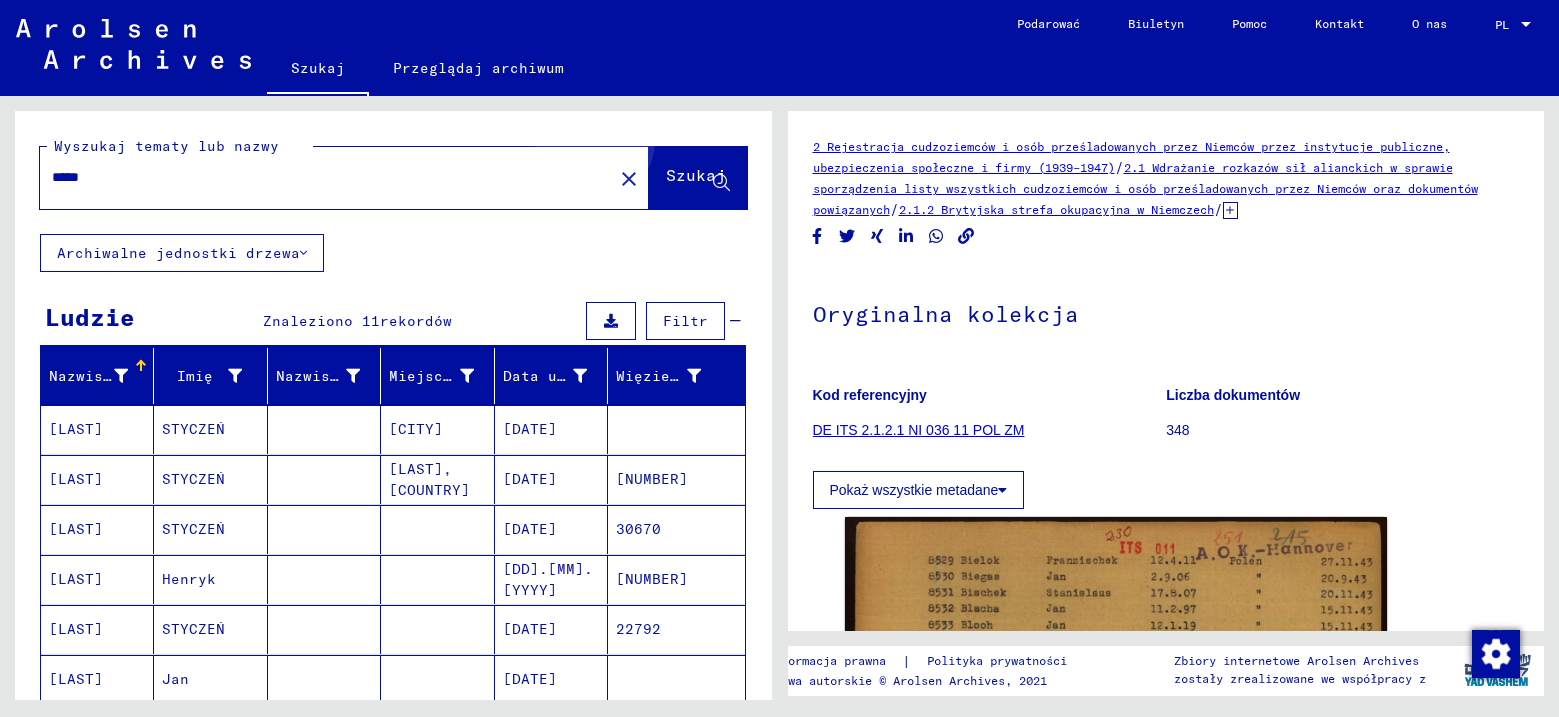 click on "Szukaj" 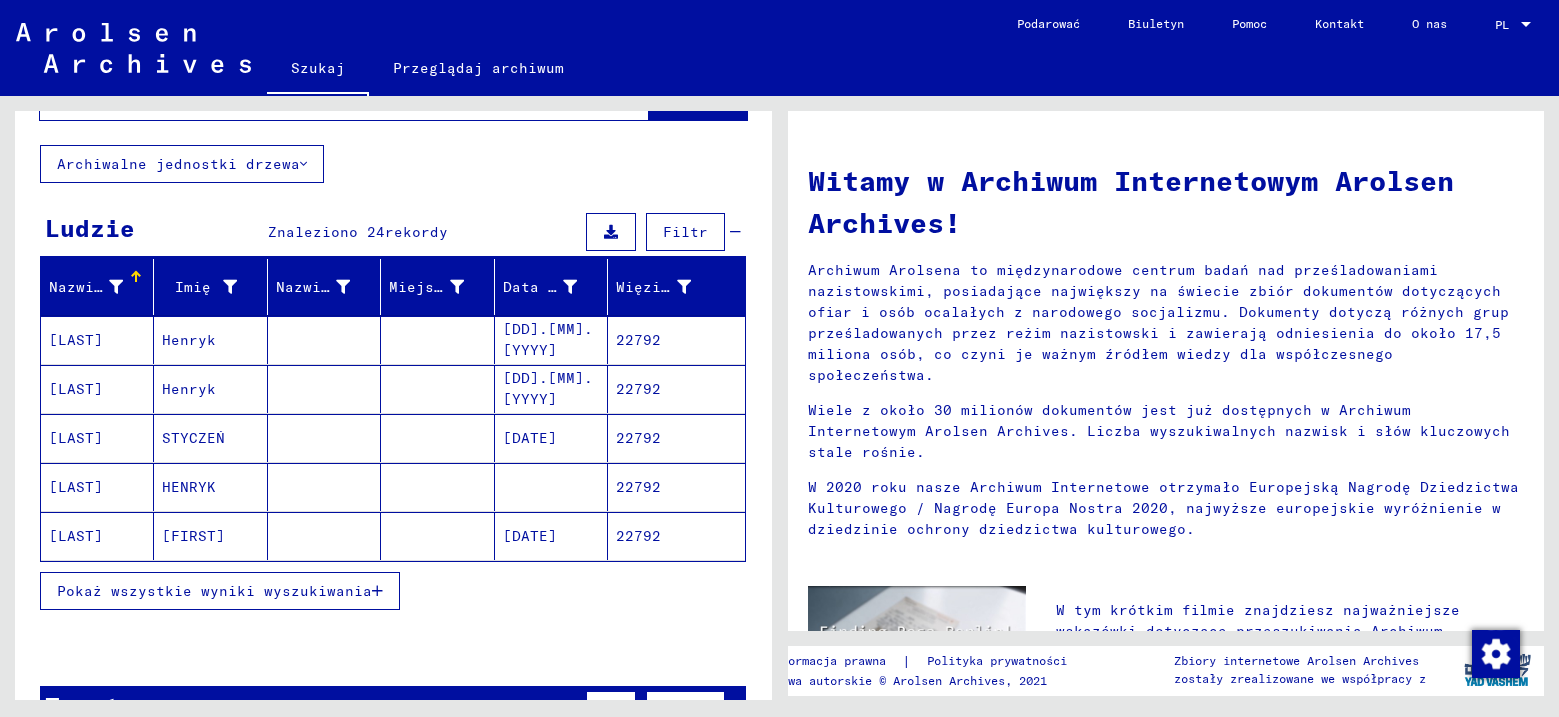 scroll, scrollTop: 100, scrollLeft: 0, axis: vertical 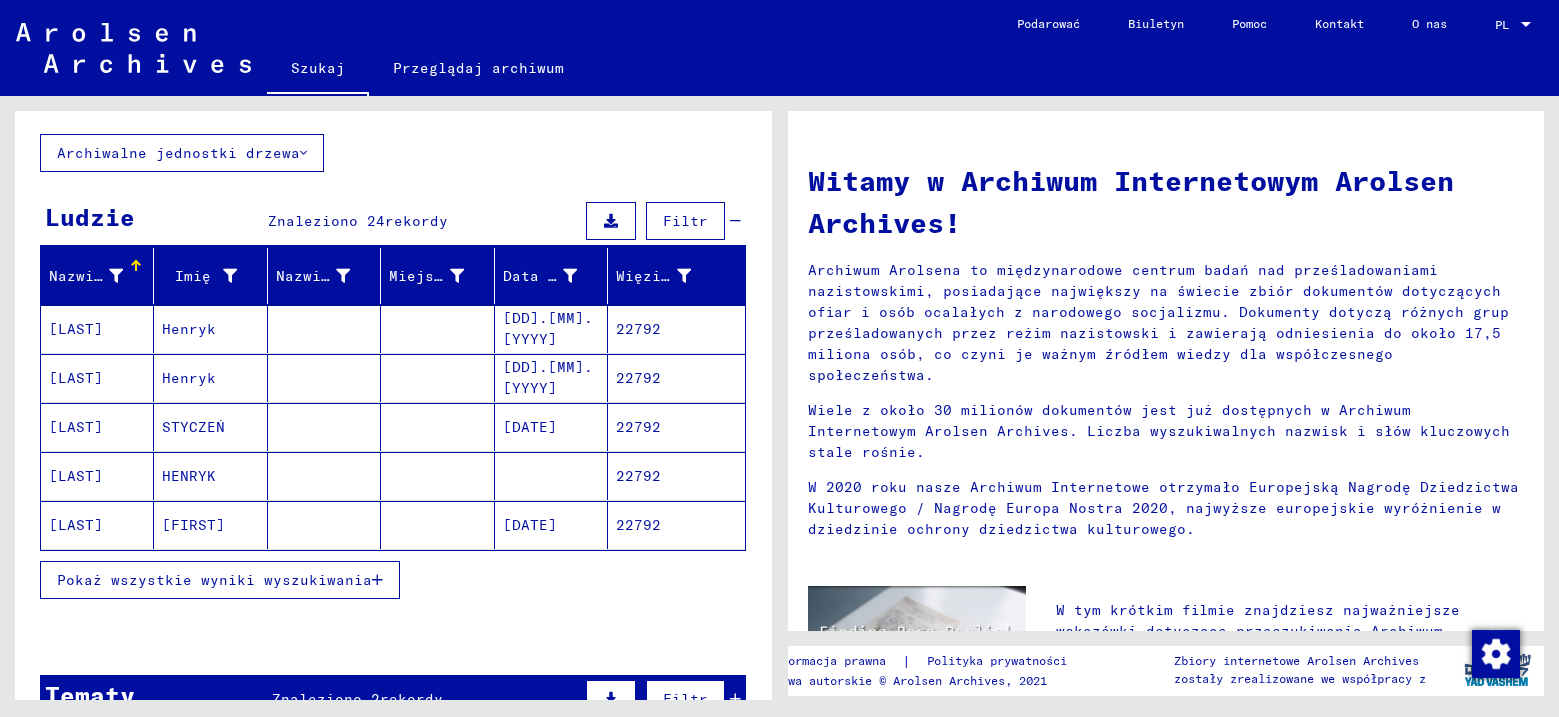 click on "Pokaż wszystkie wyniki wyszukiwania" at bounding box center [214, 580] 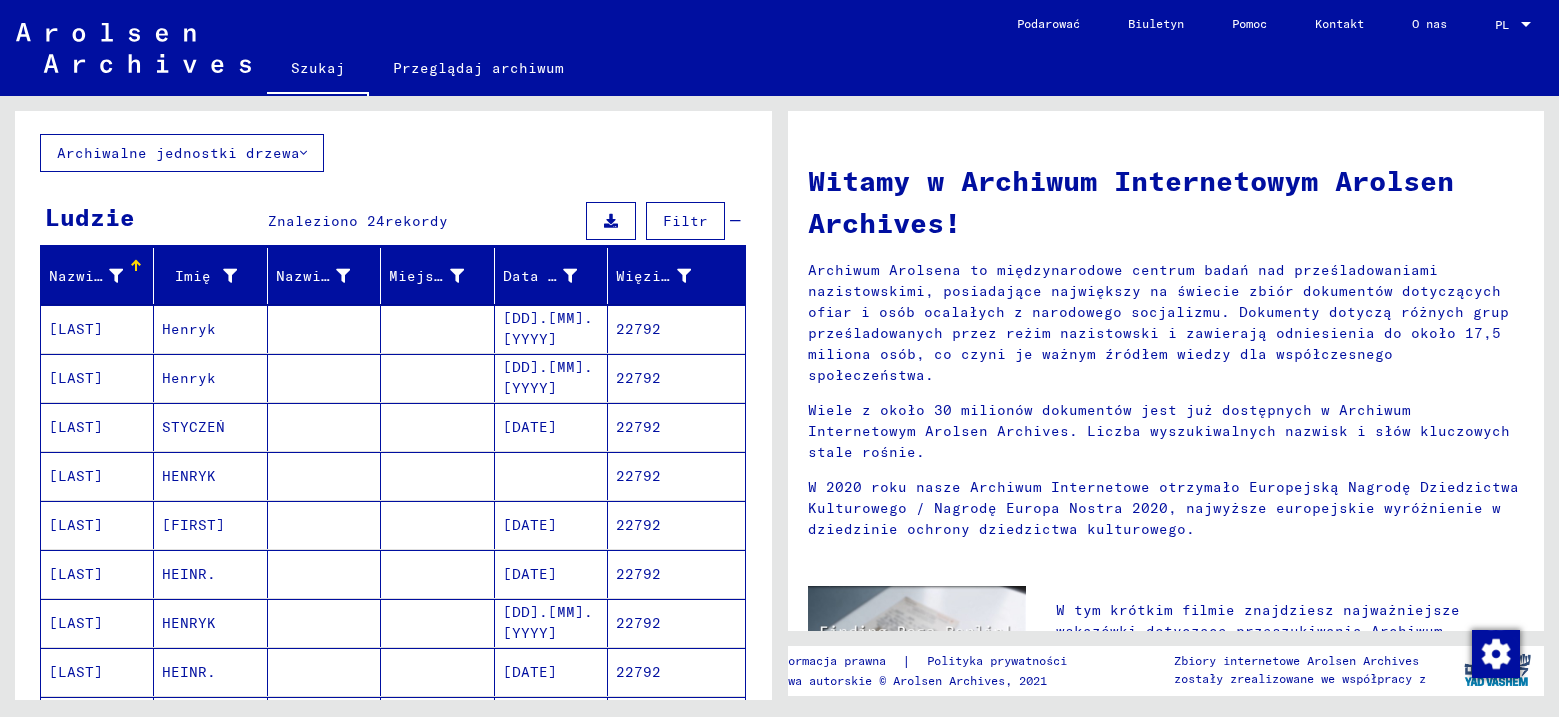 click on "[LAST]" at bounding box center [76, 476] 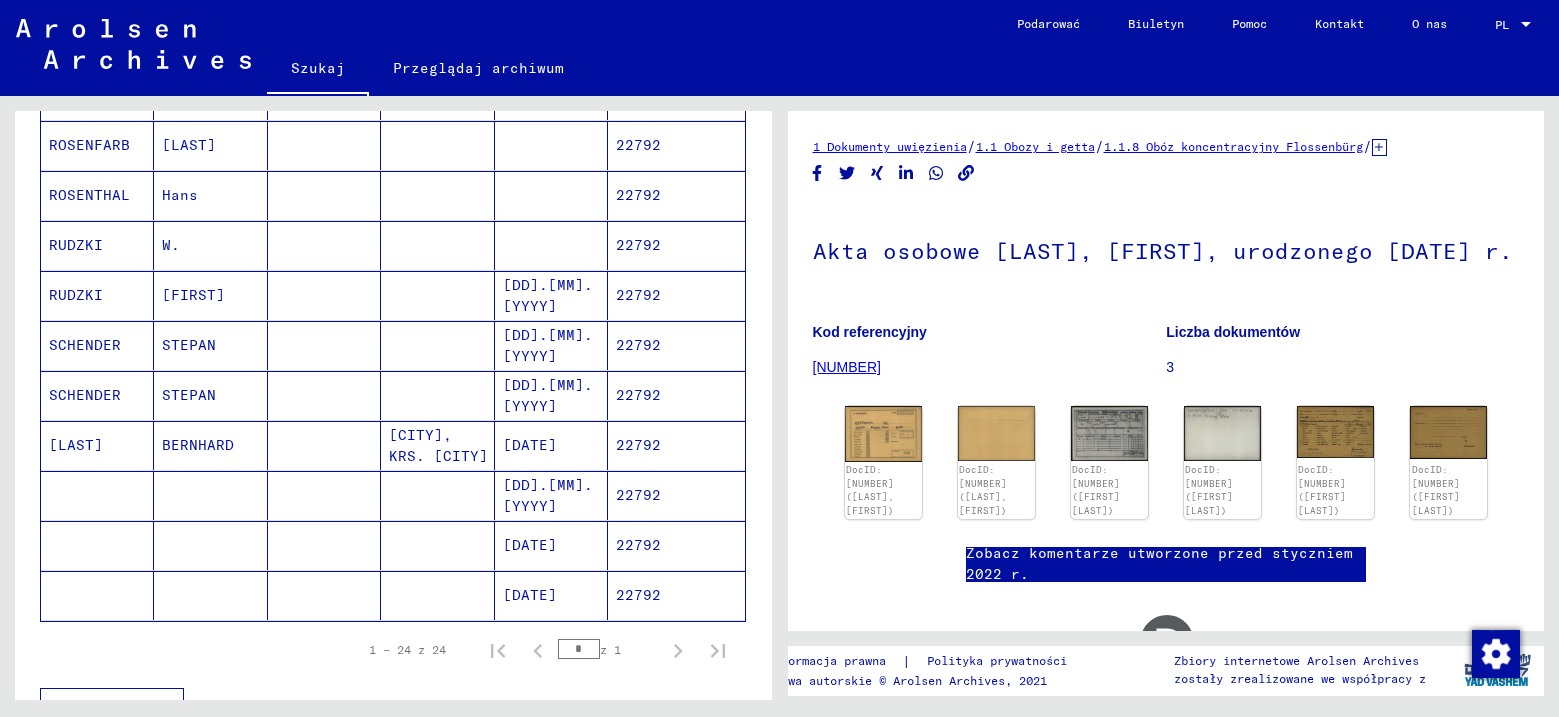 scroll, scrollTop: 1100, scrollLeft: 0, axis: vertical 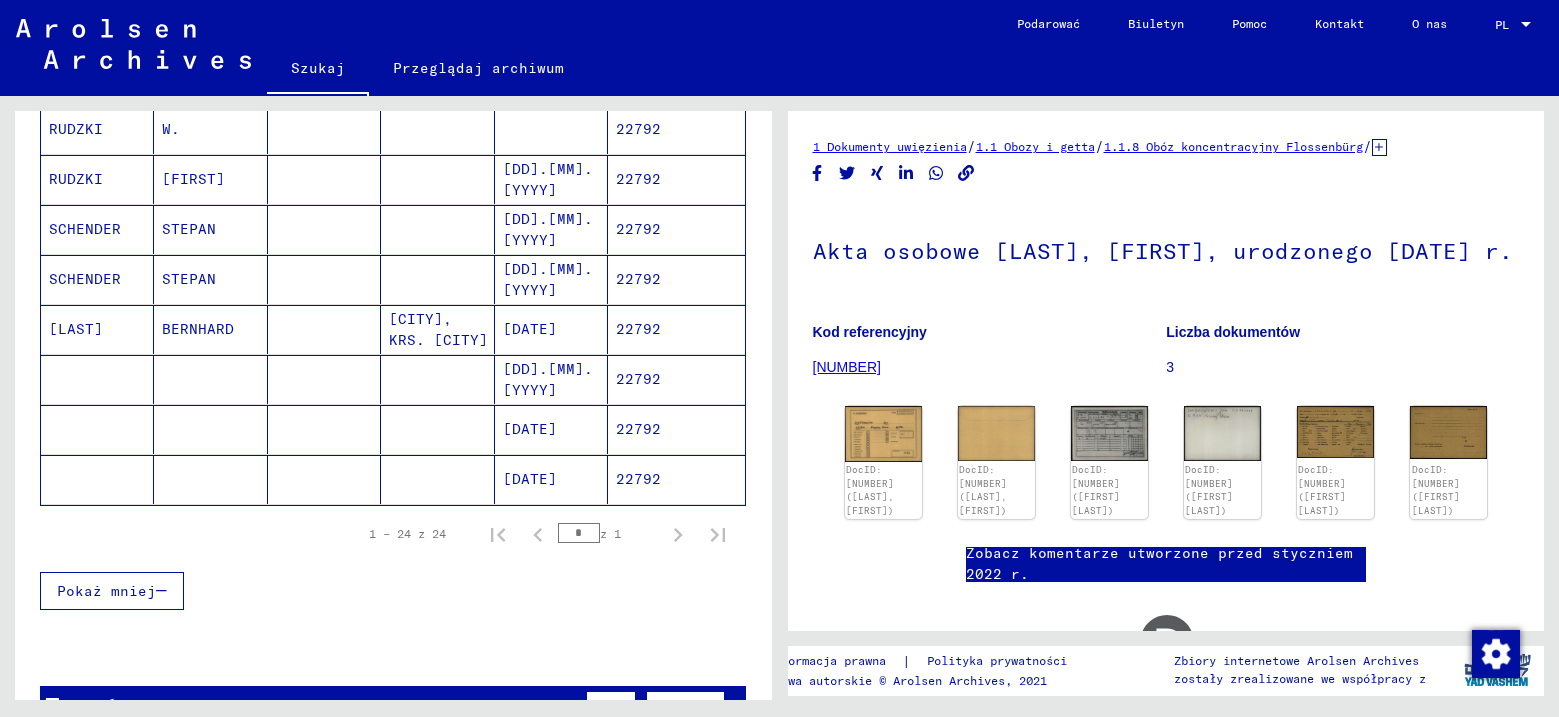 click 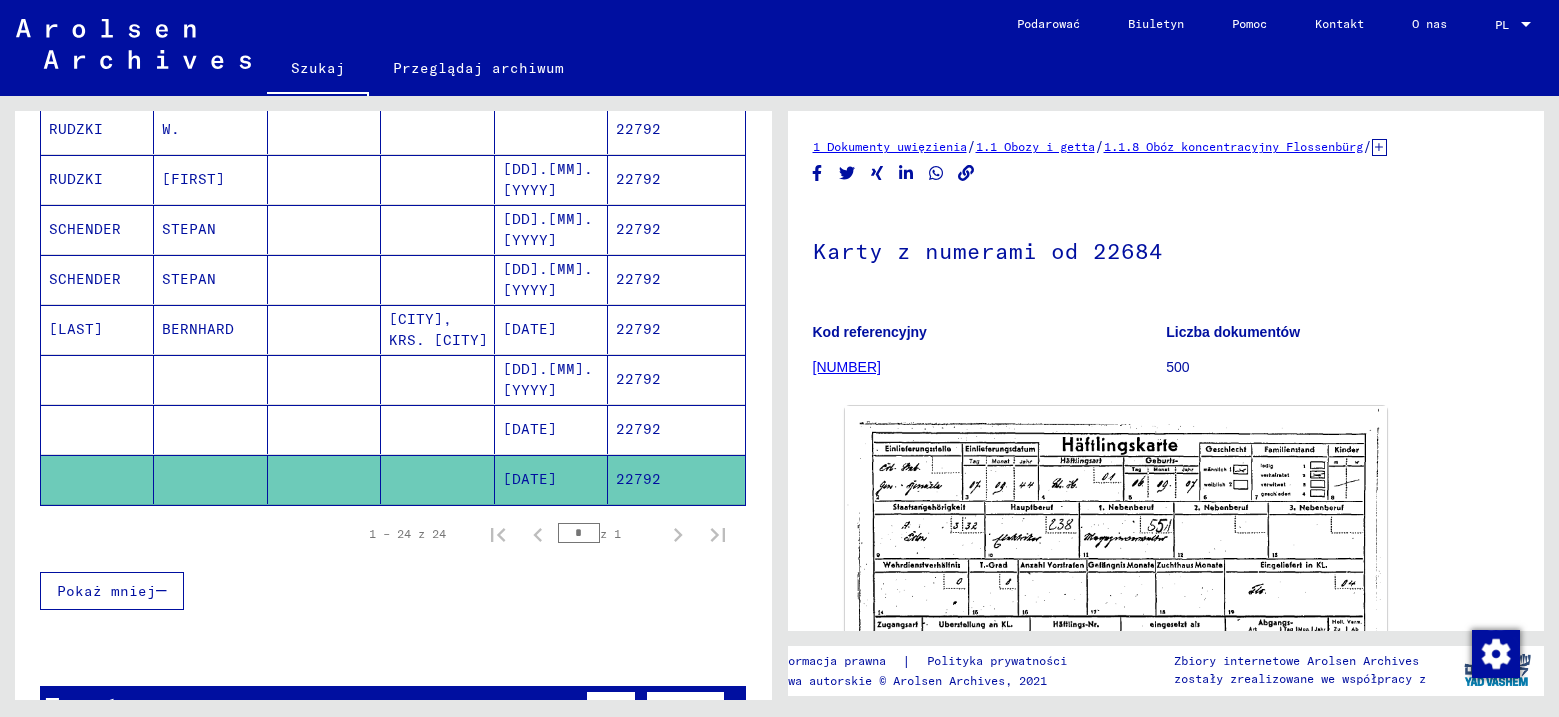 click at bounding box center (97, 479) 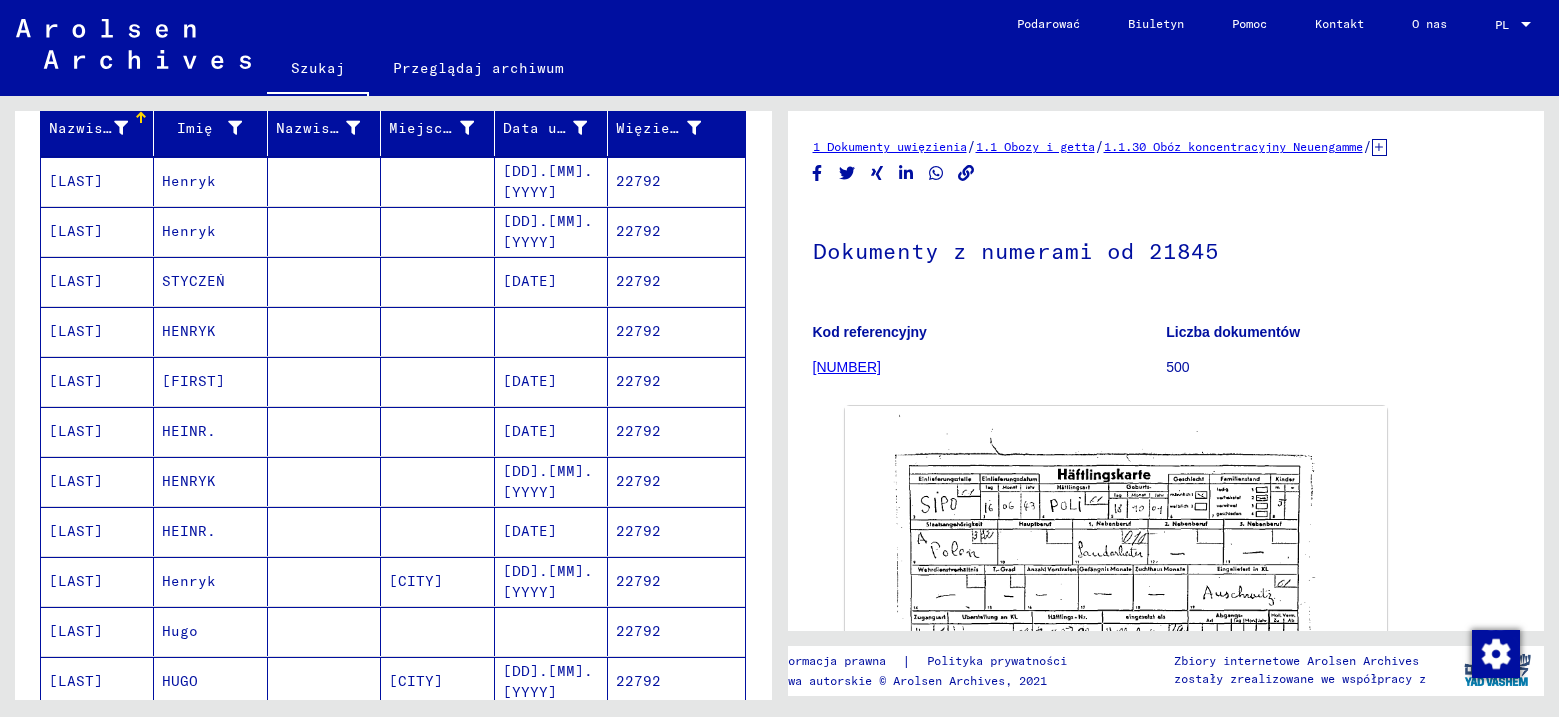 scroll, scrollTop: 200, scrollLeft: 0, axis: vertical 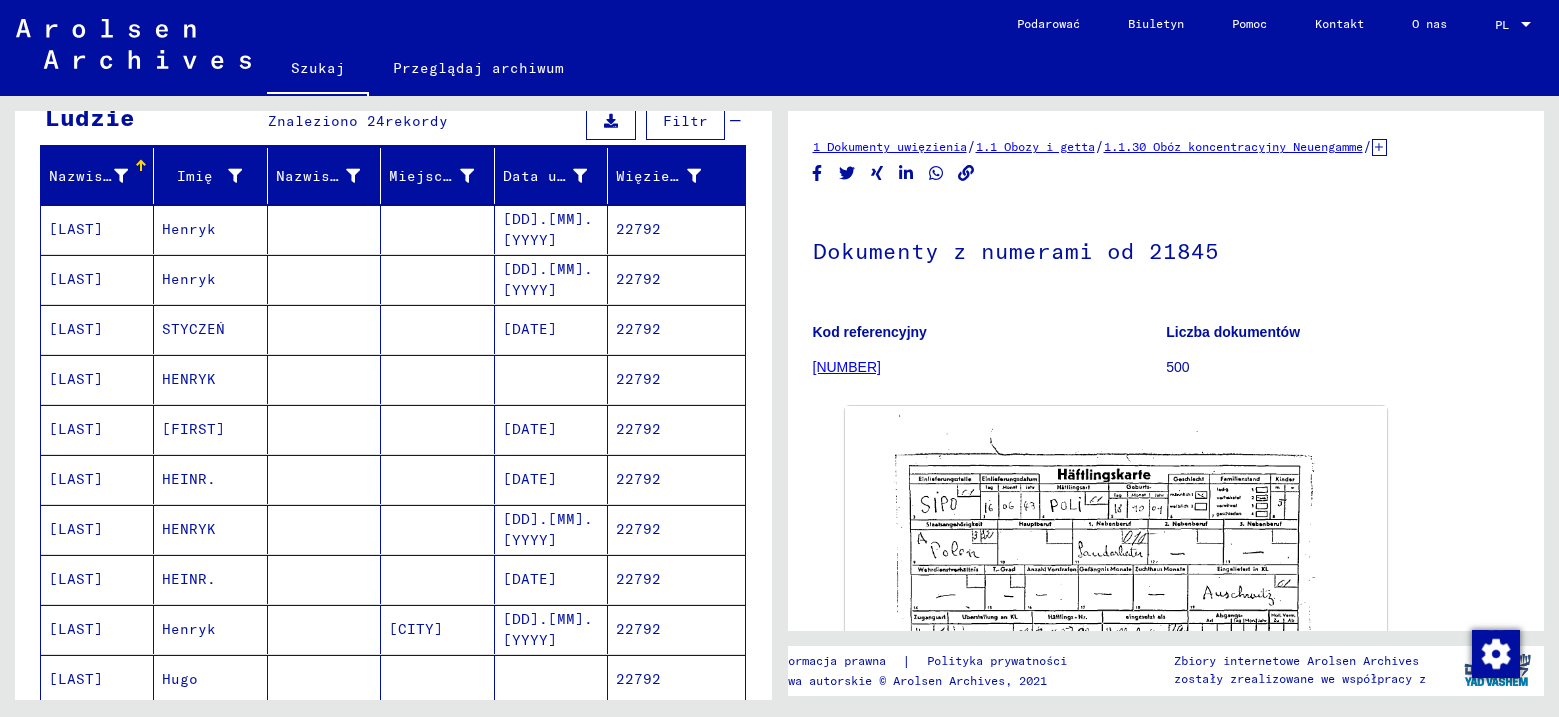 click on "[LAST]" at bounding box center [76, 429] 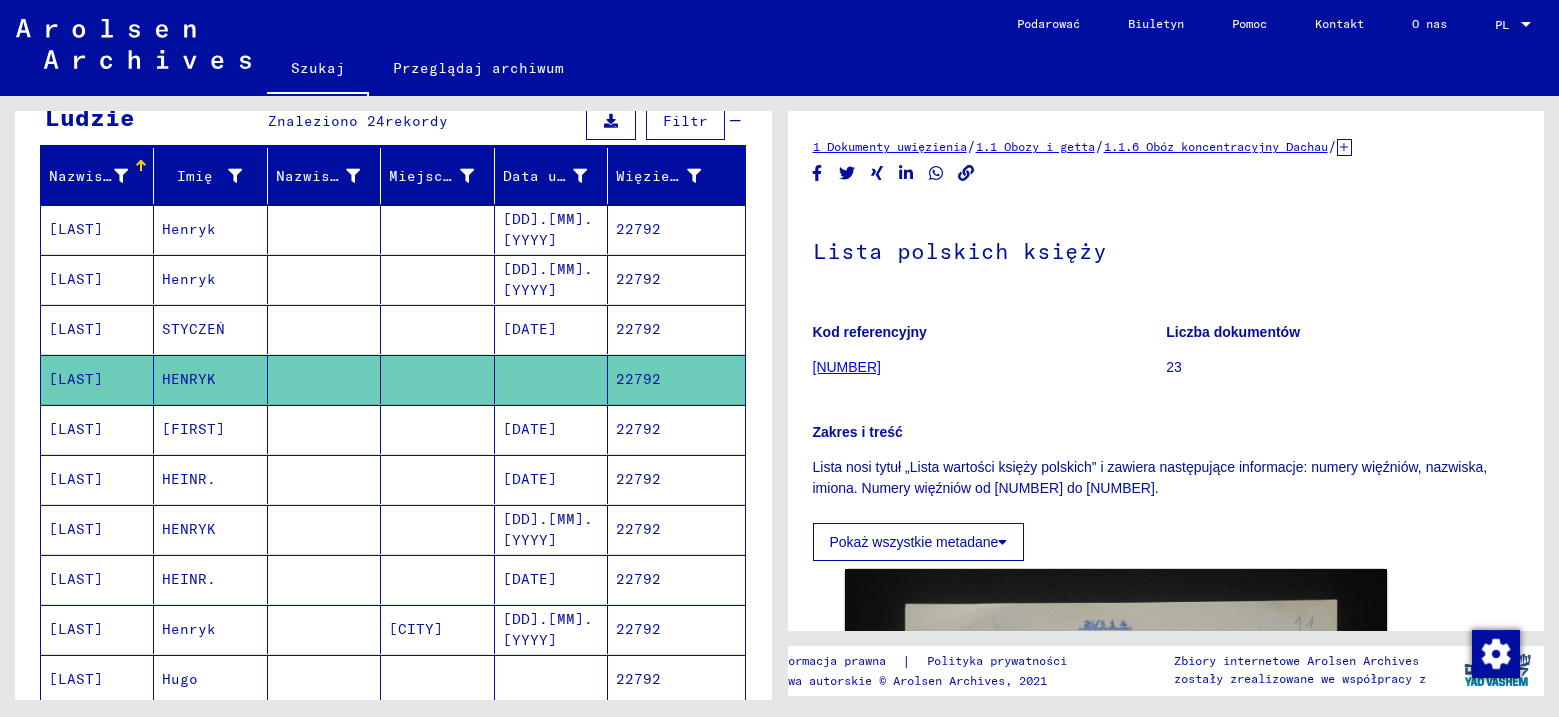 click on "[LAST]" at bounding box center [76, 579] 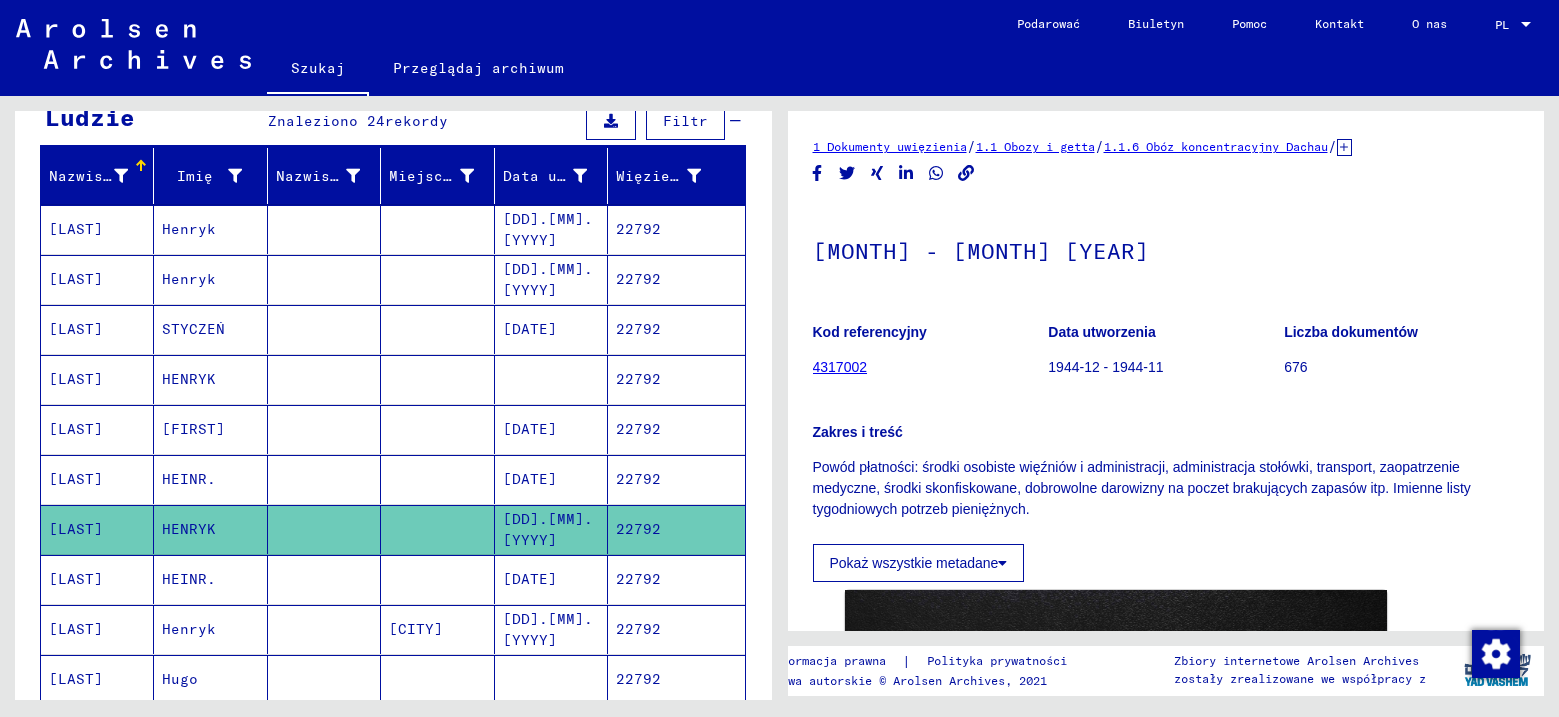 click on "[LAST]" at bounding box center (97, 529) 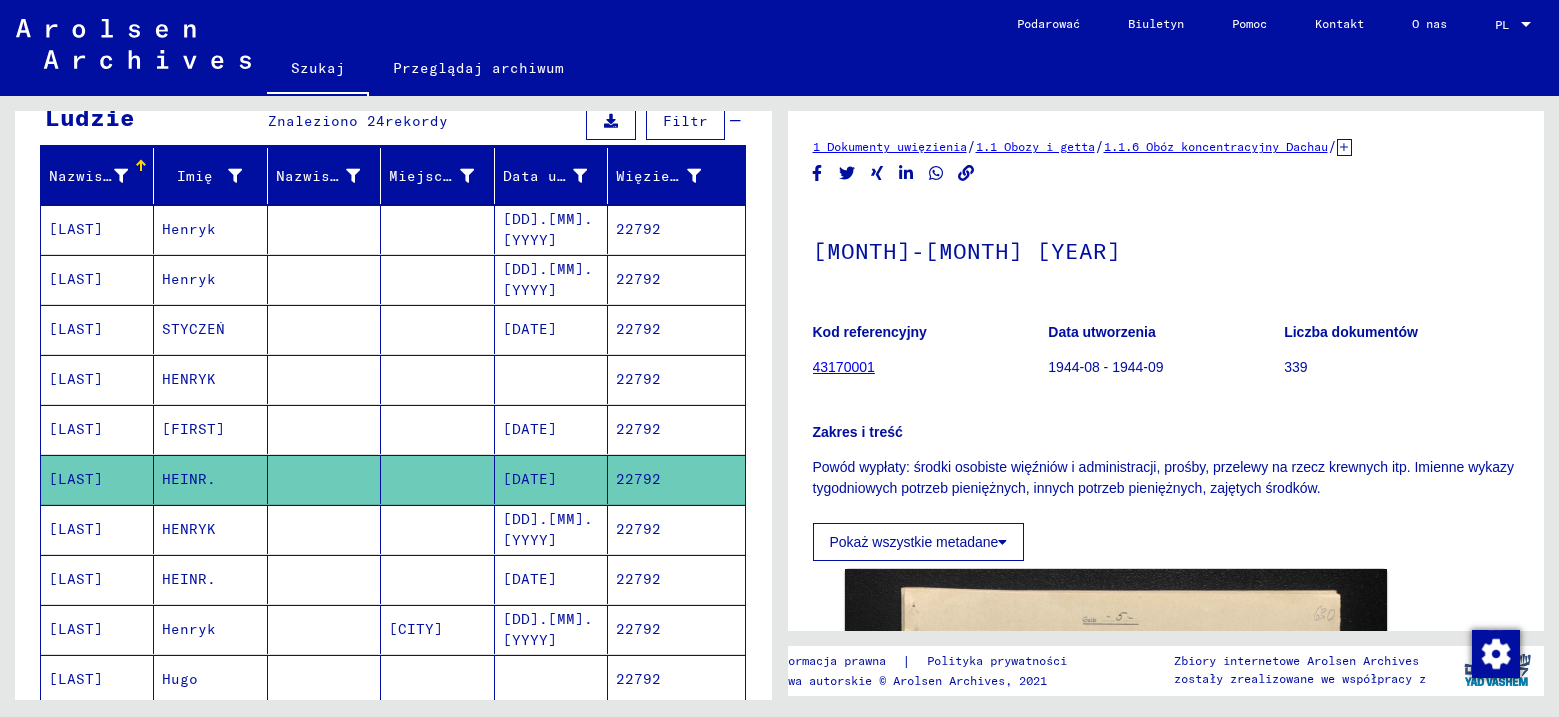 click on "[LAST]" at bounding box center (97, 479) 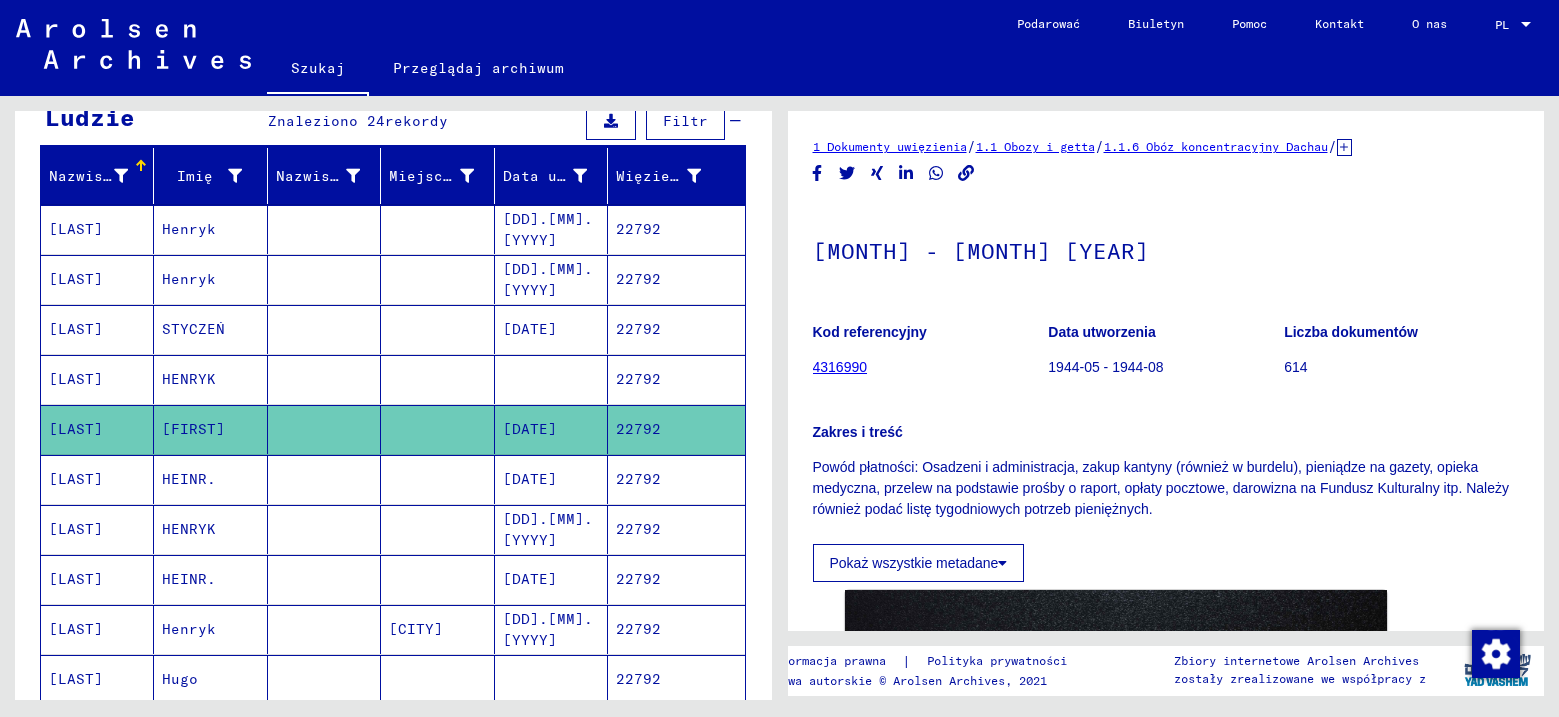 click on "[LAST]" at bounding box center [76, 279] 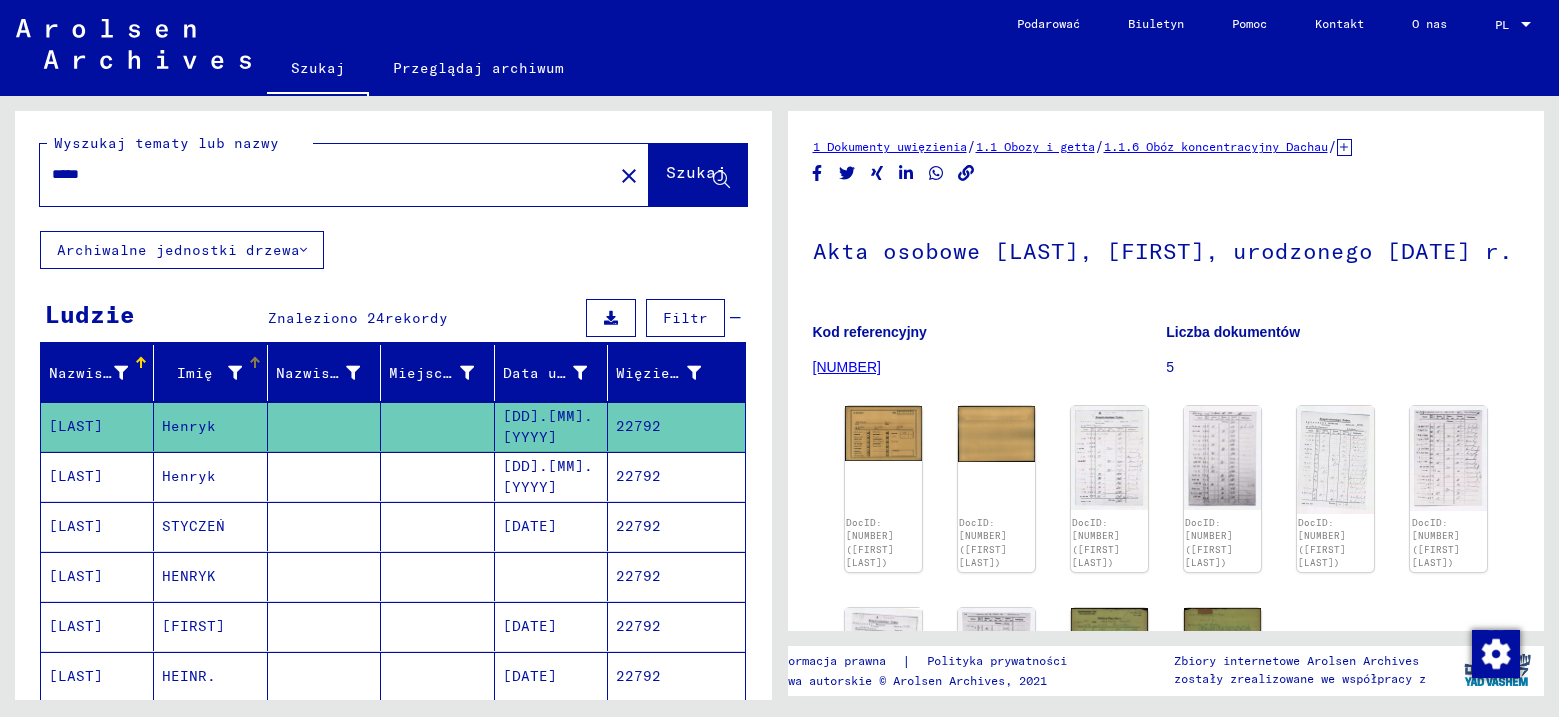 scroll, scrollTop: 0, scrollLeft: 0, axis: both 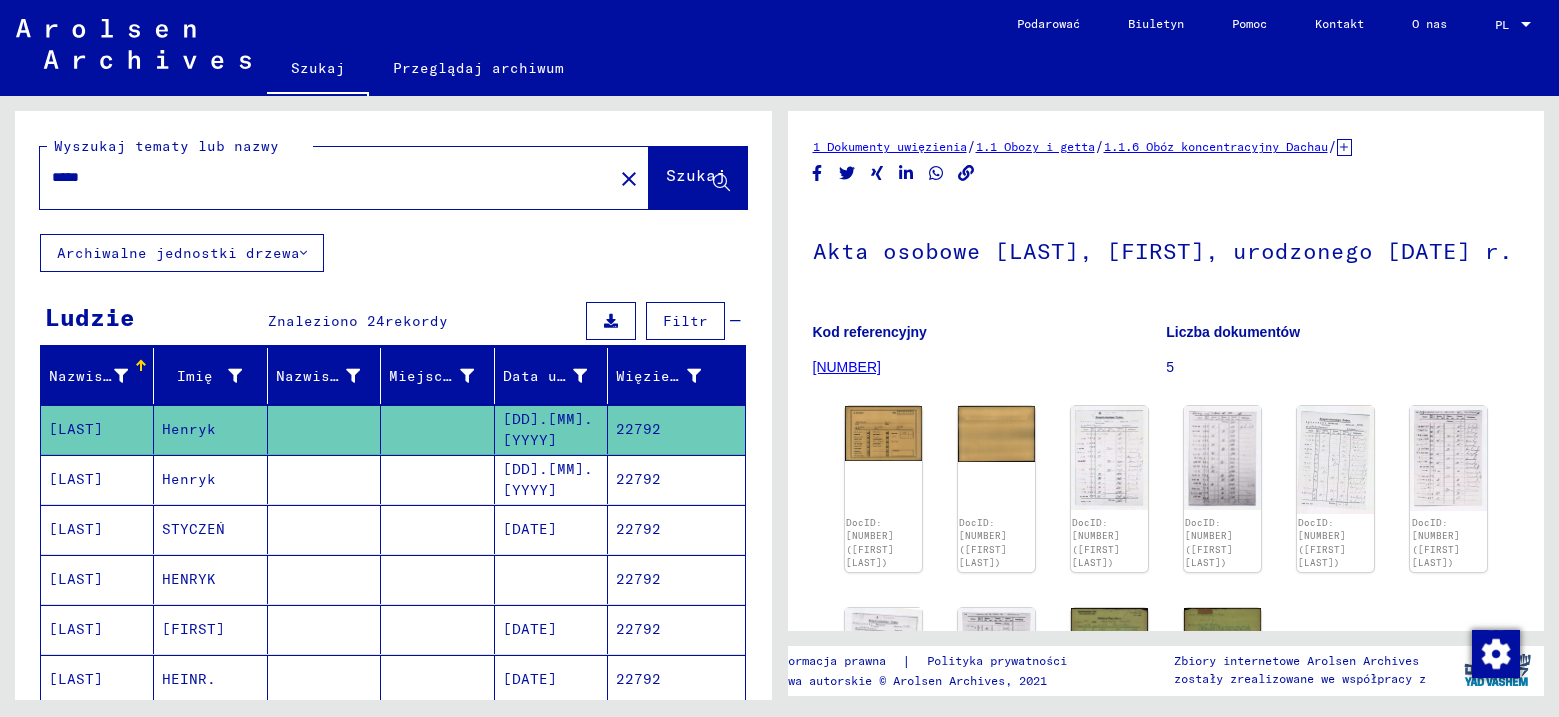 drag, startPoint x: 112, startPoint y: 181, endPoint x: 33, endPoint y: 184, distance: 79.05694 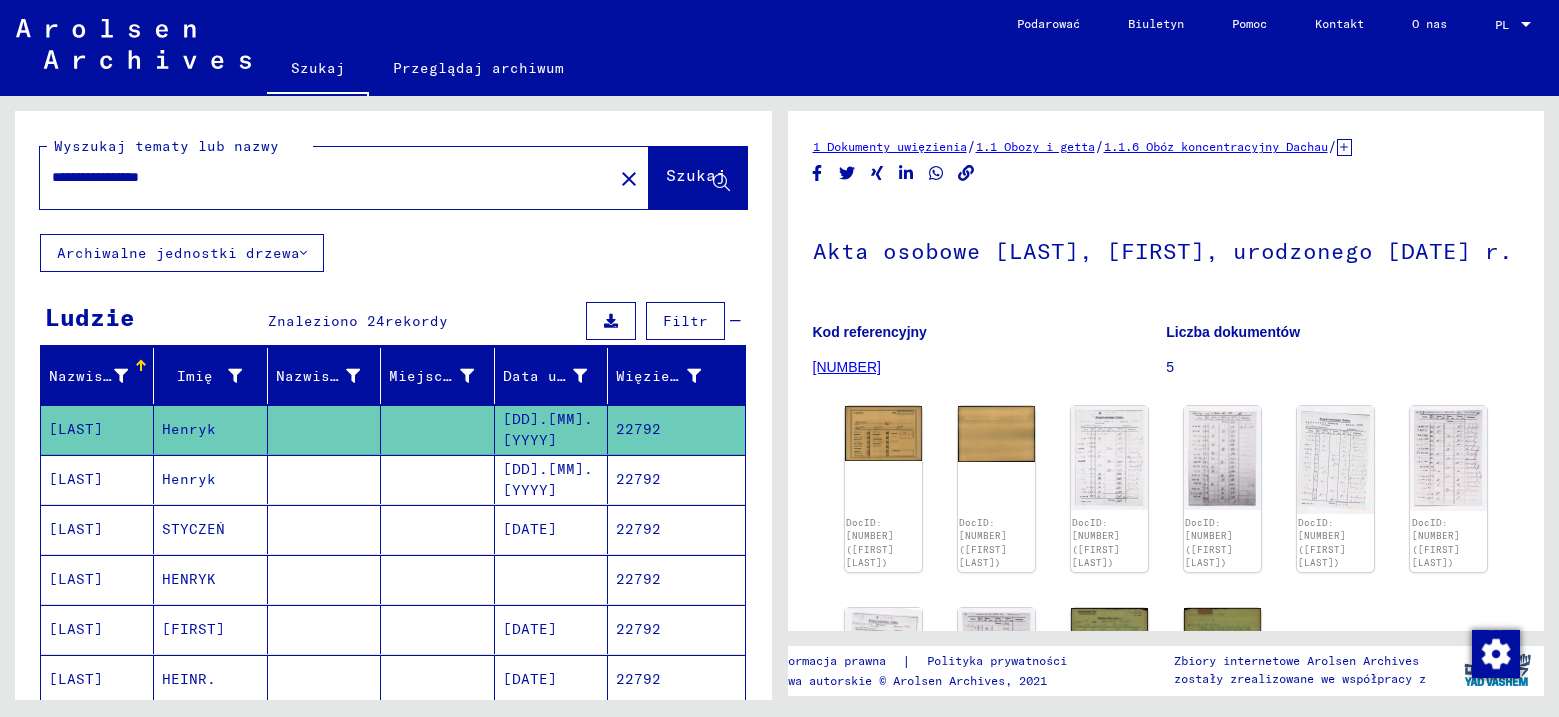 type on "**********" 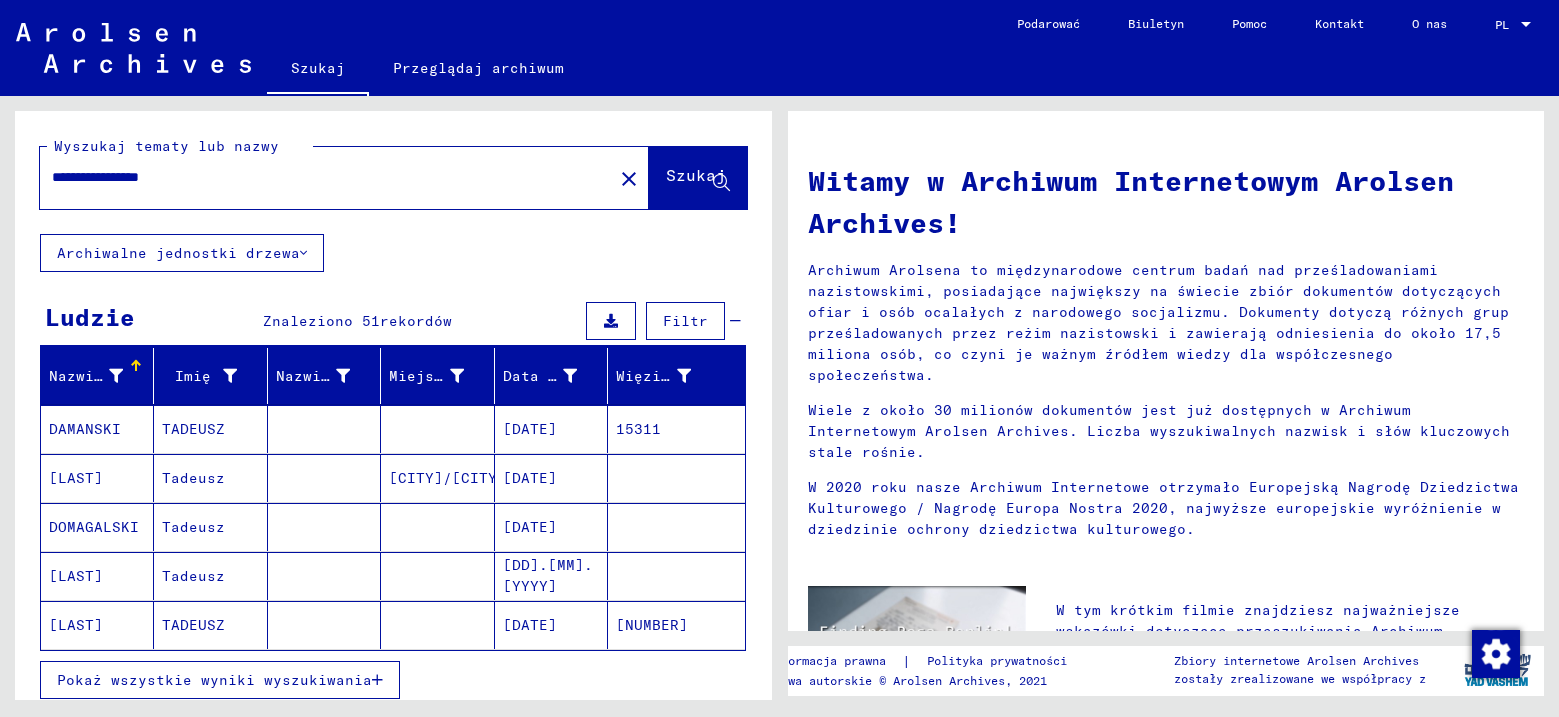 click on "Pokaż wszystkie wyniki wyszukiwania" at bounding box center (214, 680) 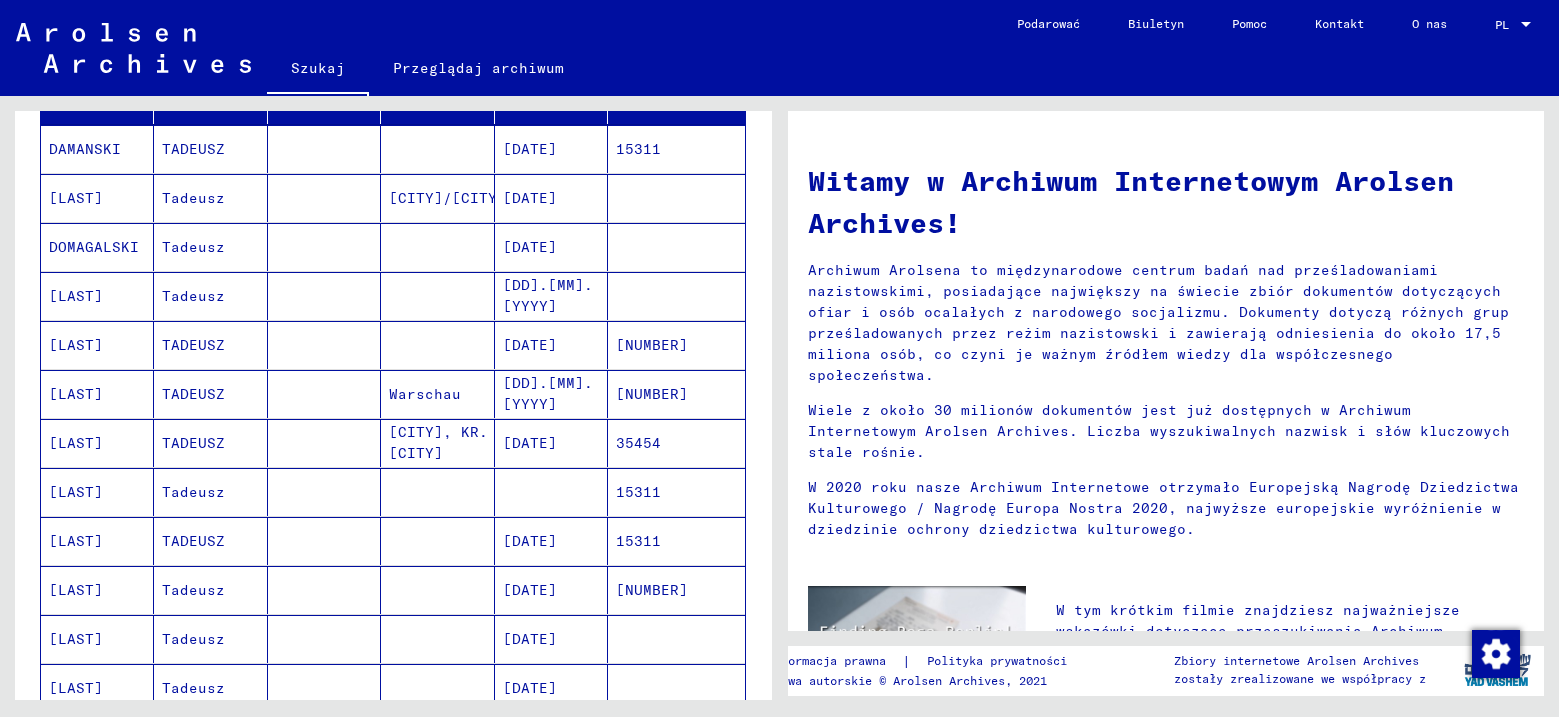 scroll, scrollTop: 300, scrollLeft: 0, axis: vertical 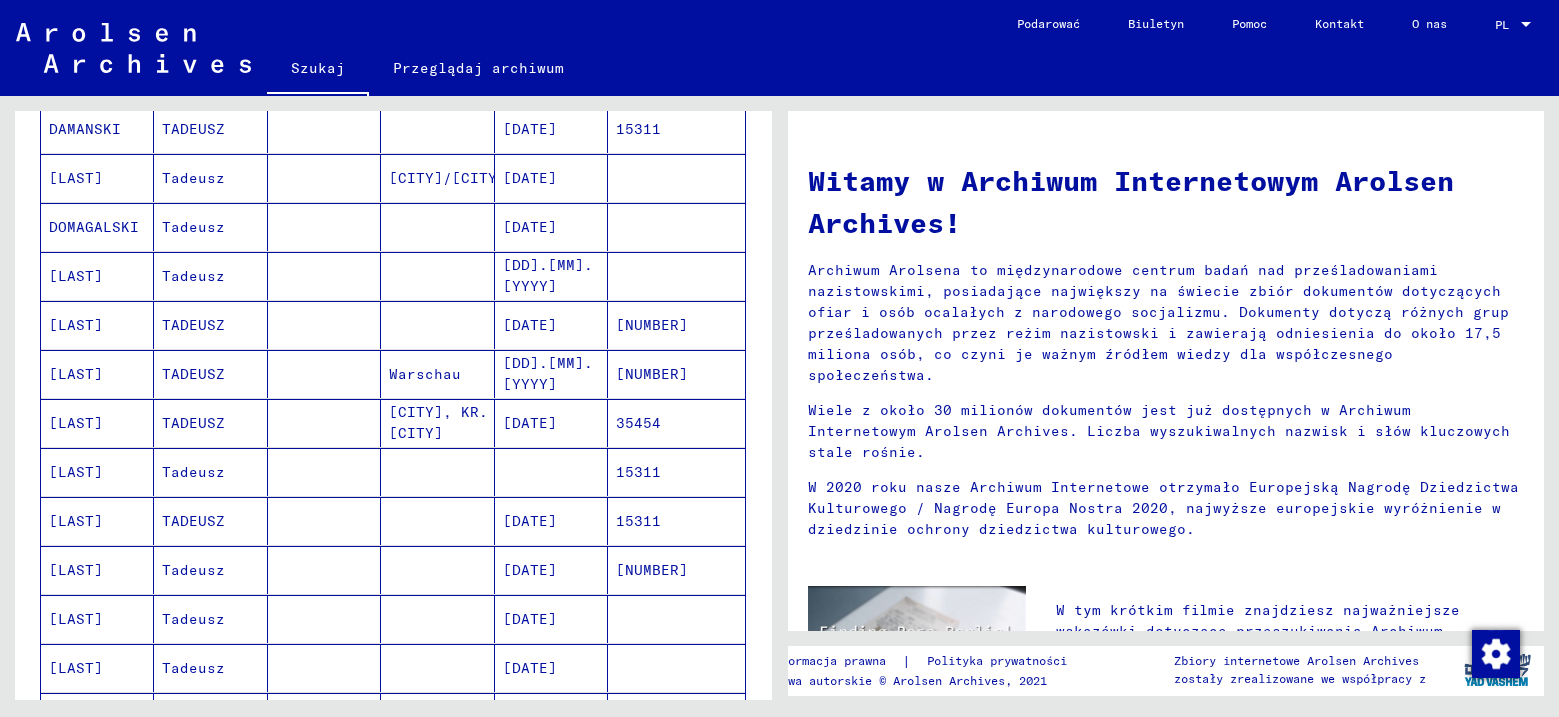 click on "[LAST]" at bounding box center (76, 521) 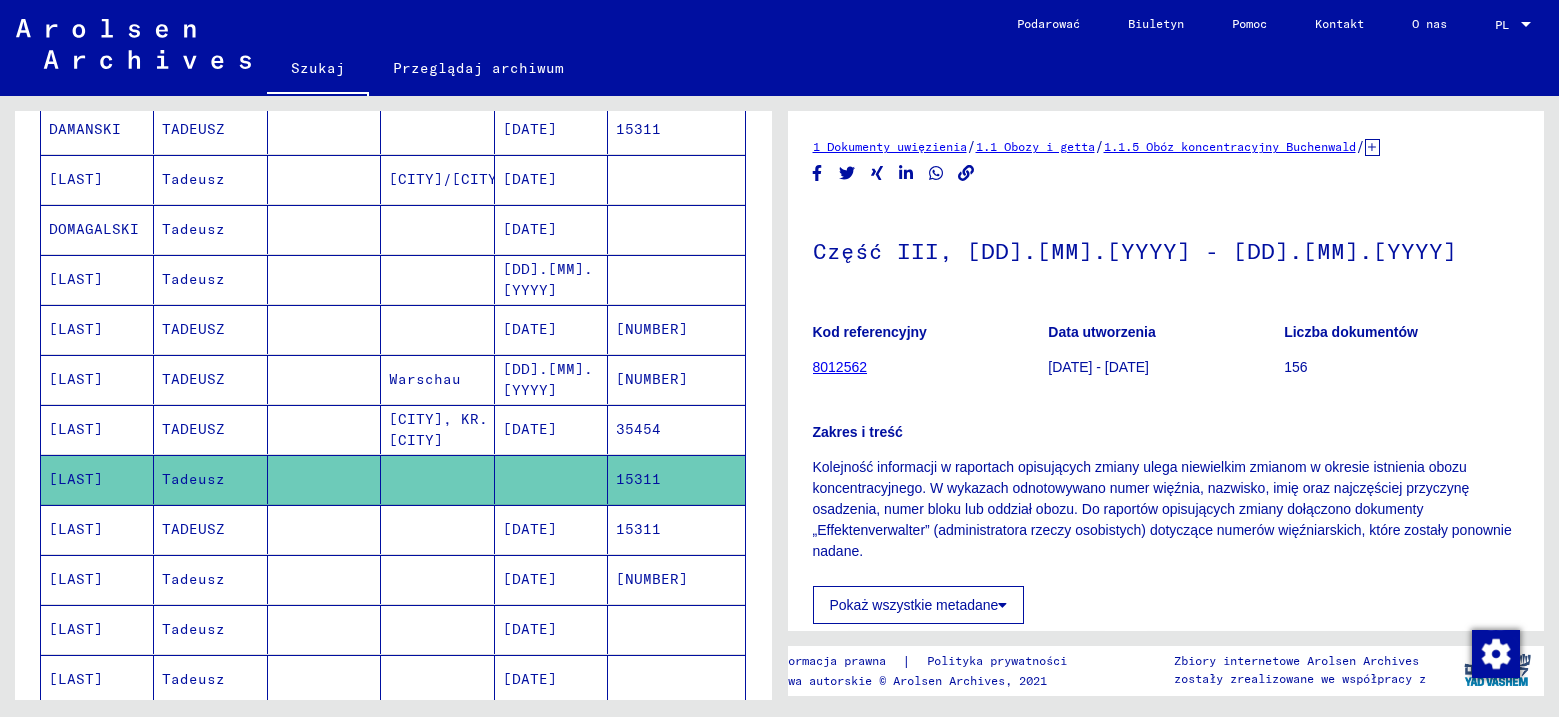scroll, scrollTop: 400, scrollLeft: 0, axis: vertical 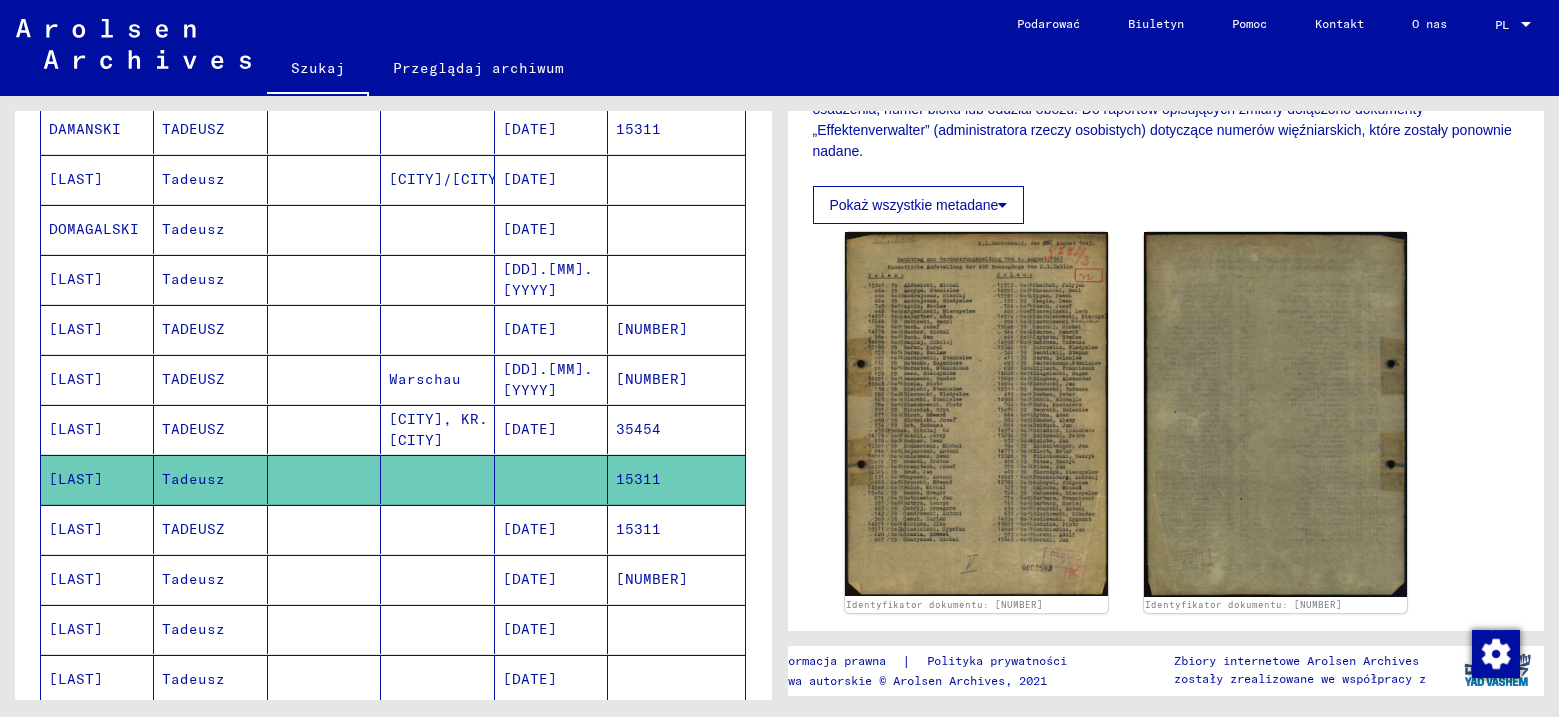 click on "[LAST]" at bounding box center [76, 629] 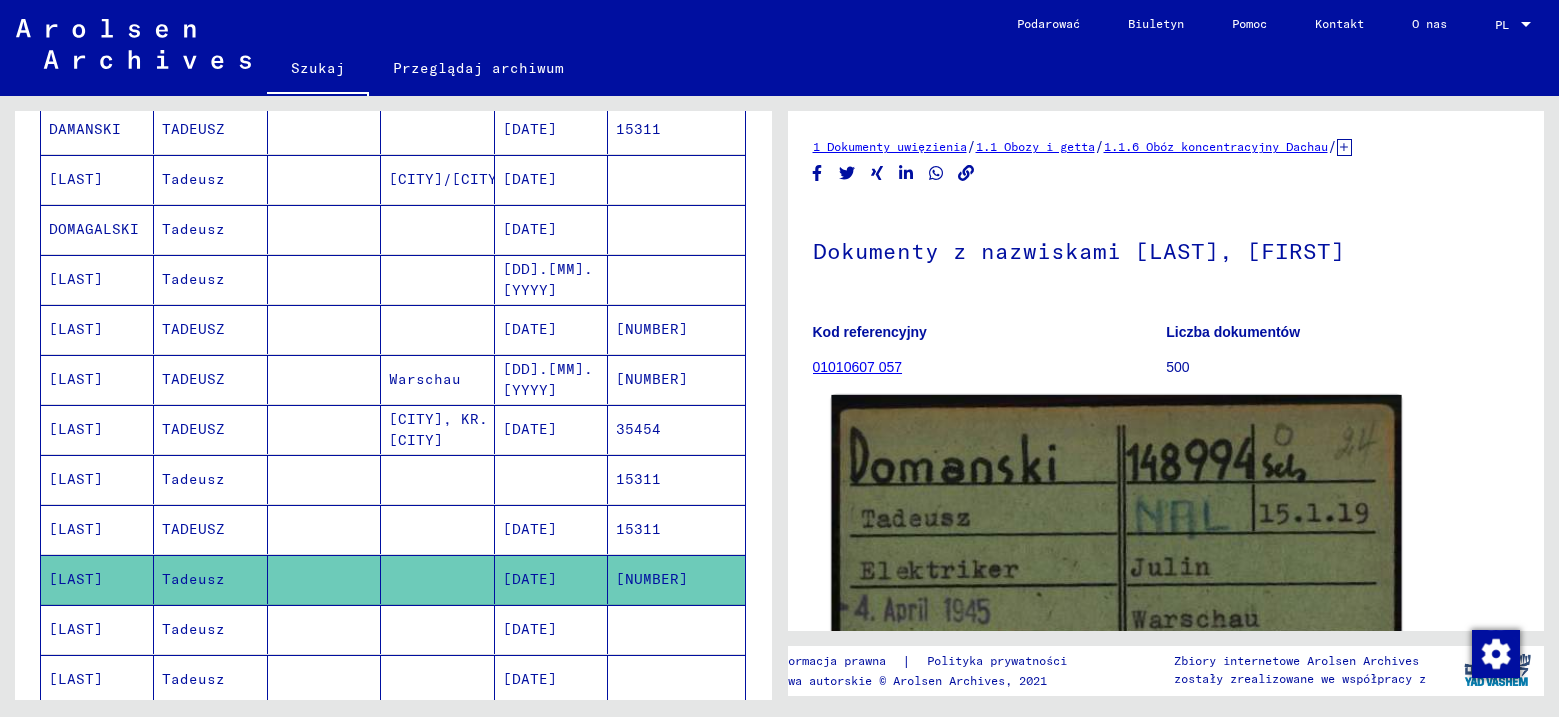 scroll, scrollTop: 200, scrollLeft: 0, axis: vertical 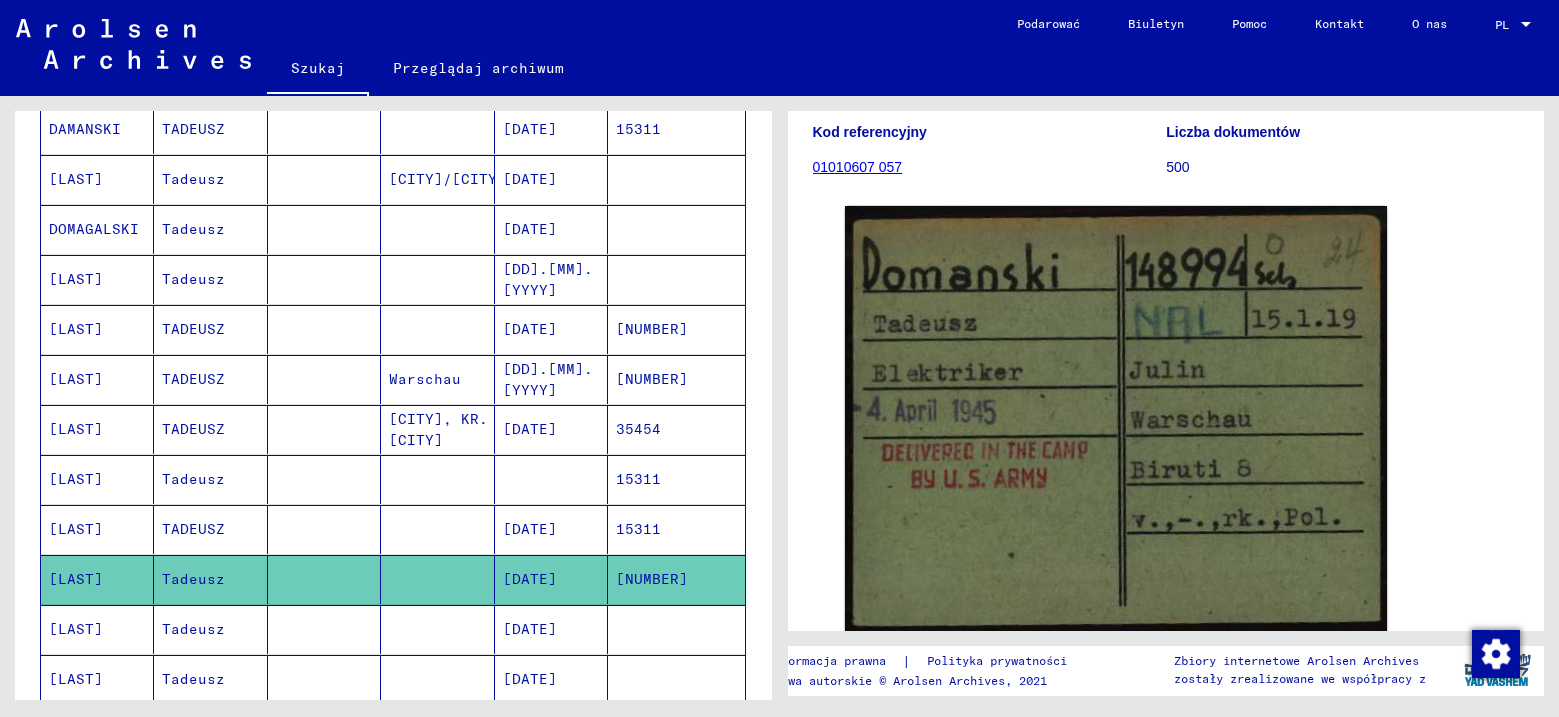 click 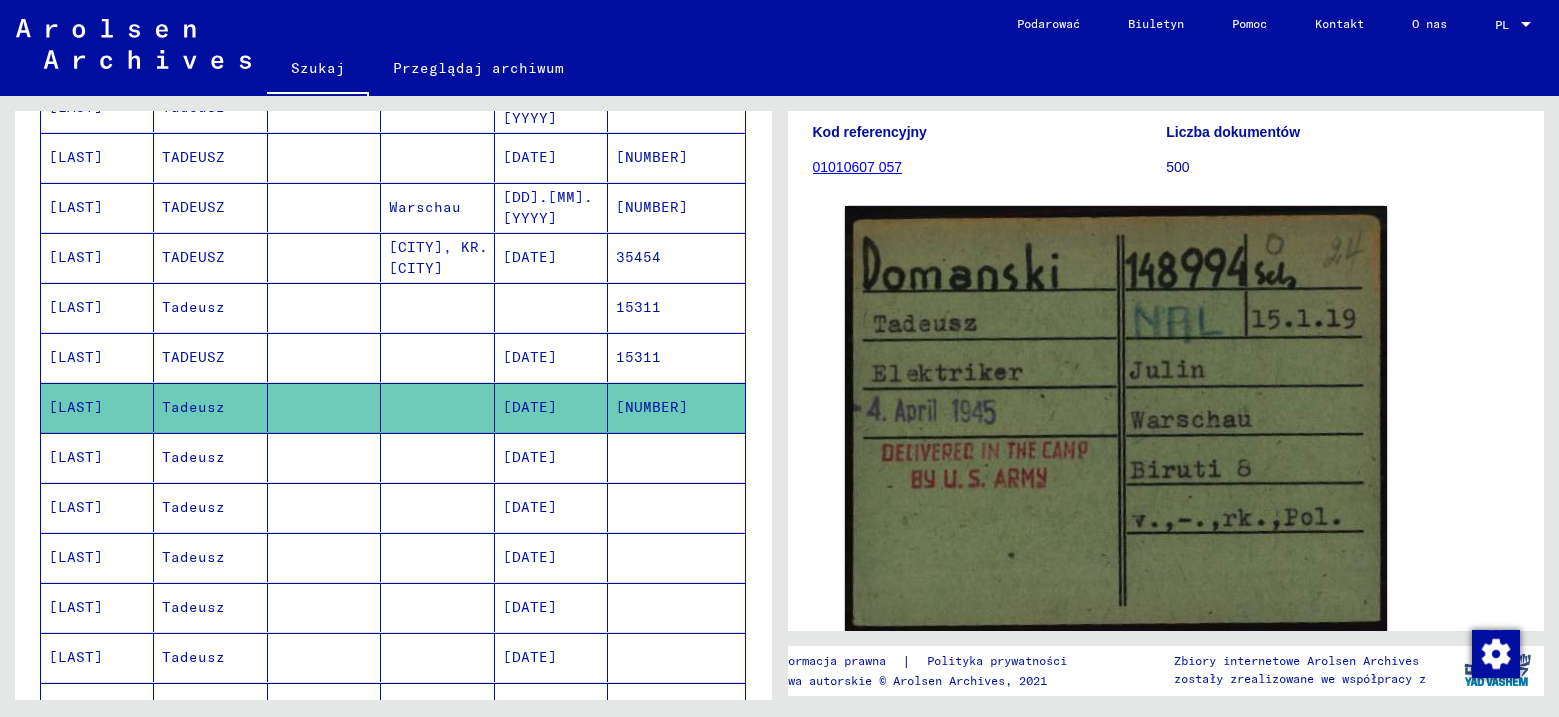 scroll, scrollTop: 500, scrollLeft: 0, axis: vertical 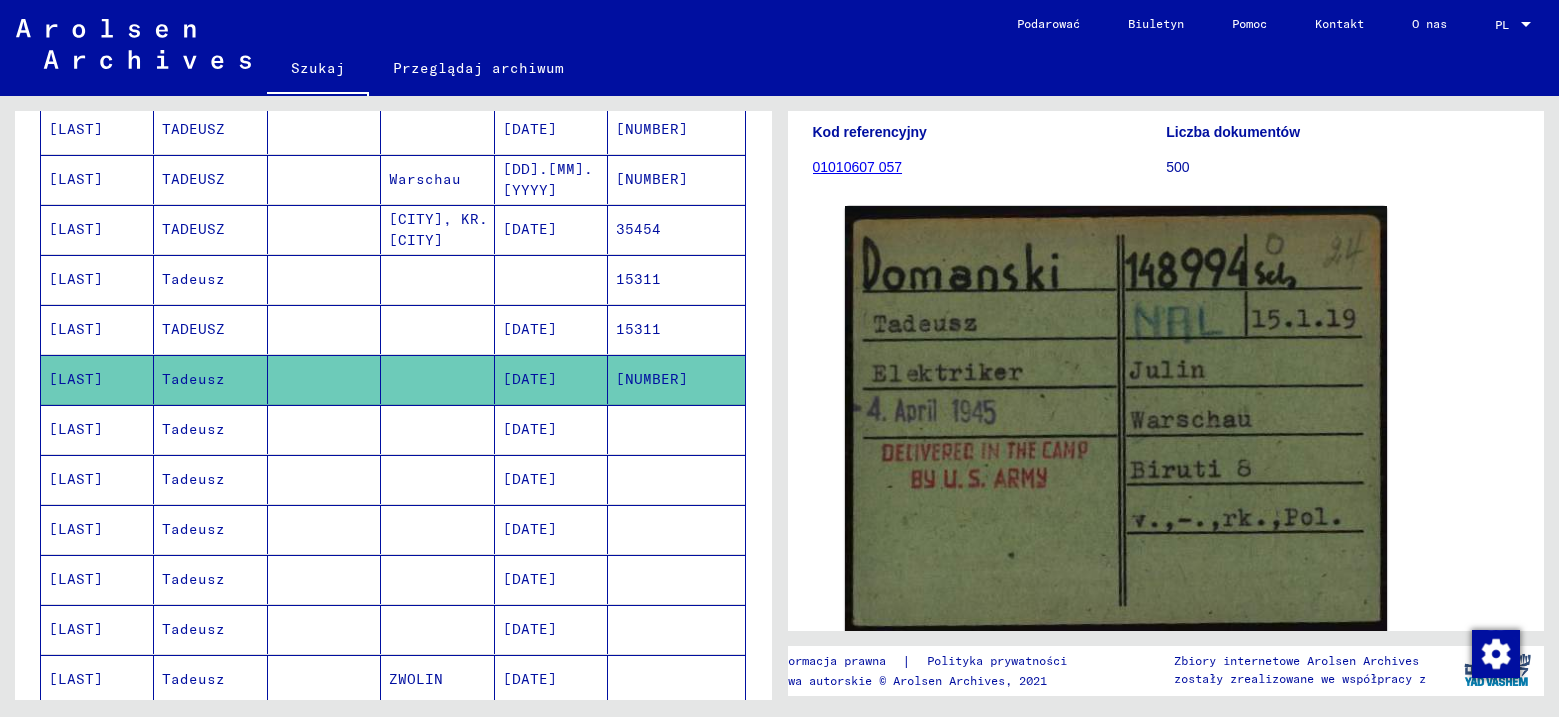 click on "[LAST]" at bounding box center [76, 479] 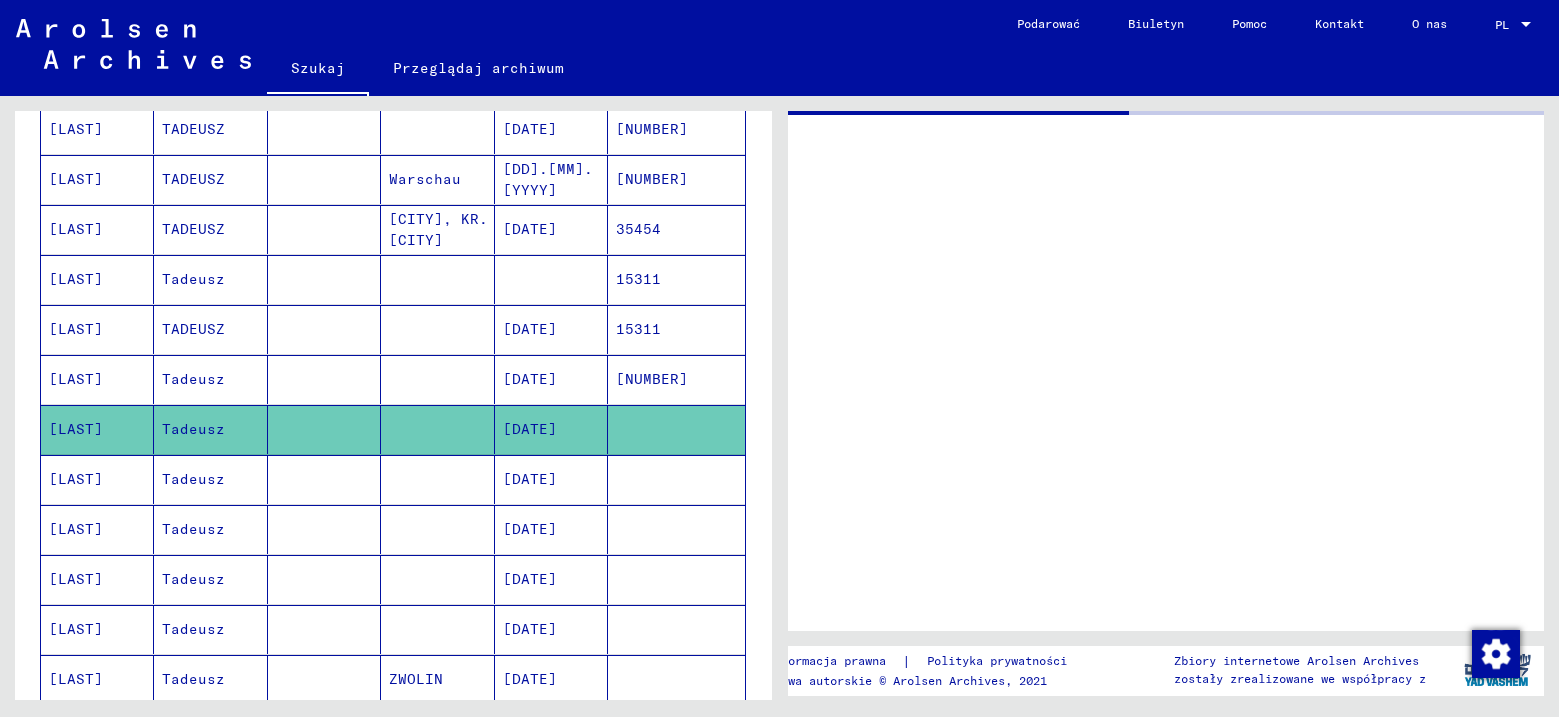 scroll, scrollTop: 0, scrollLeft: 0, axis: both 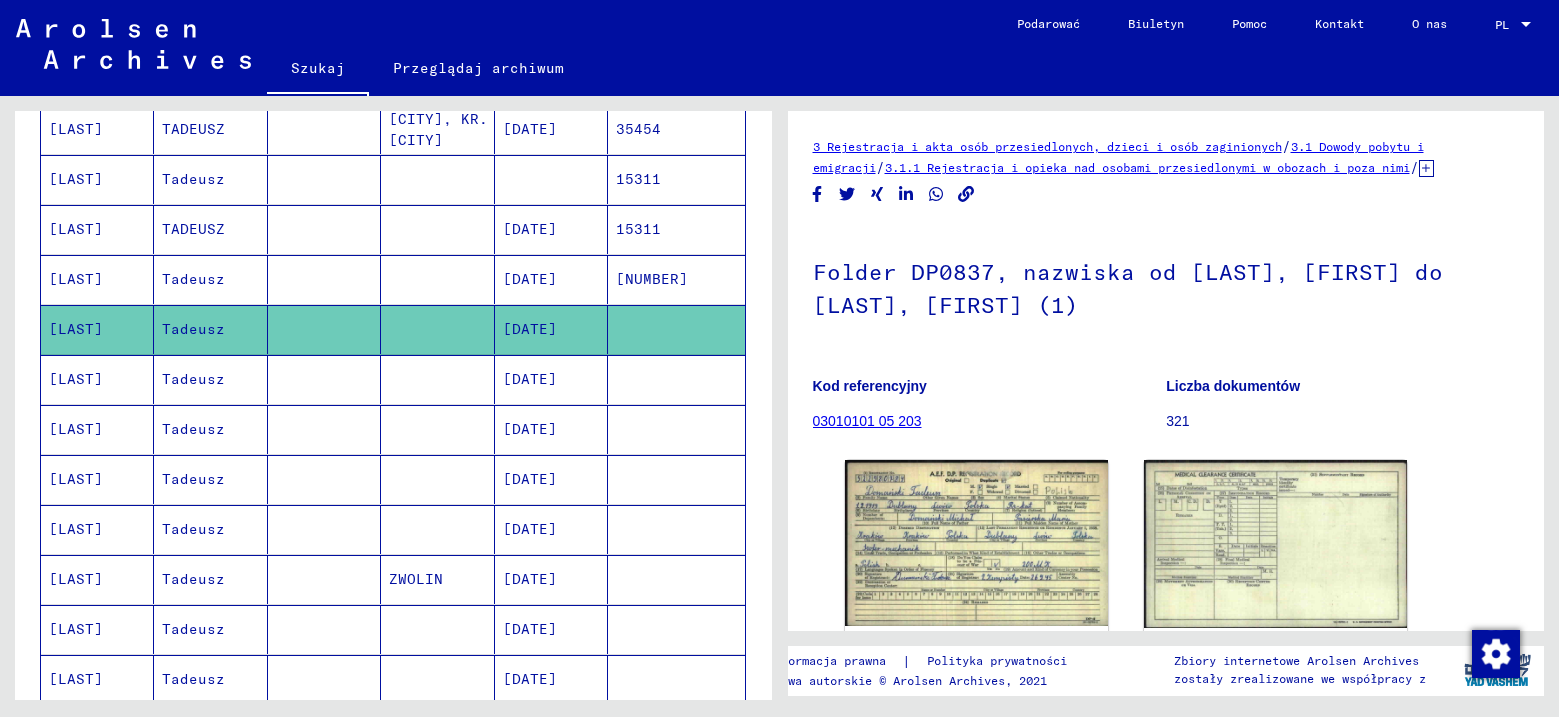 click 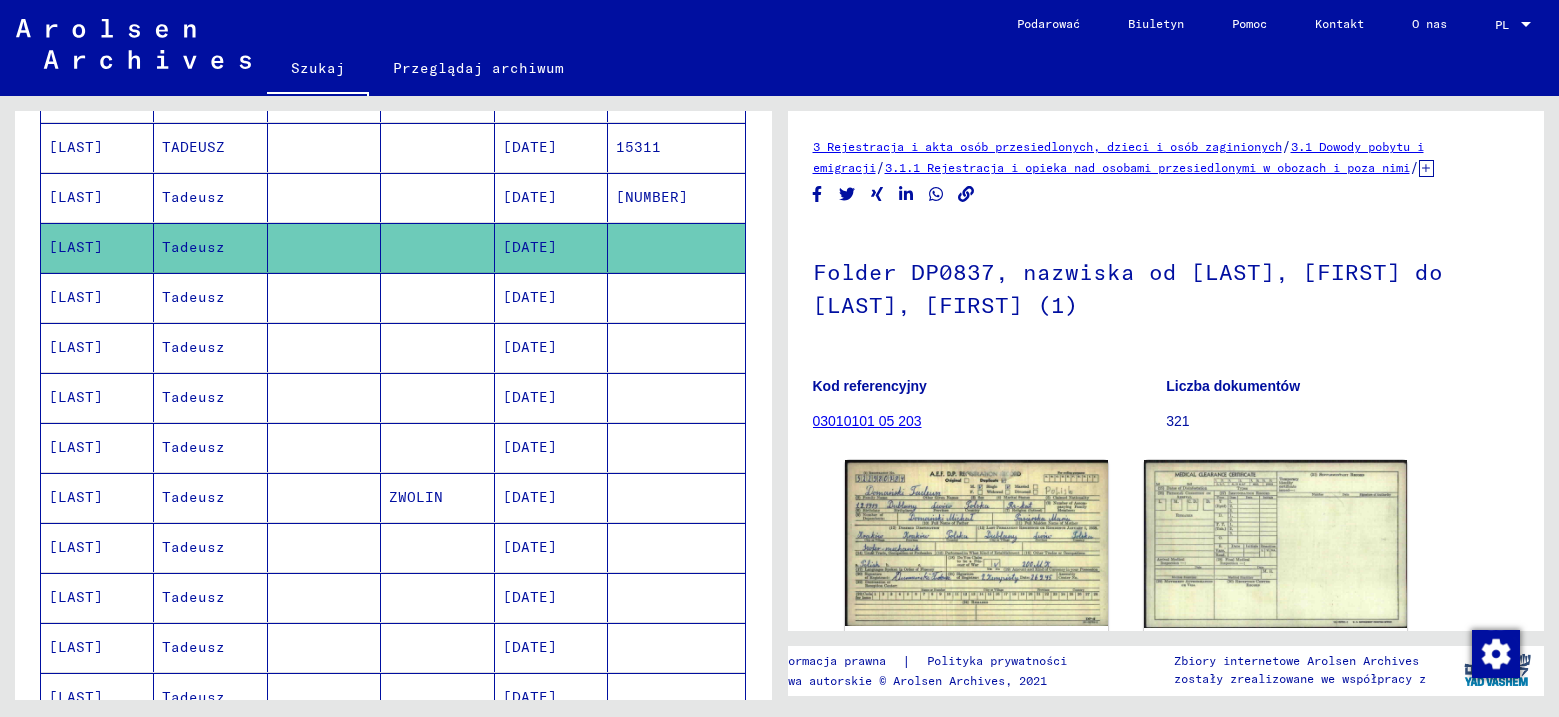 scroll, scrollTop: 800, scrollLeft: 0, axis: vertical 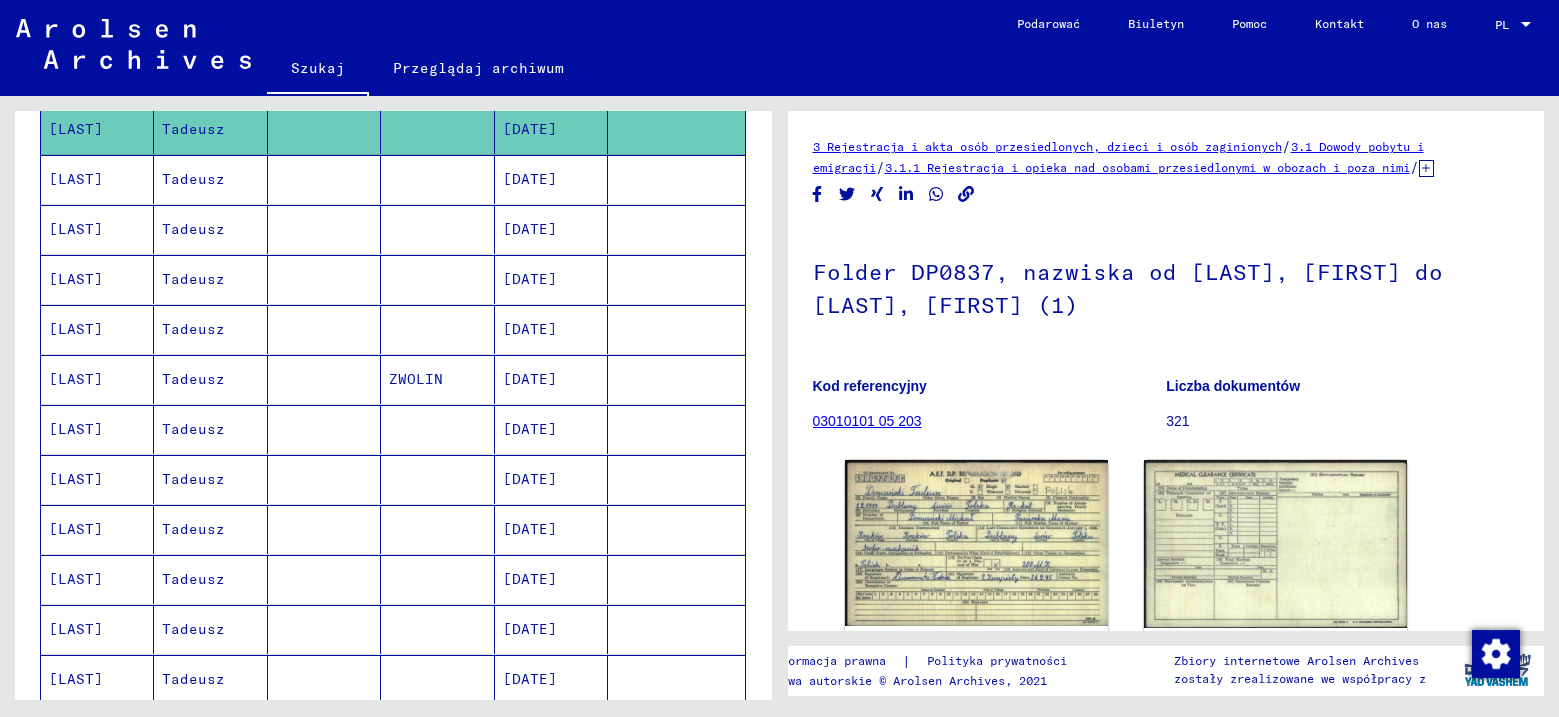 click on "[LAST]" at bounding box center (76, 479) 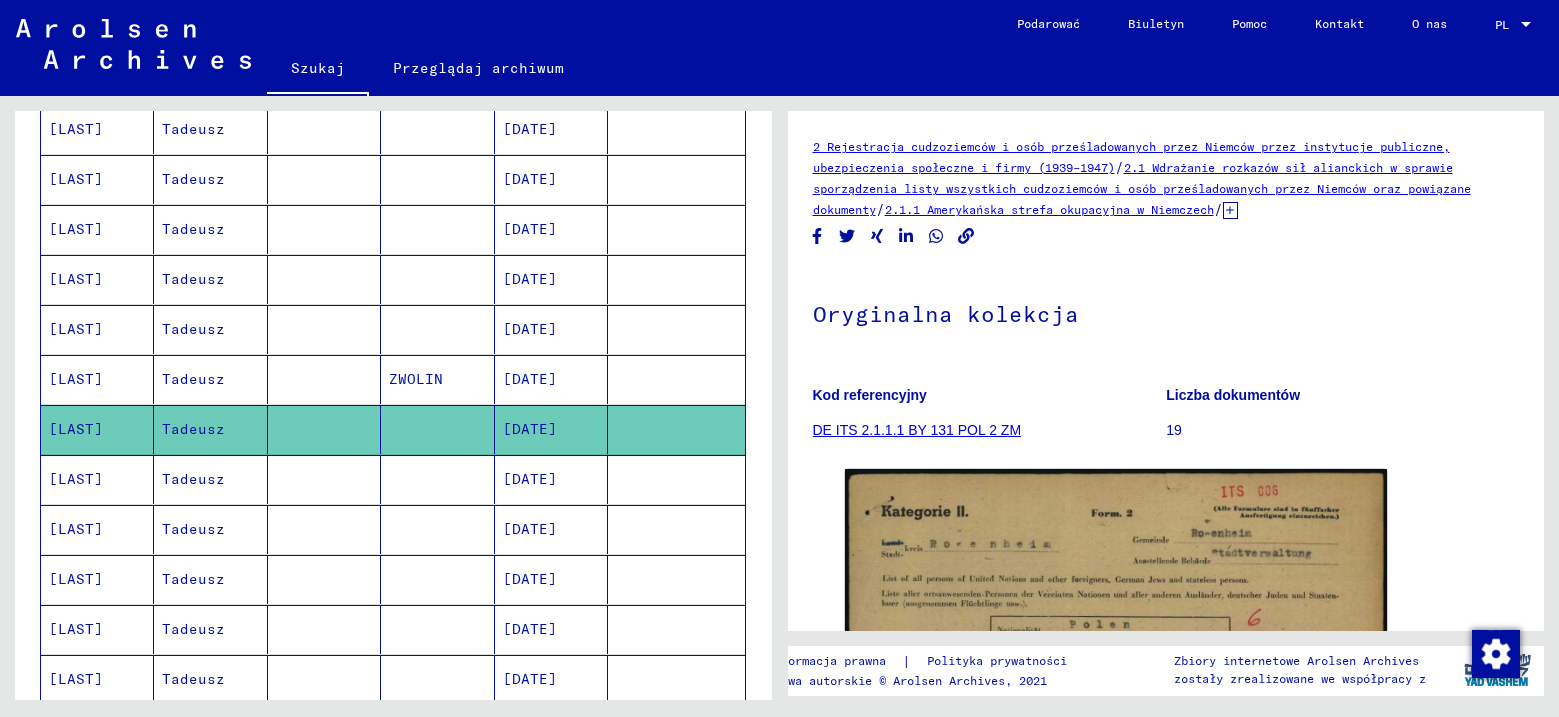 click on "[LAST]" at bounding box center [76, 529] 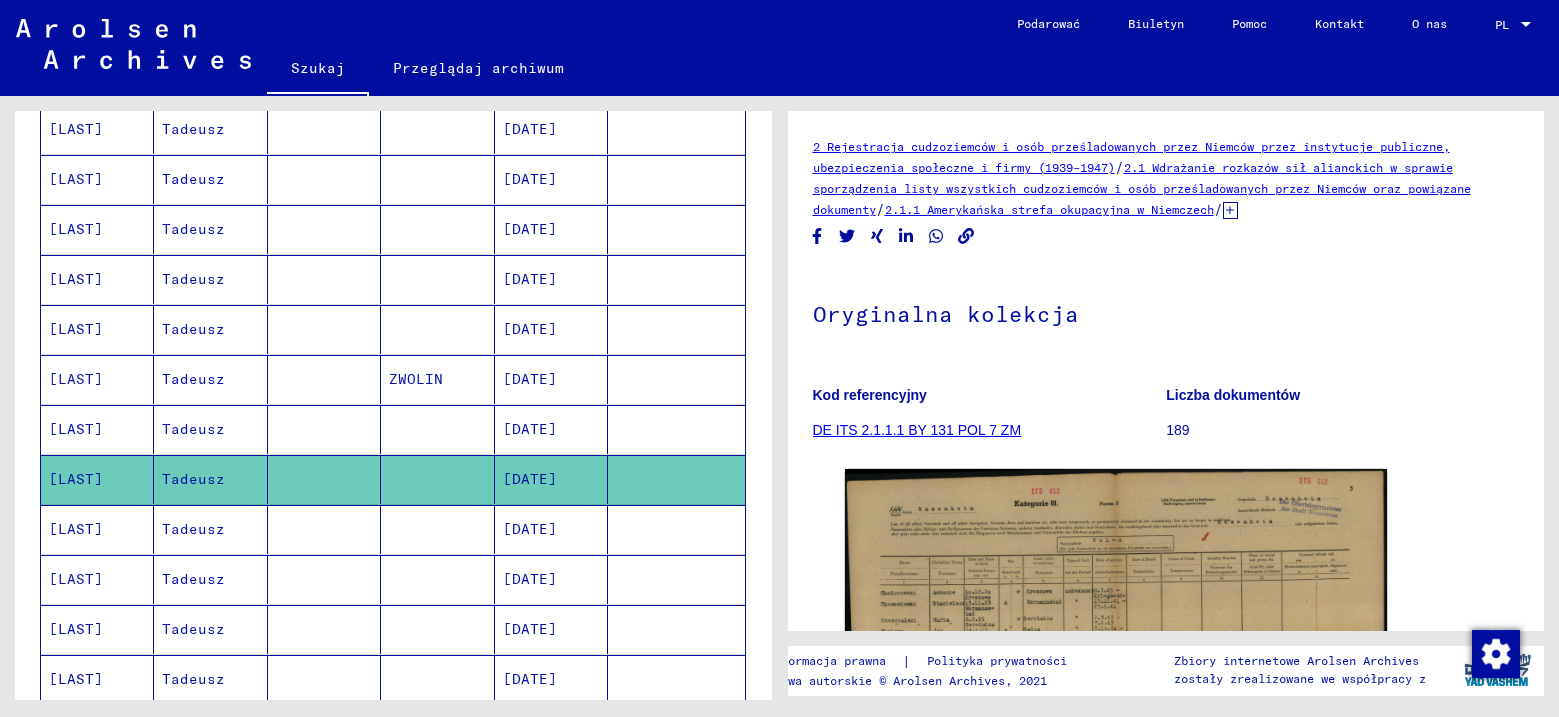 click on "[LAST]" at bounding box center [76, 579] 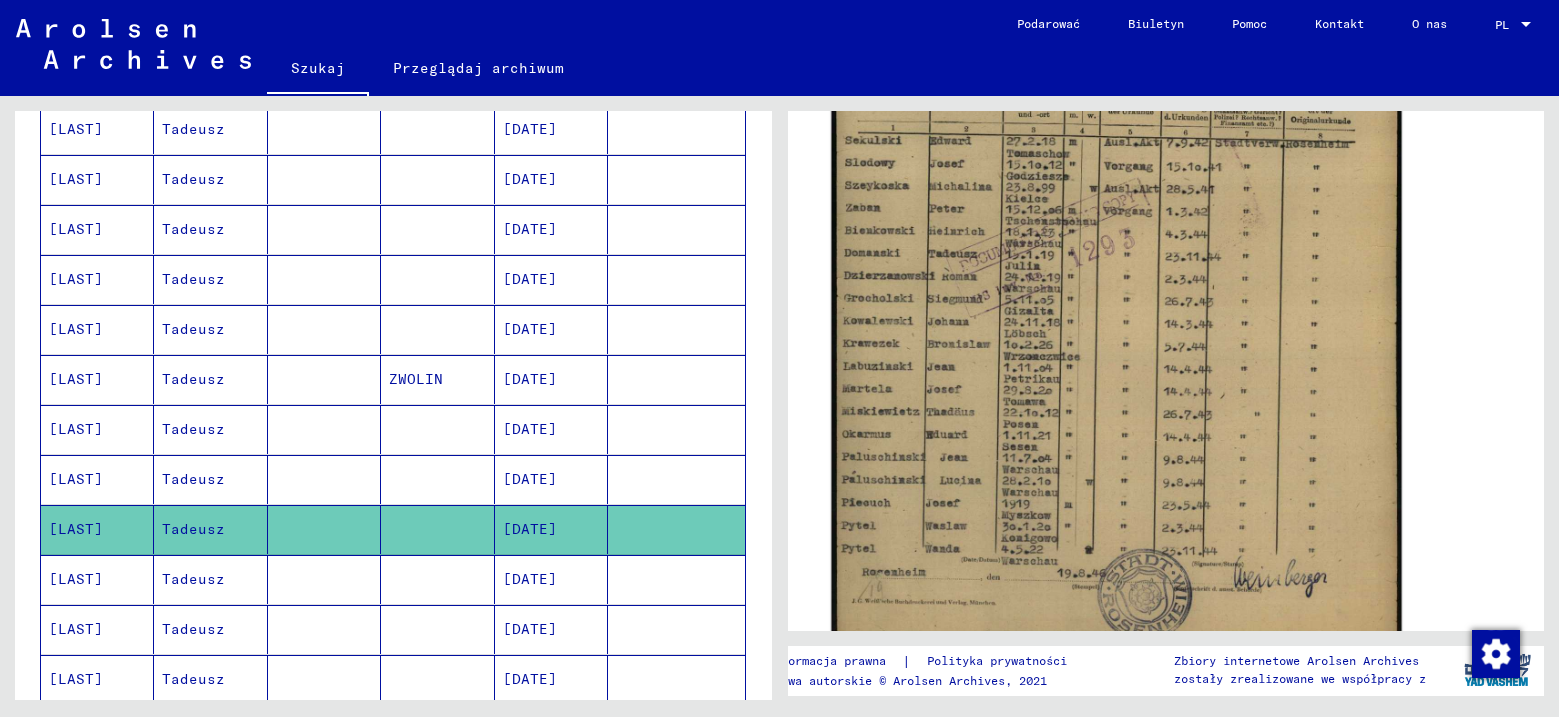 scroll, scrollTop: 500, scrollLeft: 0, axis: vertical 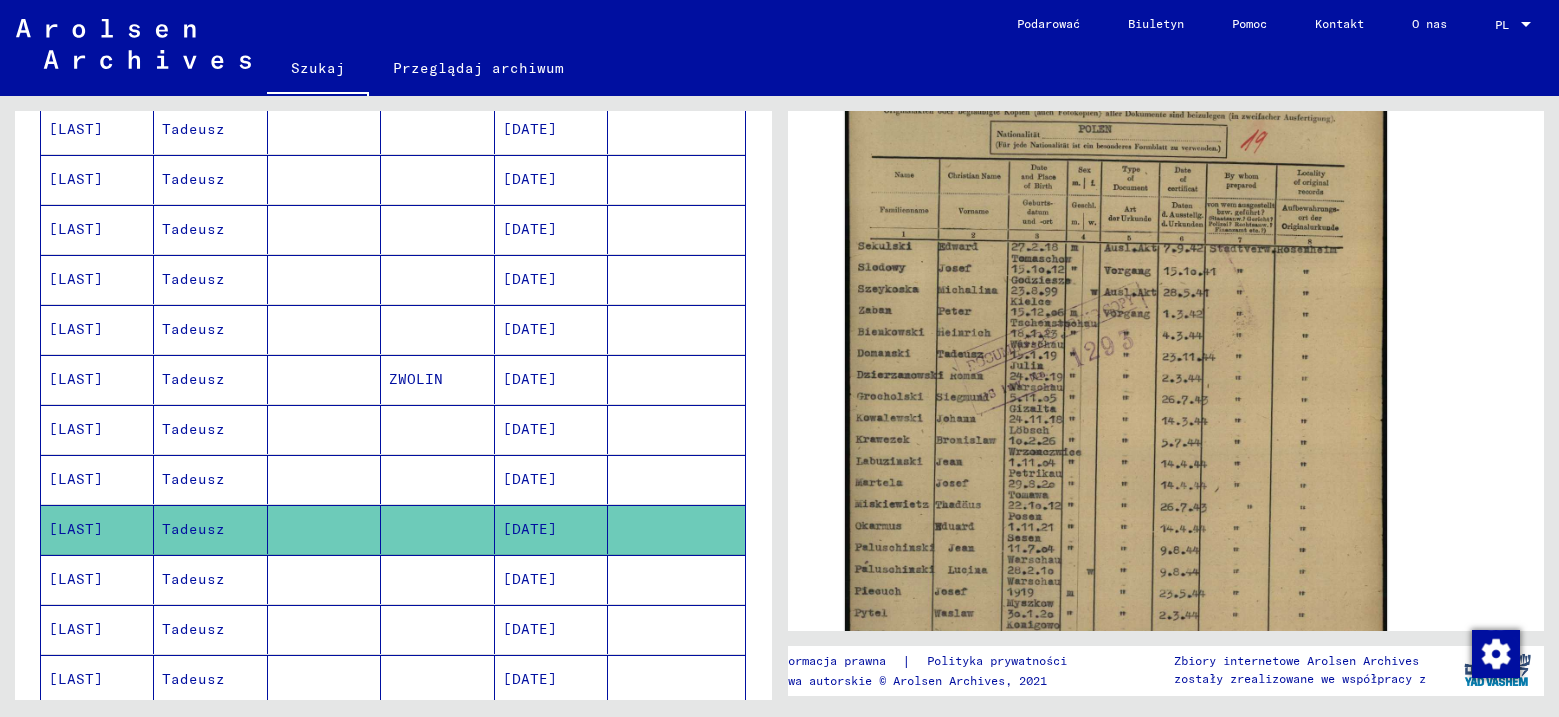 click on "[LAST]" at bounding box center (76, 629) 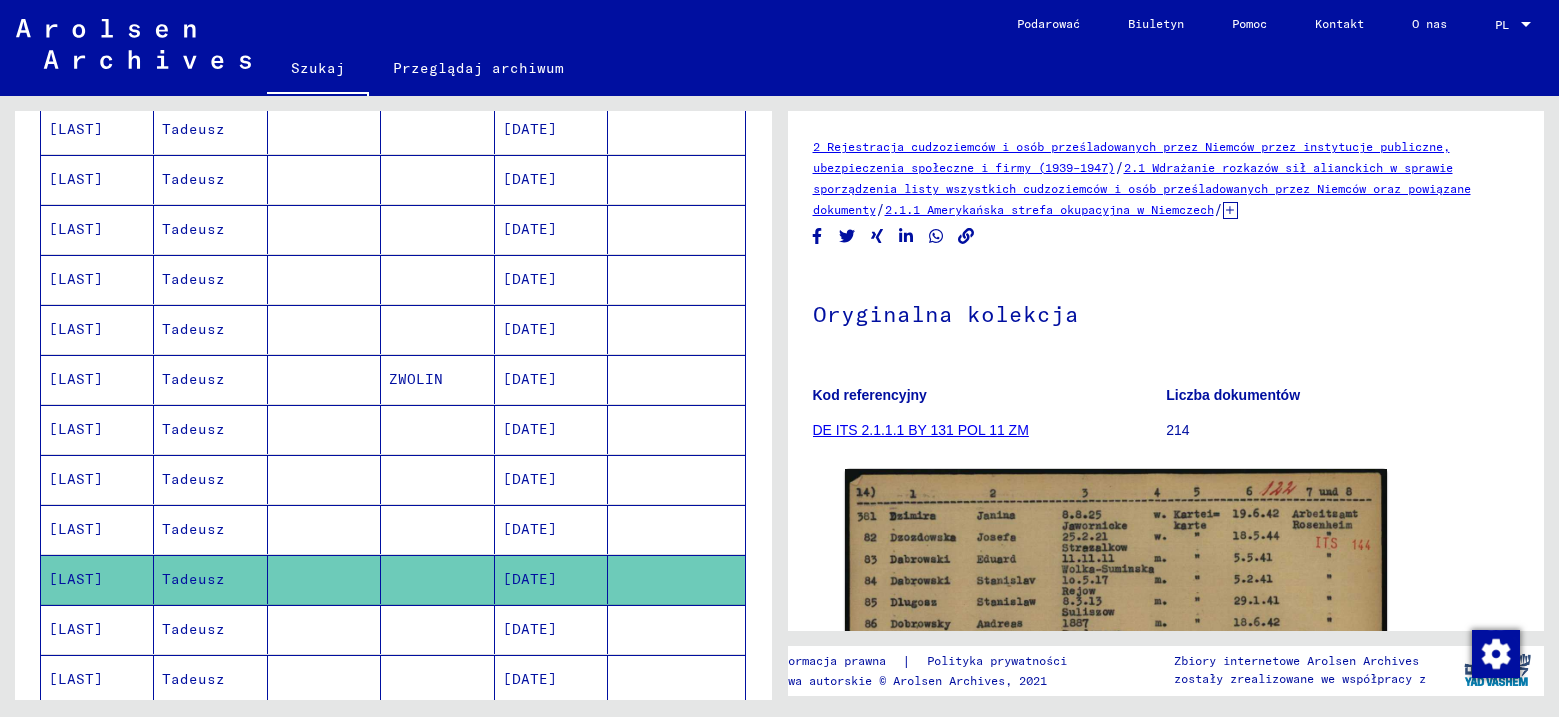scroll, scrollTop: 300, scrollLeft: 0, axis: vertical 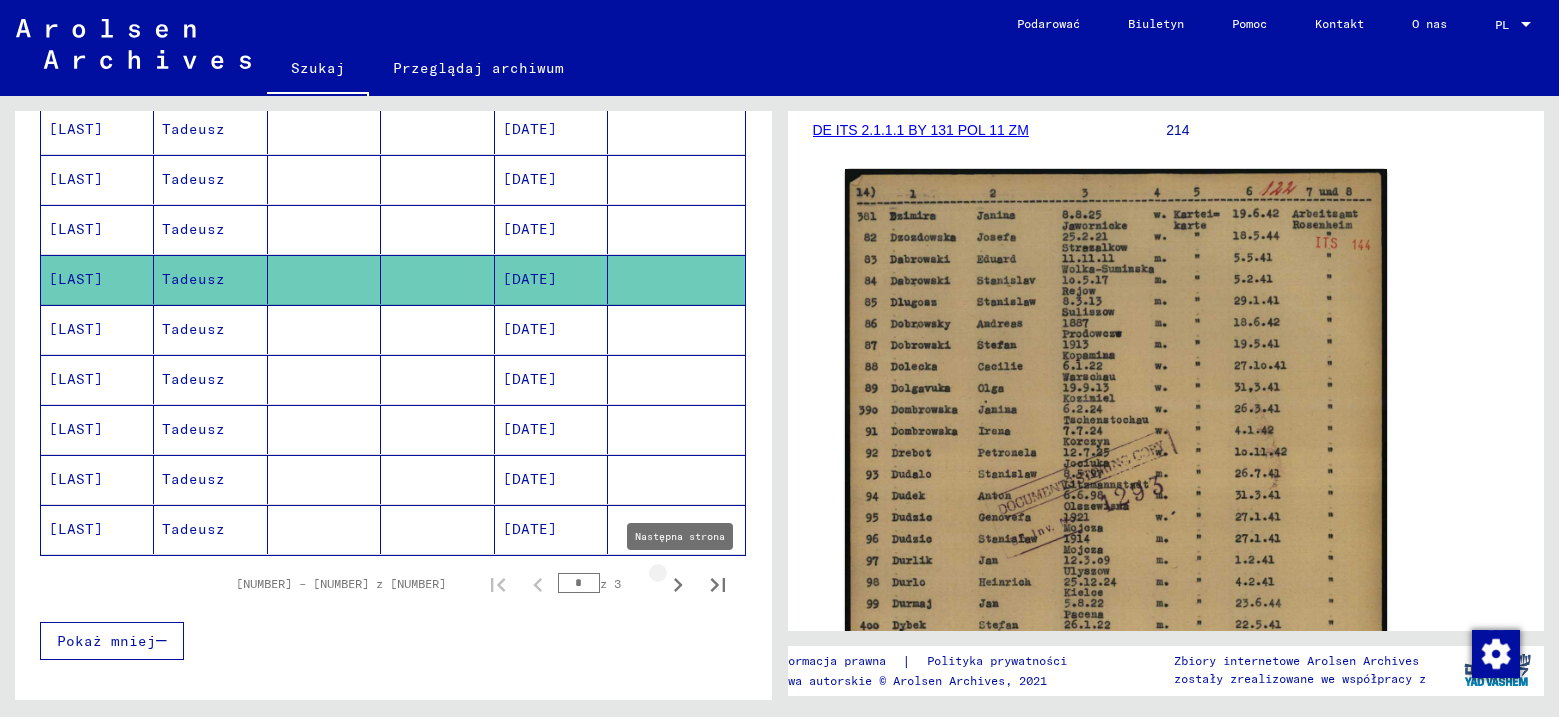 click 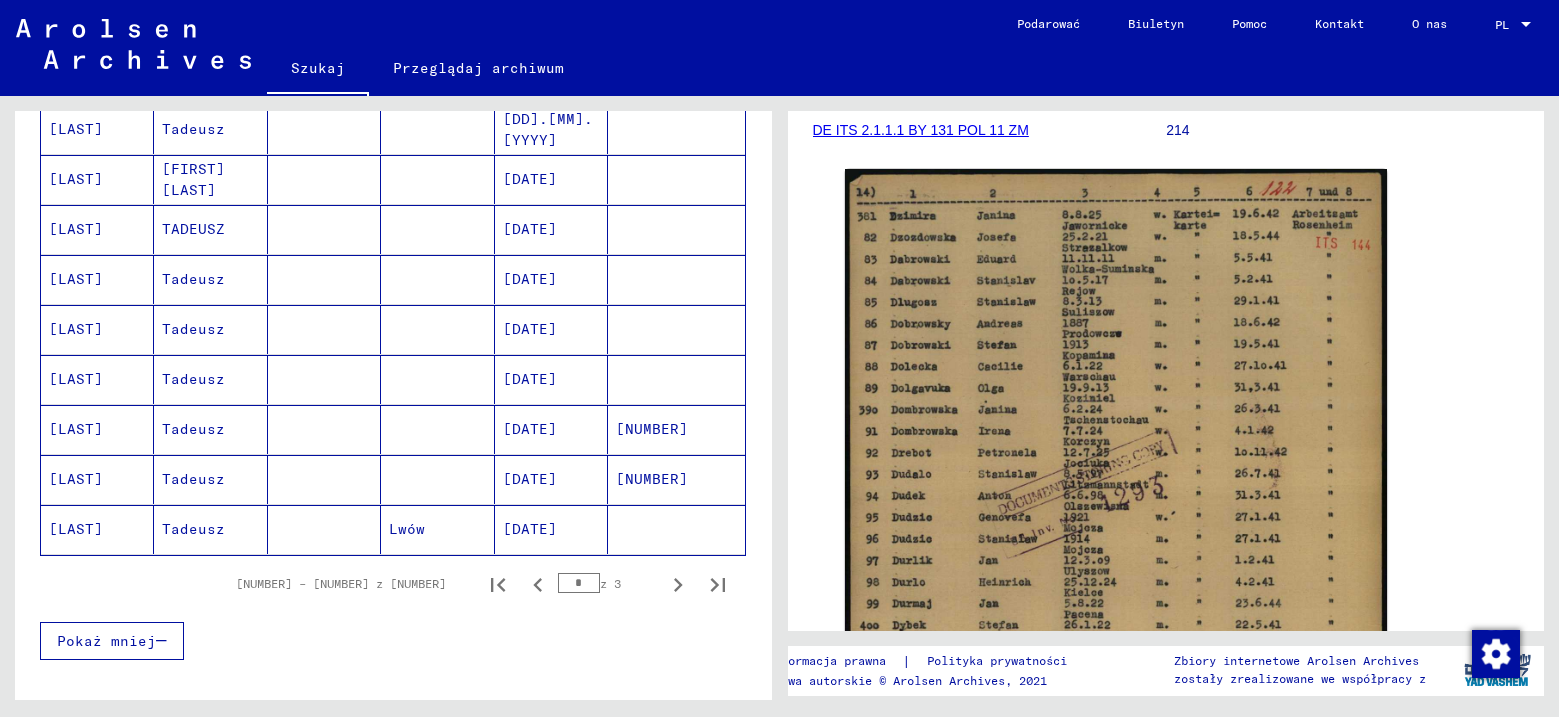 click on "[LAST]" at bounding box center (76, 529) 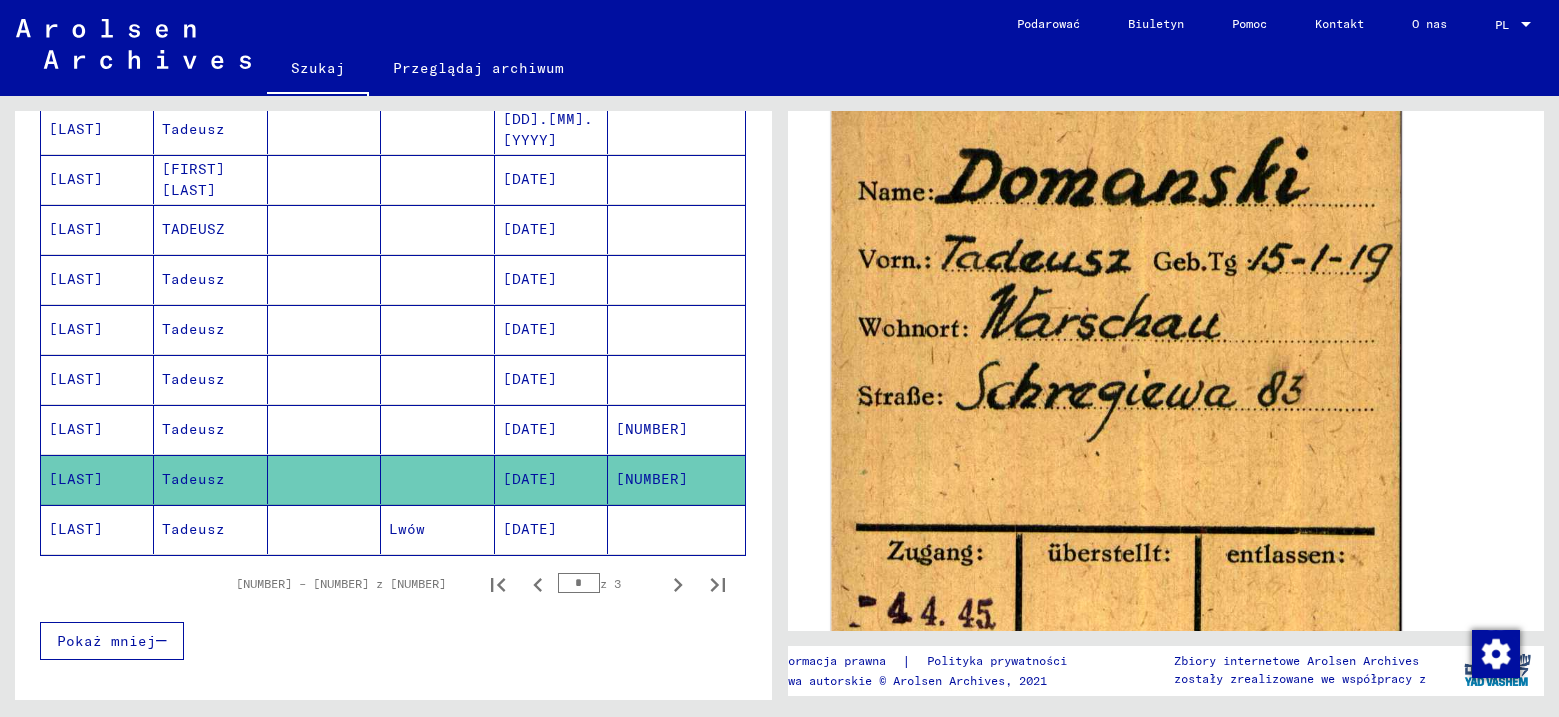 scroll, scrollTop: 794, scrollLeft: 0, axis: vertical 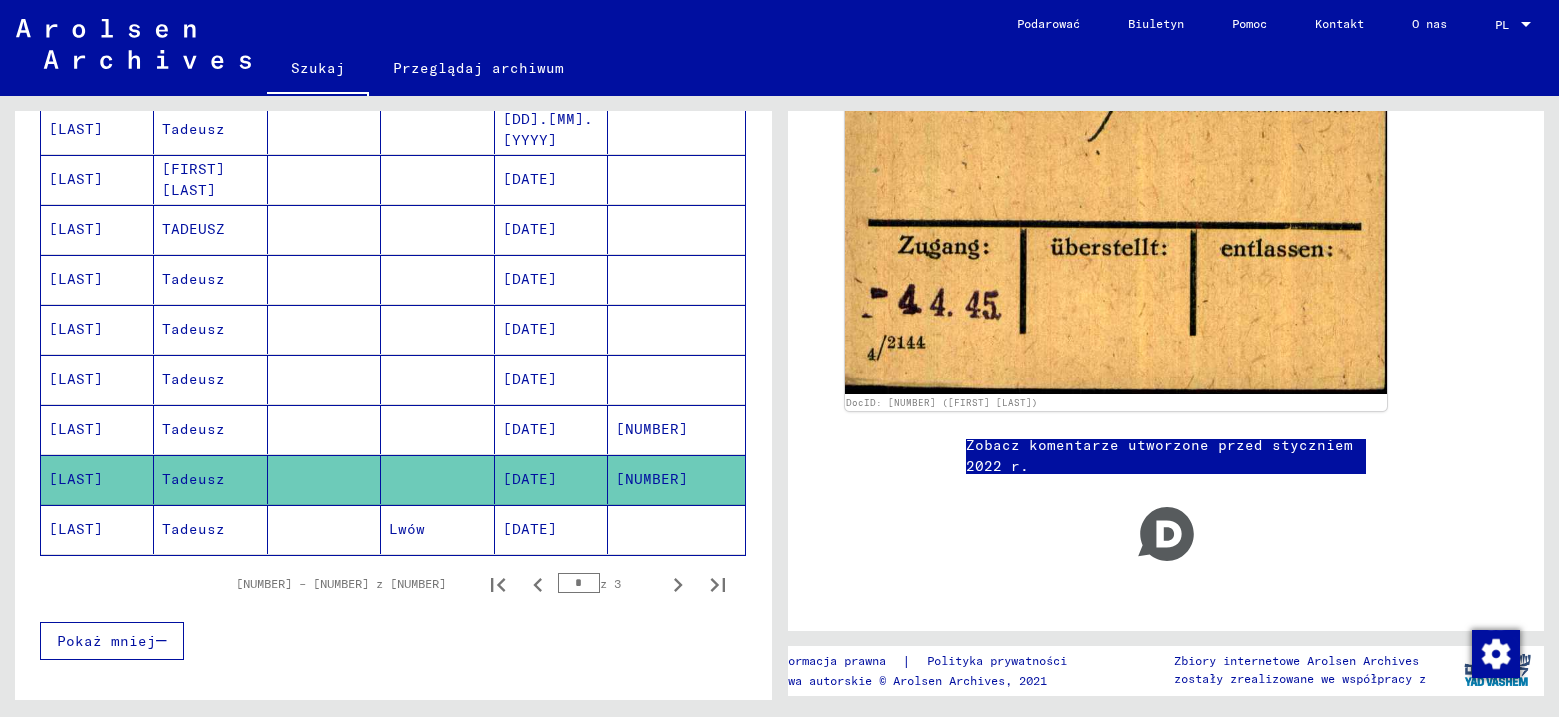 click on "[LAST]" at bounding box center (76, 479) 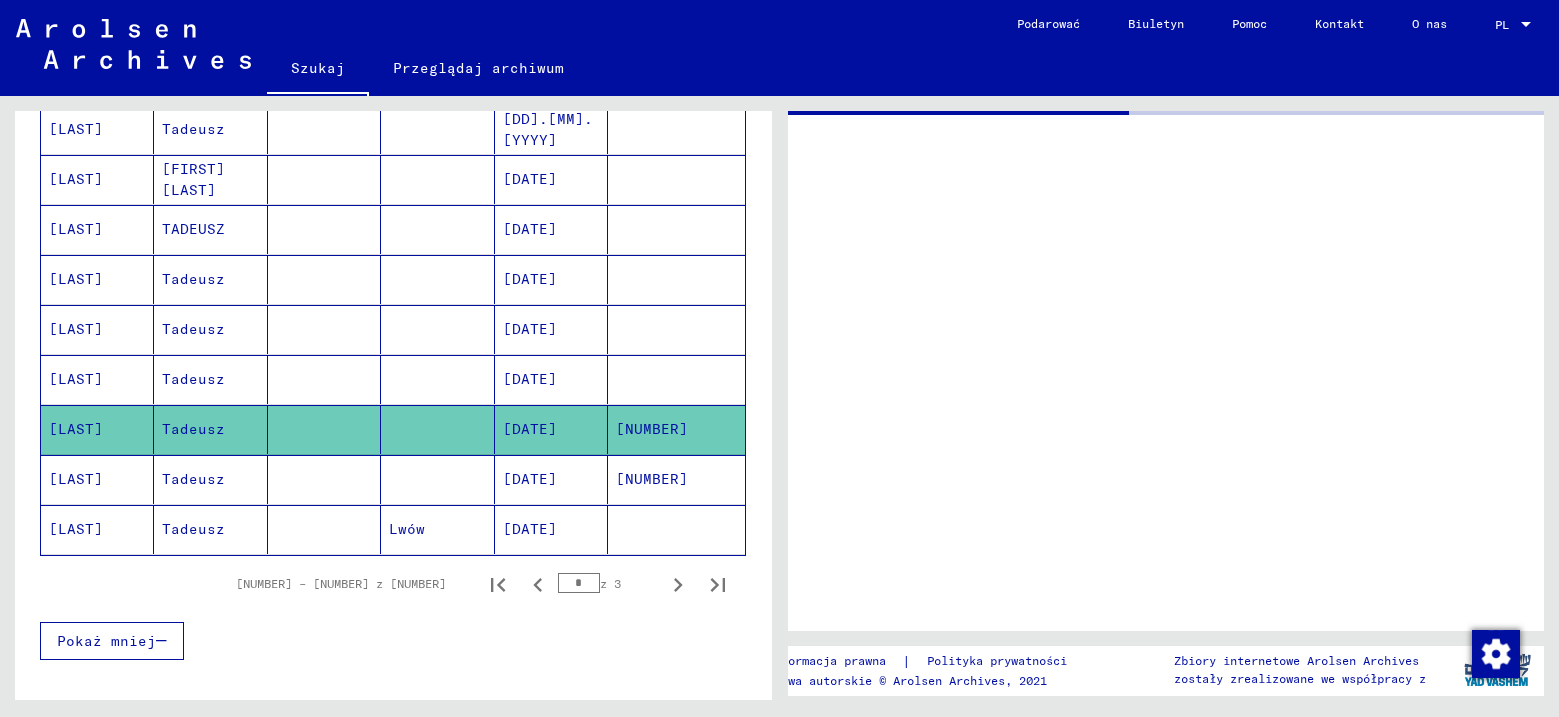 scroll, scrollTop: 0, scrollLeft: 0, axis: both 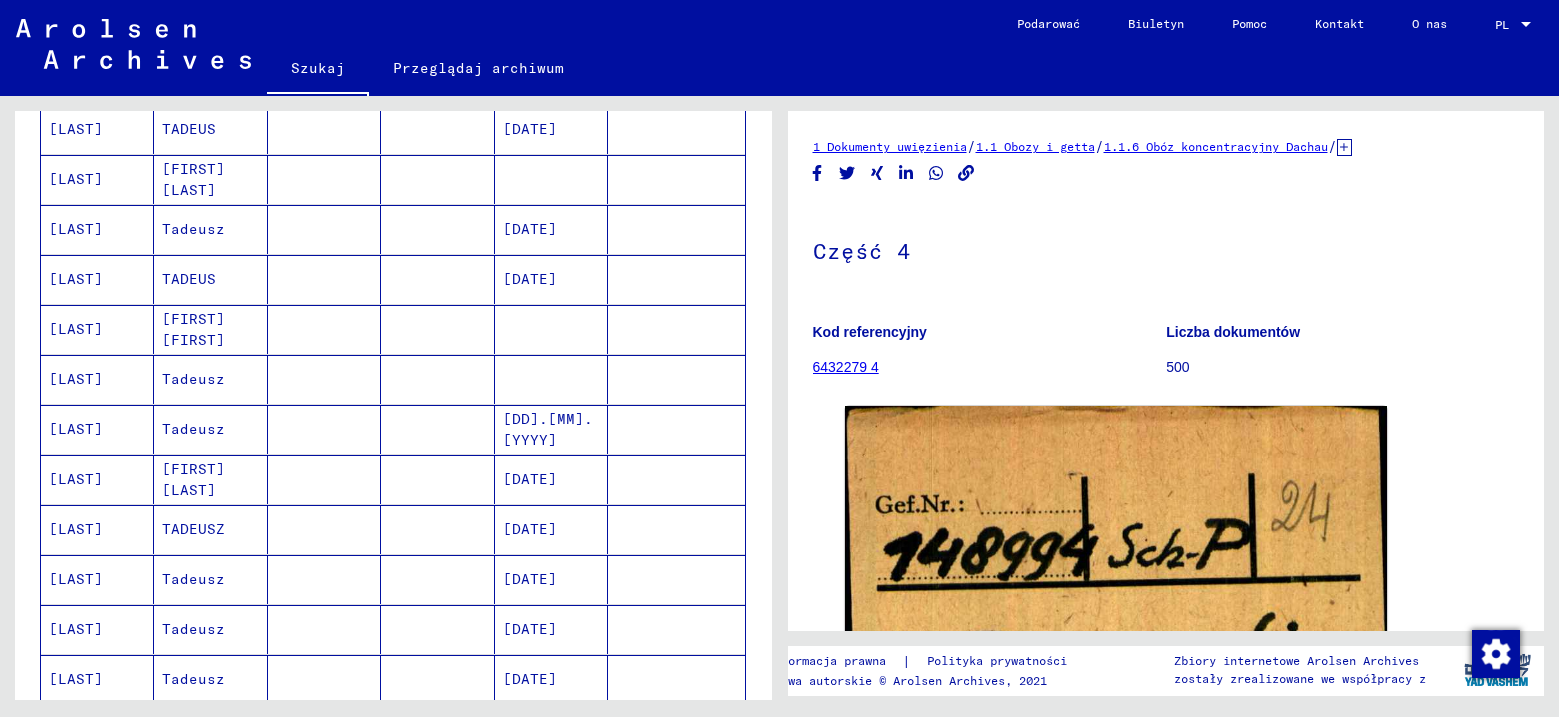 click on "[LAST]" at bounding box center (76, 429) 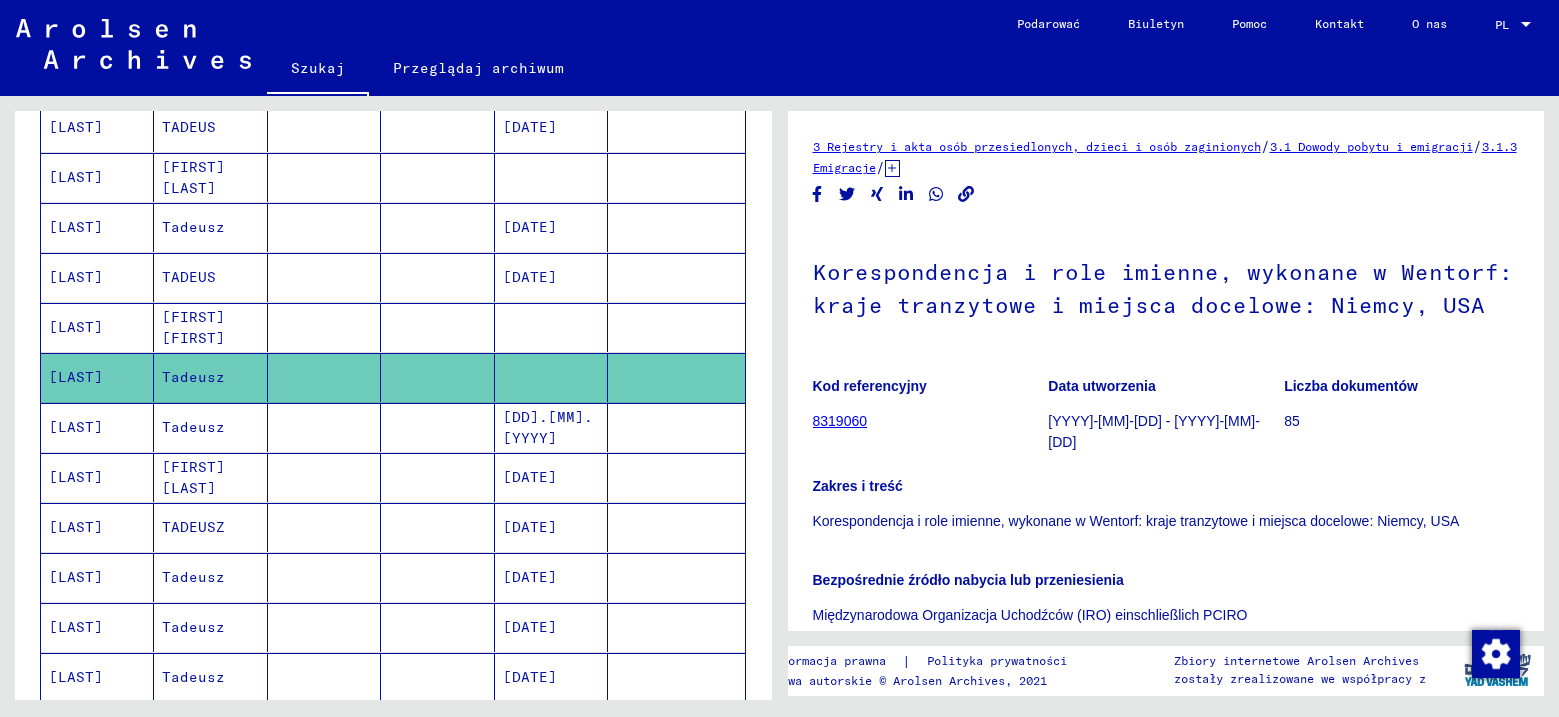 scroll, scrollTop: 800, scrollLeft: 0, axis: vertical 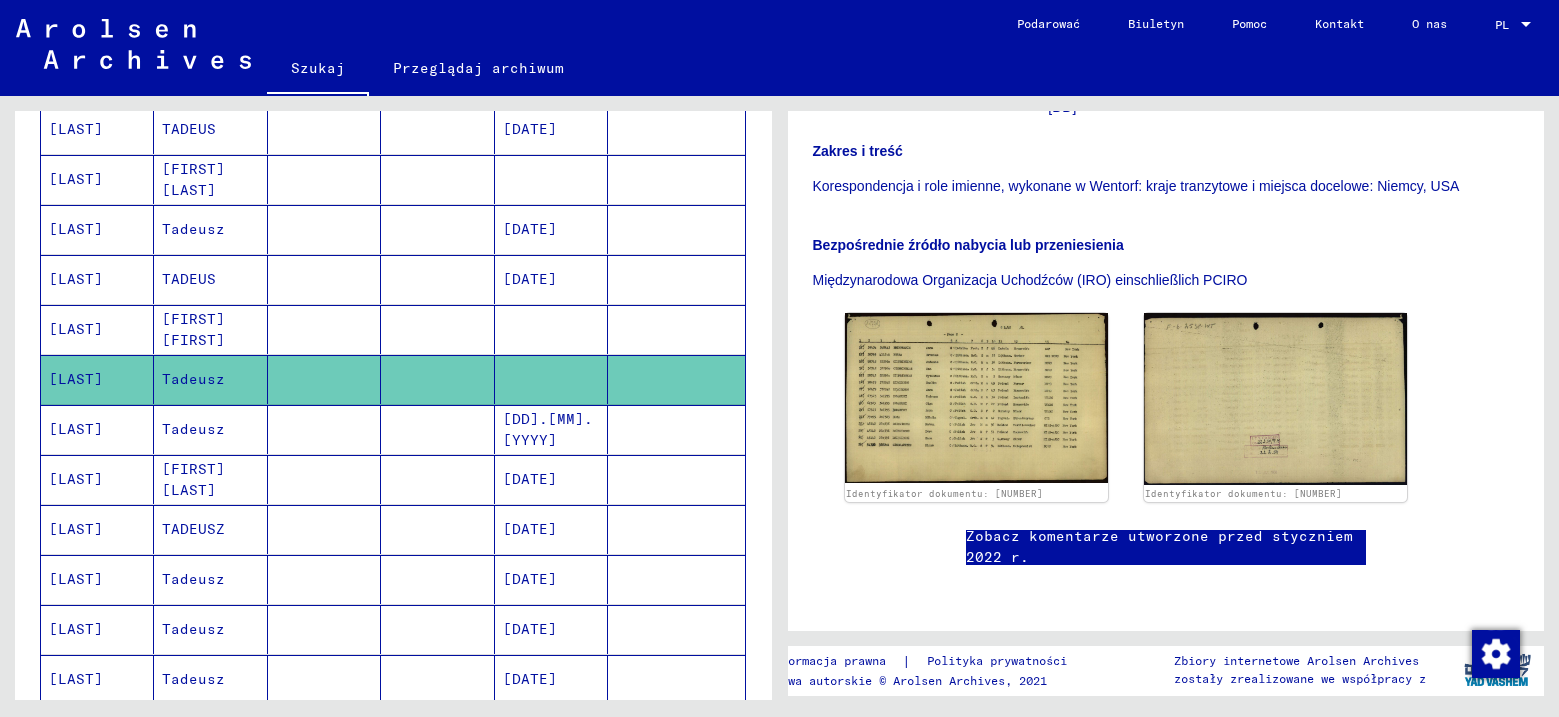 click on "[LAST]" at bounding box center (97, 379) 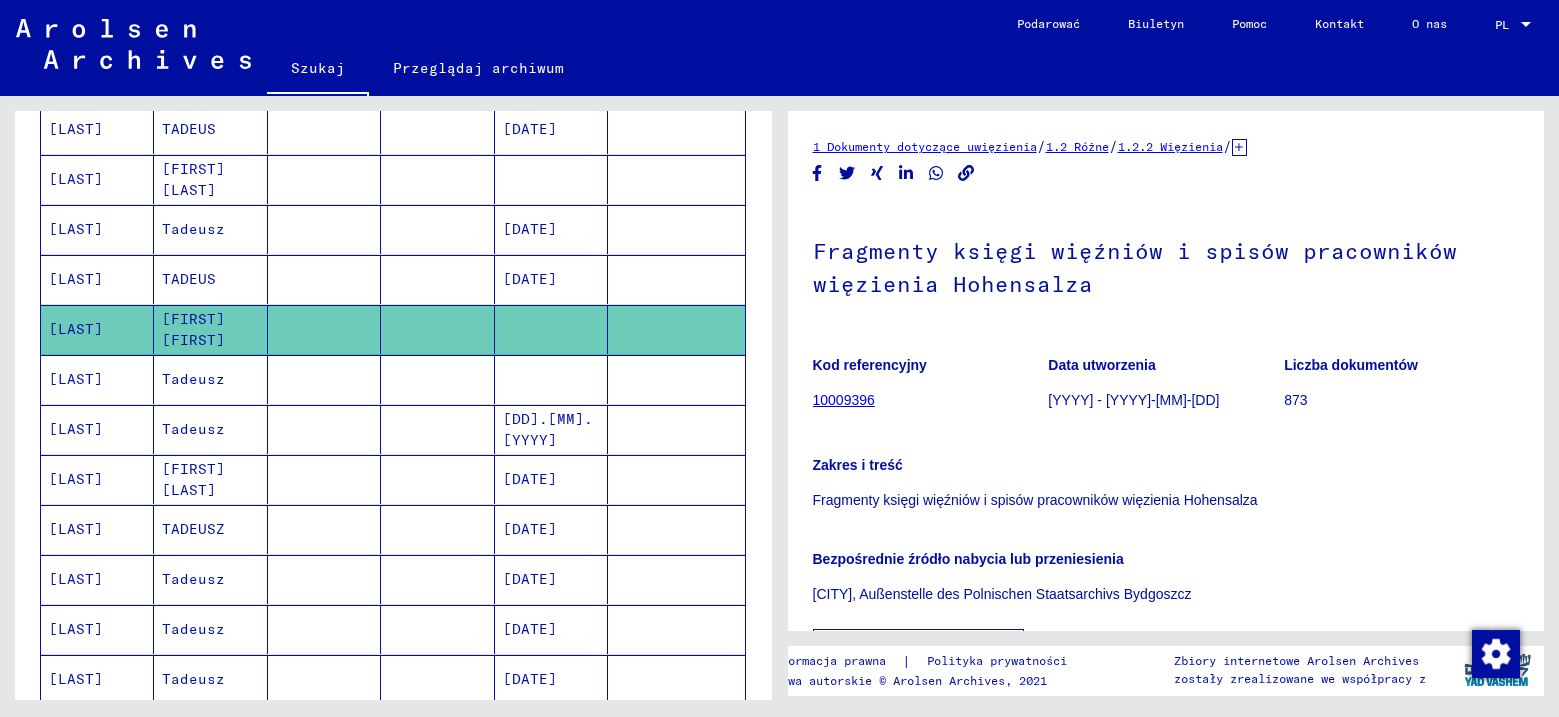 scroll, scrollTop: 300, scrollLeft: 0, axis: vertical 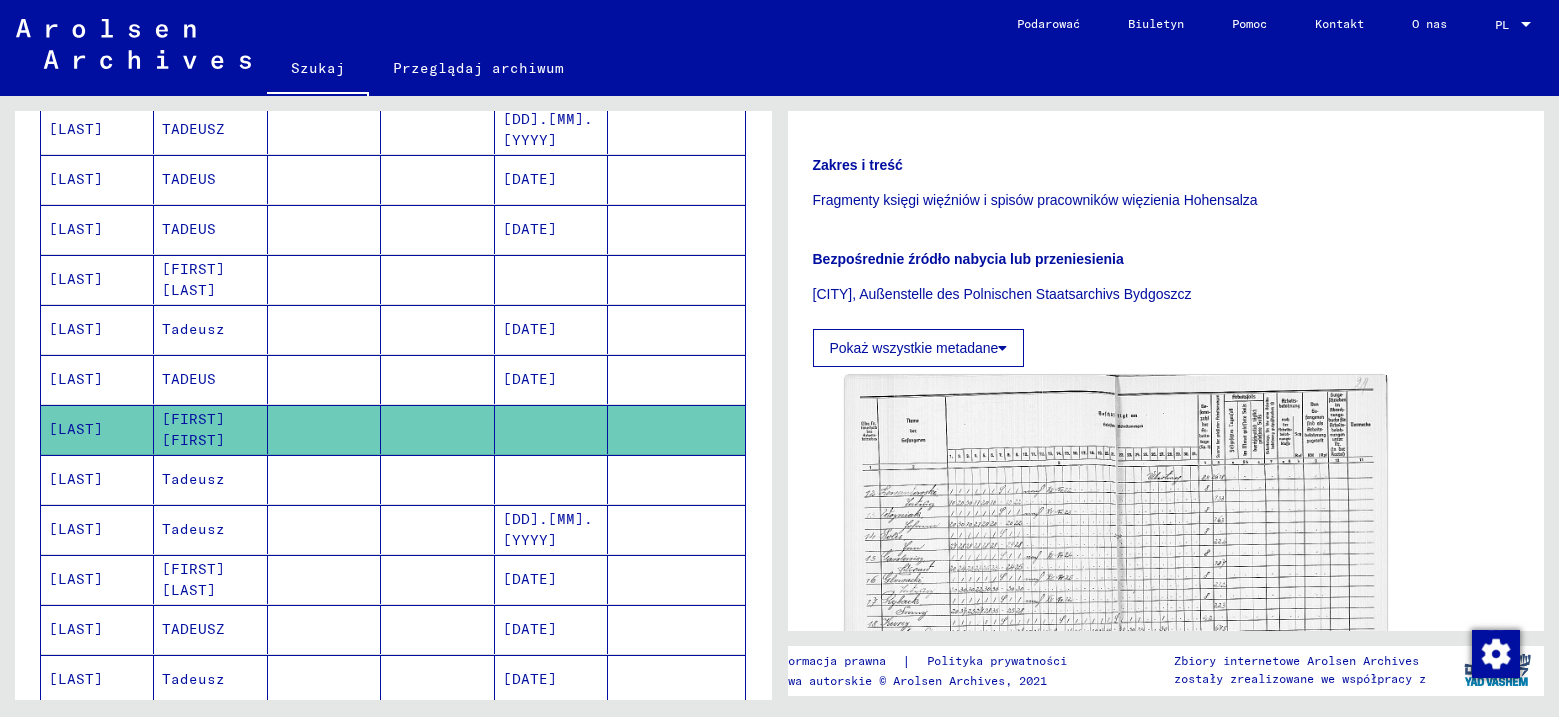 click on "[LAST]" at bounding box center [76, 329] 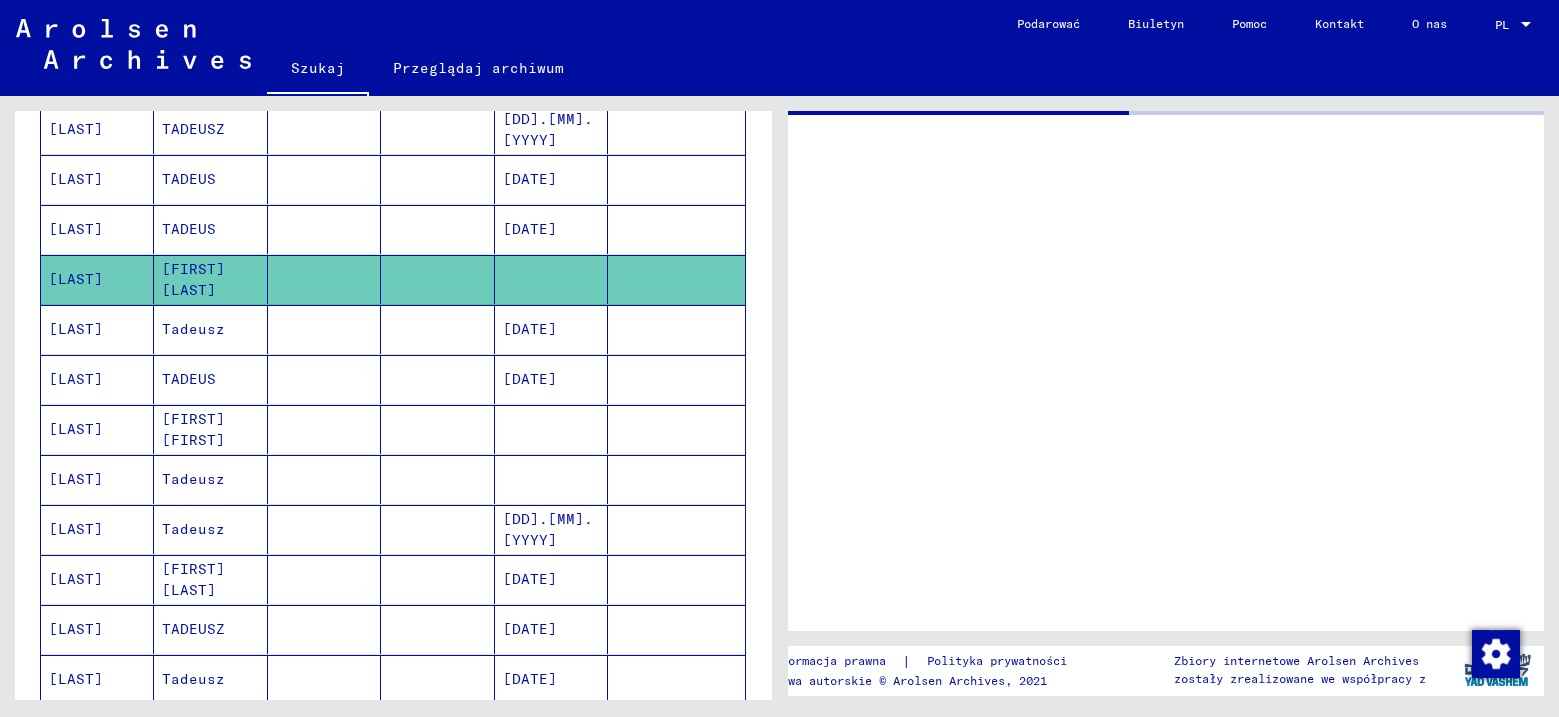 scroll, scrollTop: 0, scrollLeft: 0, axis: both 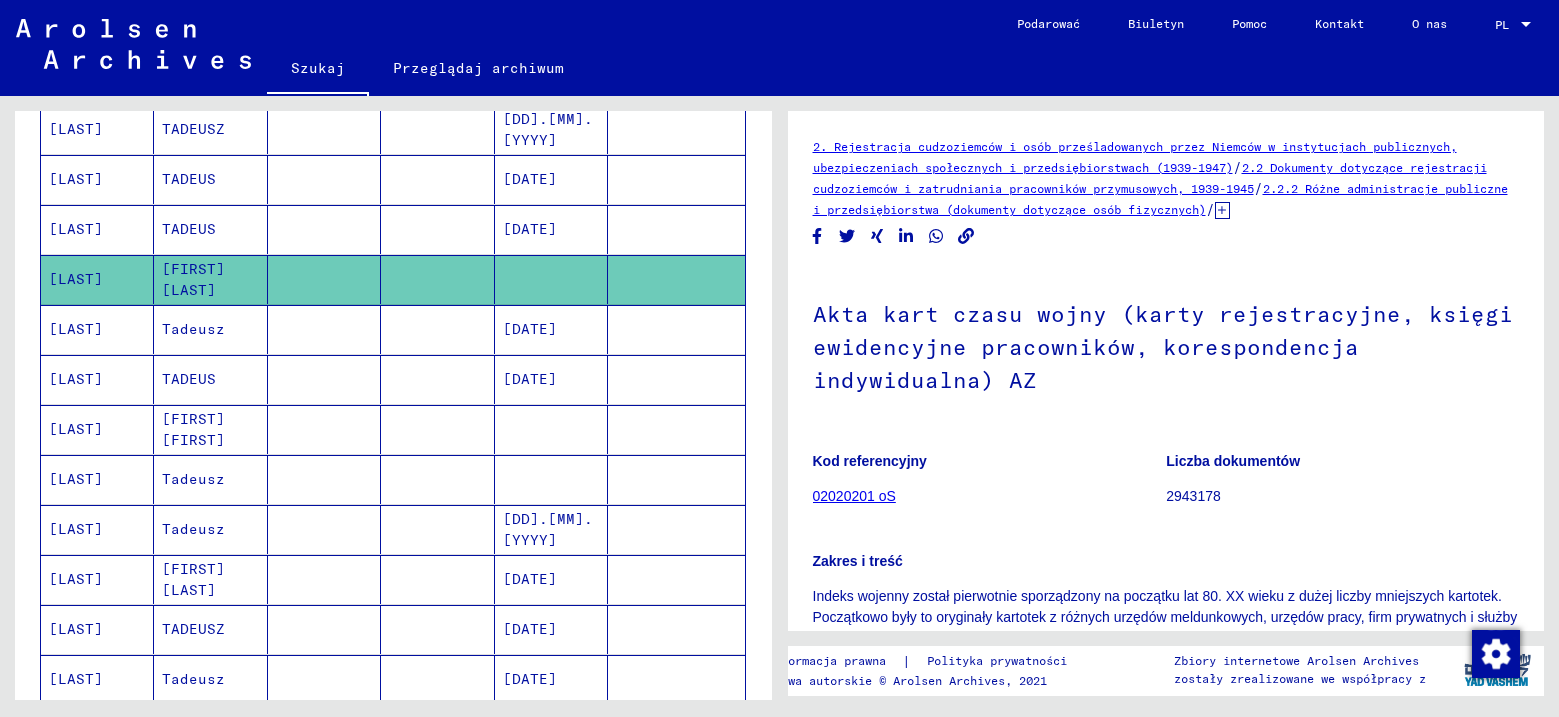 click on "[LAST]" at bounding box center (76, 279) 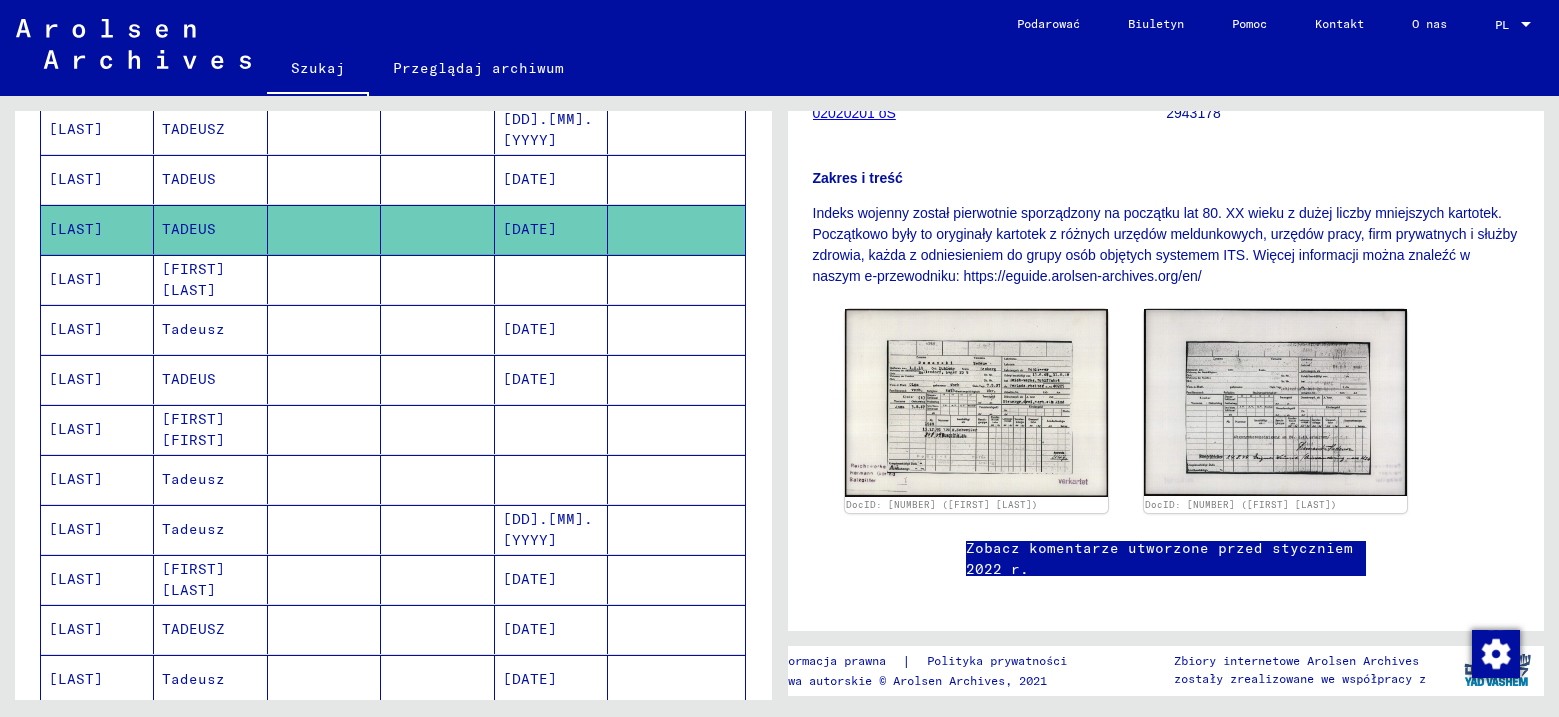 scroll, scrollTop: 400, scrollLeft: 0, axis: vertical 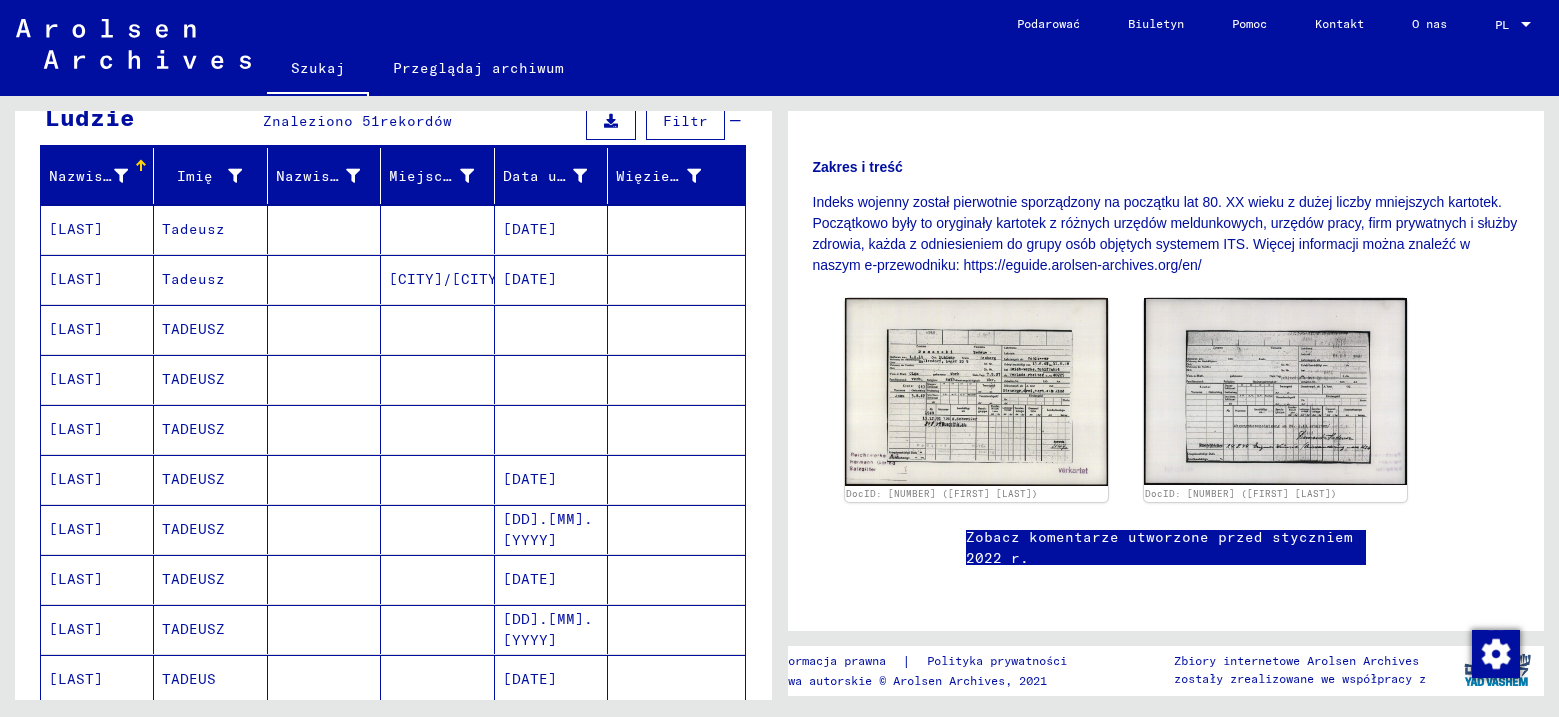 click on "[LAST]" at bounding box center (76, 479) 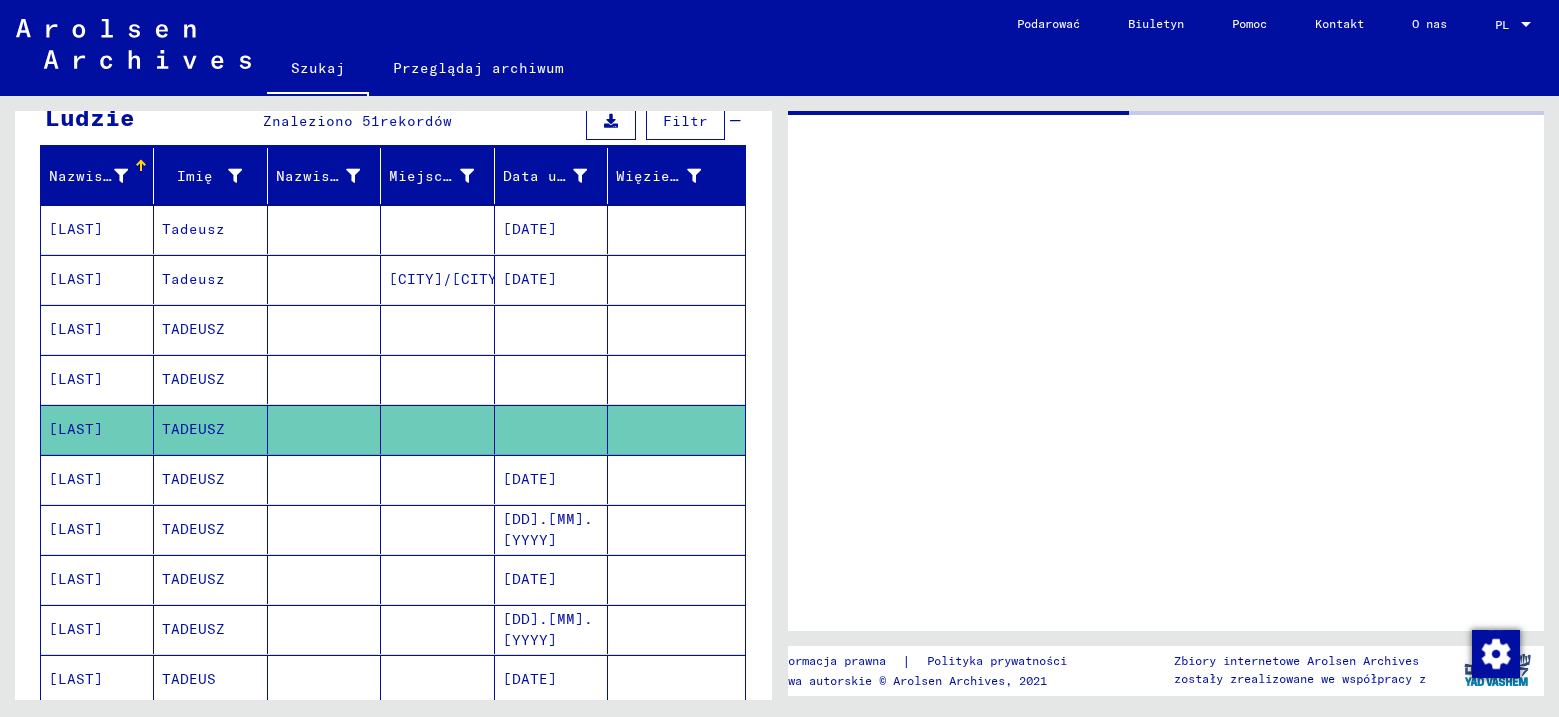 scroll, scrollTop: 0, scrollLeft: 0, axis: both 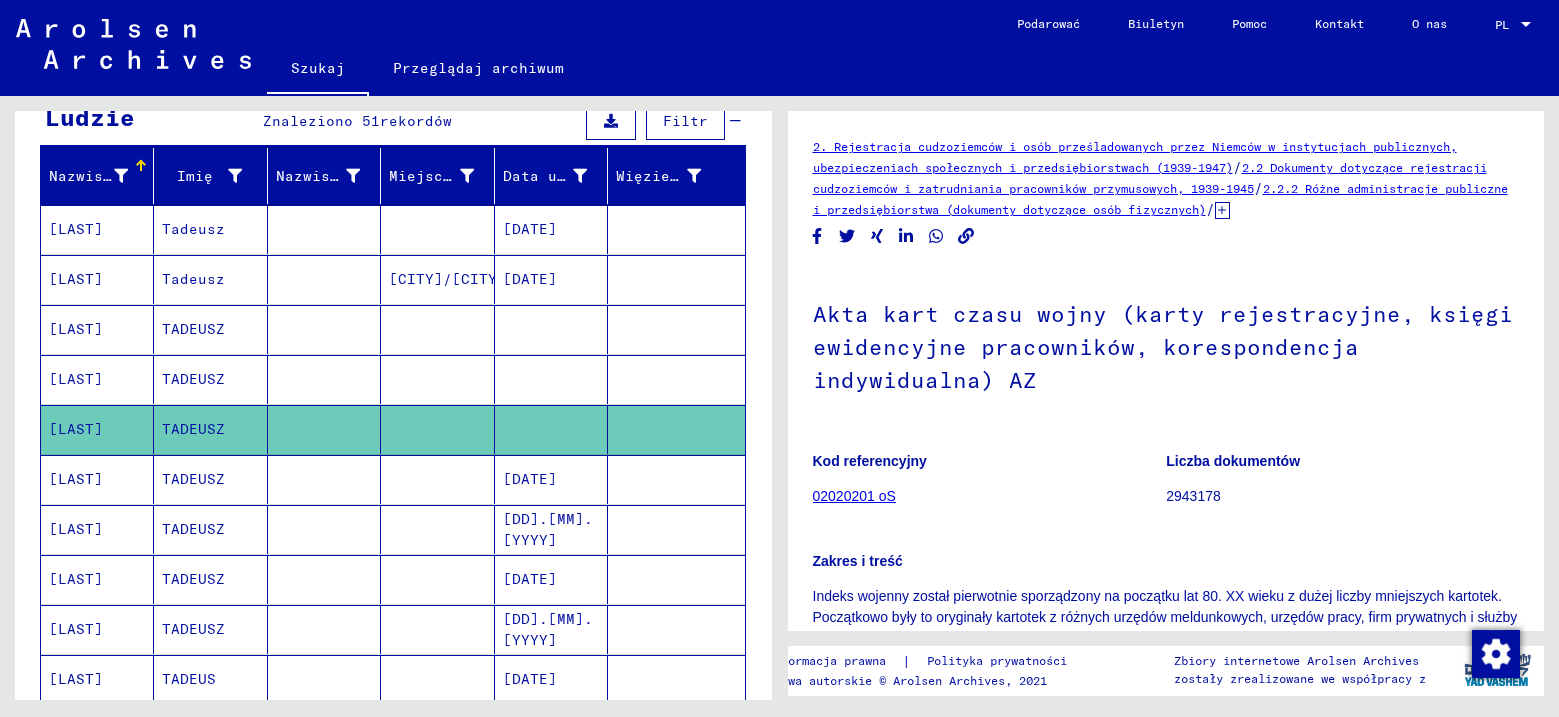 click on "[LAST]" at bounding box center (76, 429) 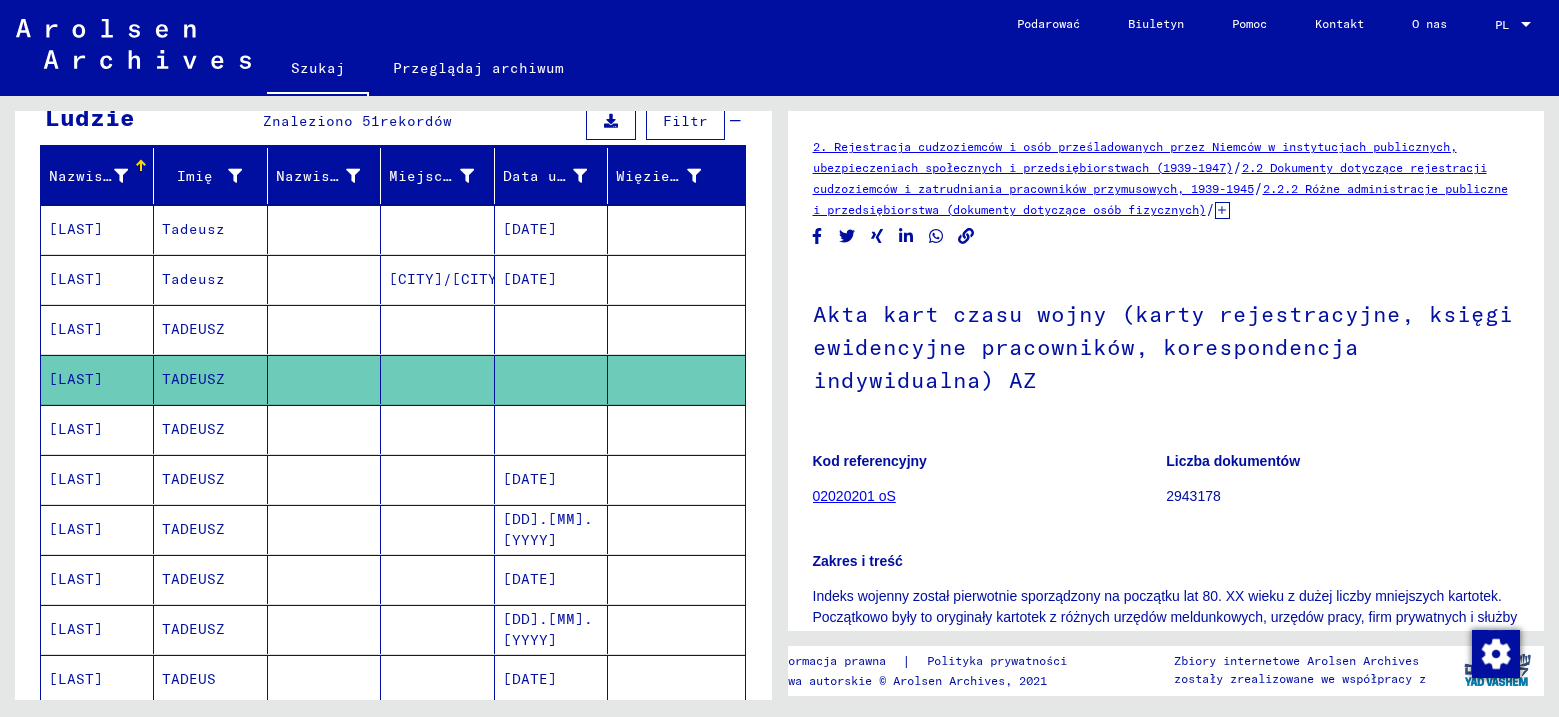 click on "[LAST]" at bounding box center (76, 379) 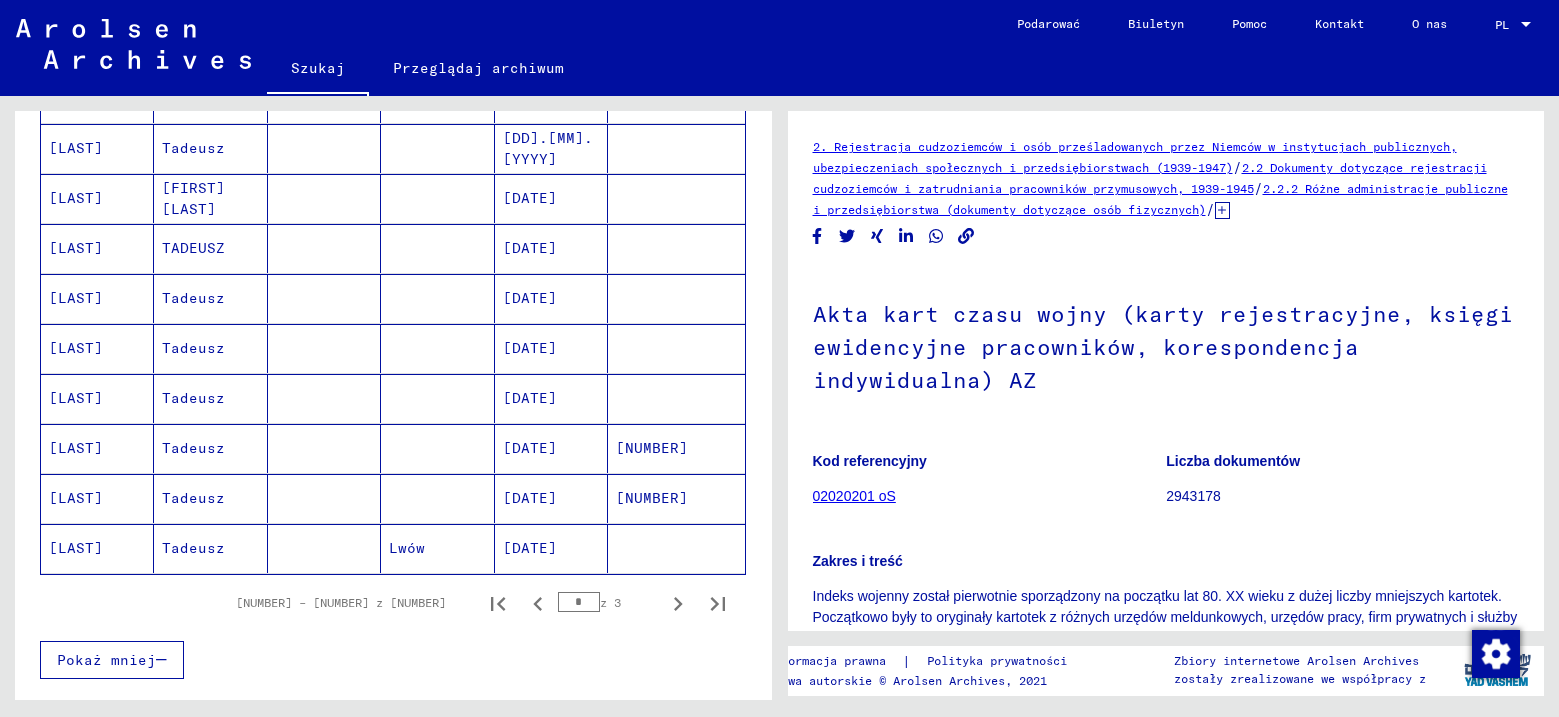 scroll, scrollTop: 1200, scrollLeft: 0, axis: vertical 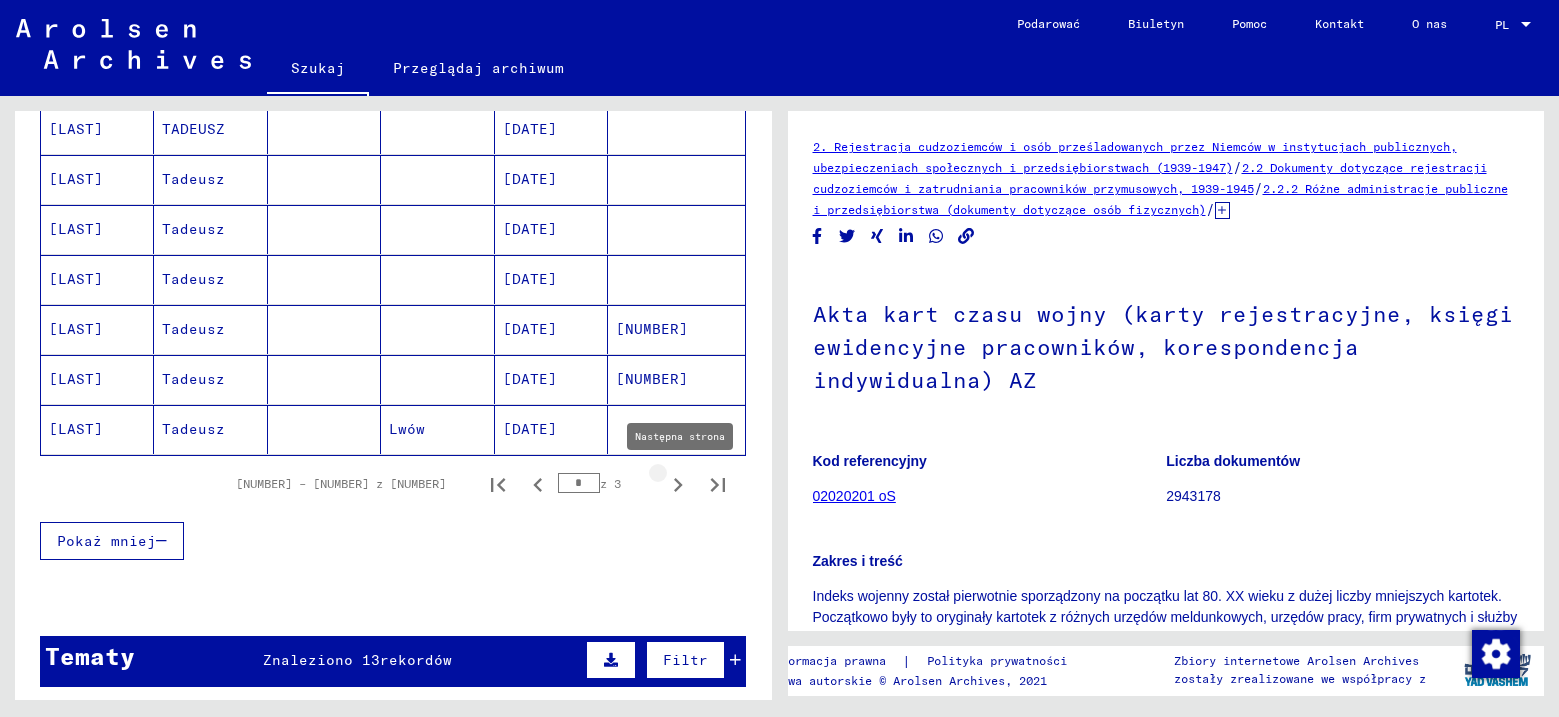 click 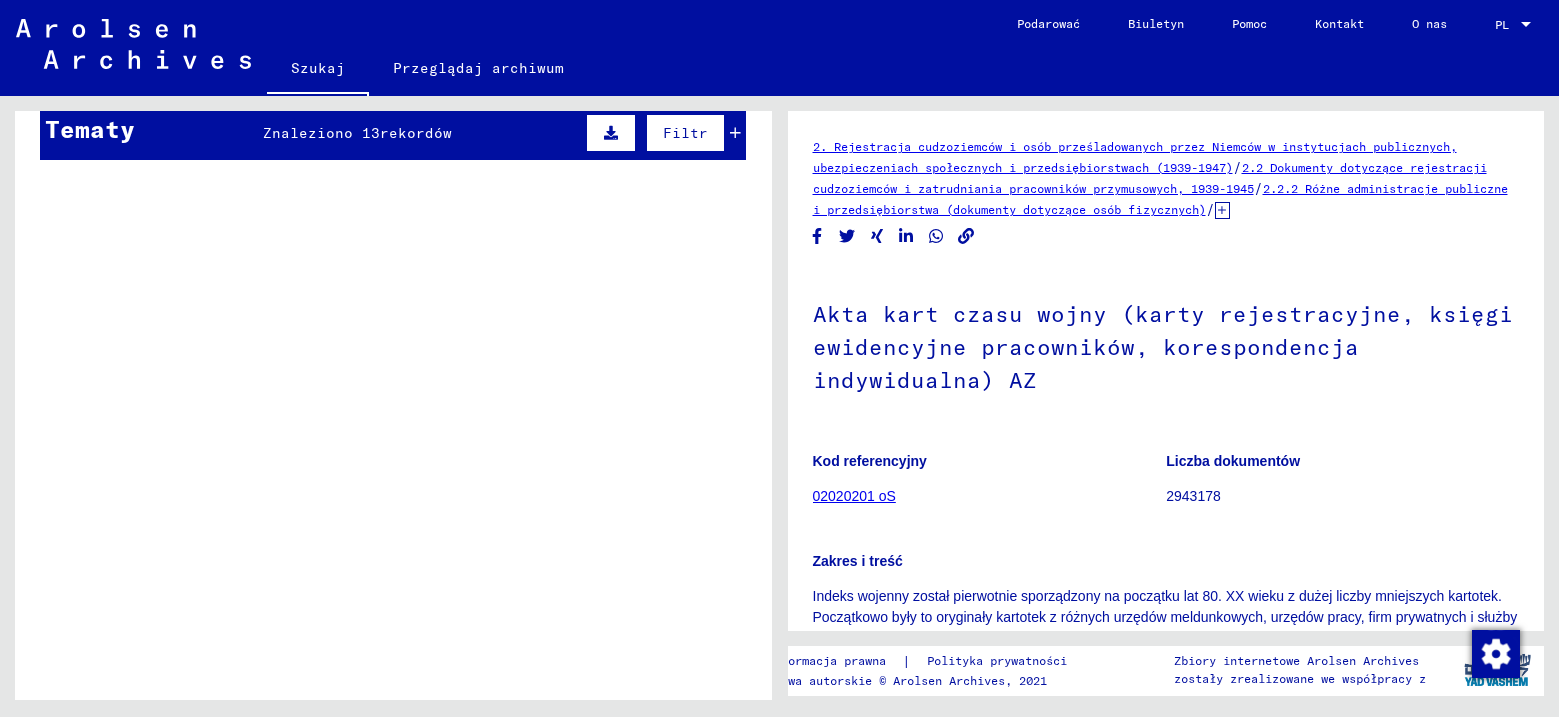 scroll, scrollTop: 127, scrollLeft: 0, axis: vertical 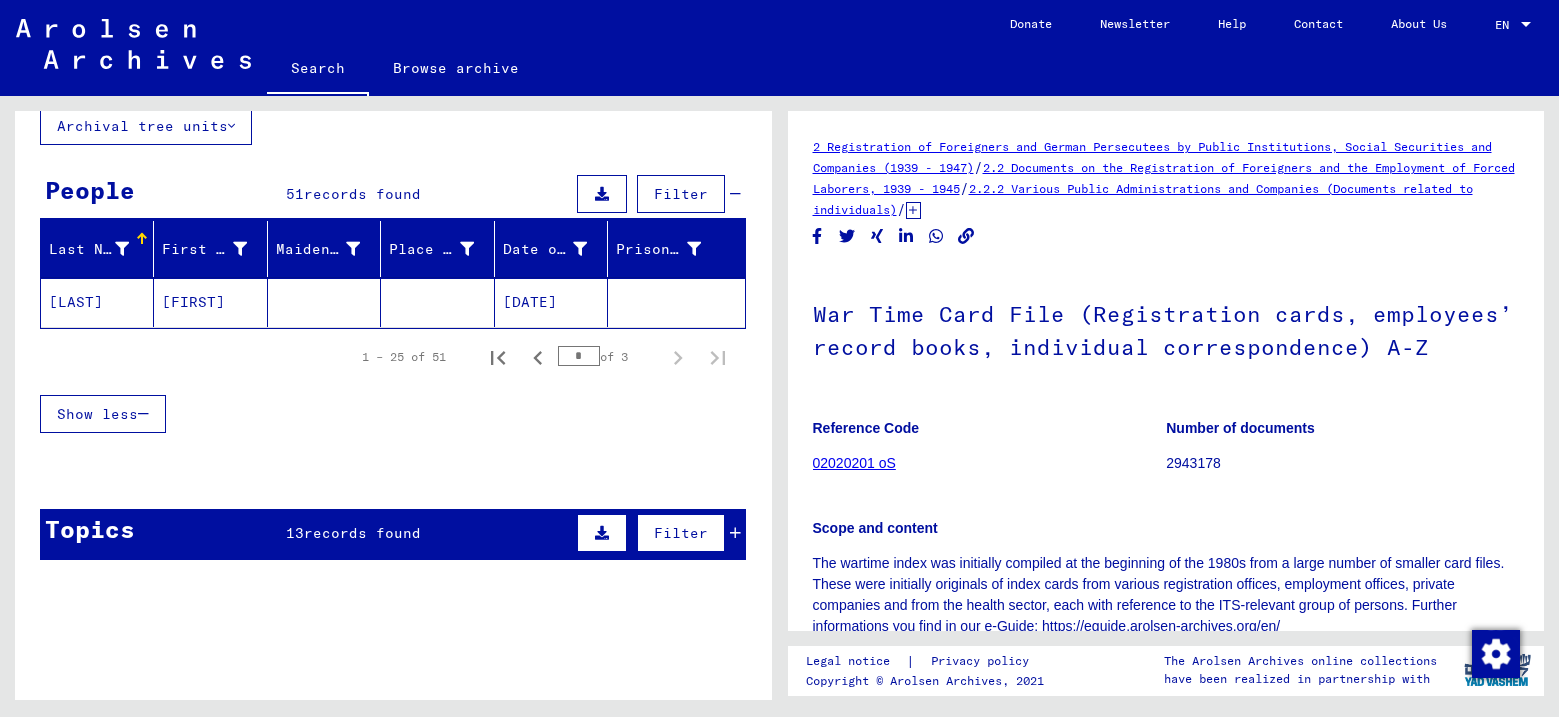 click on "[LAST]" 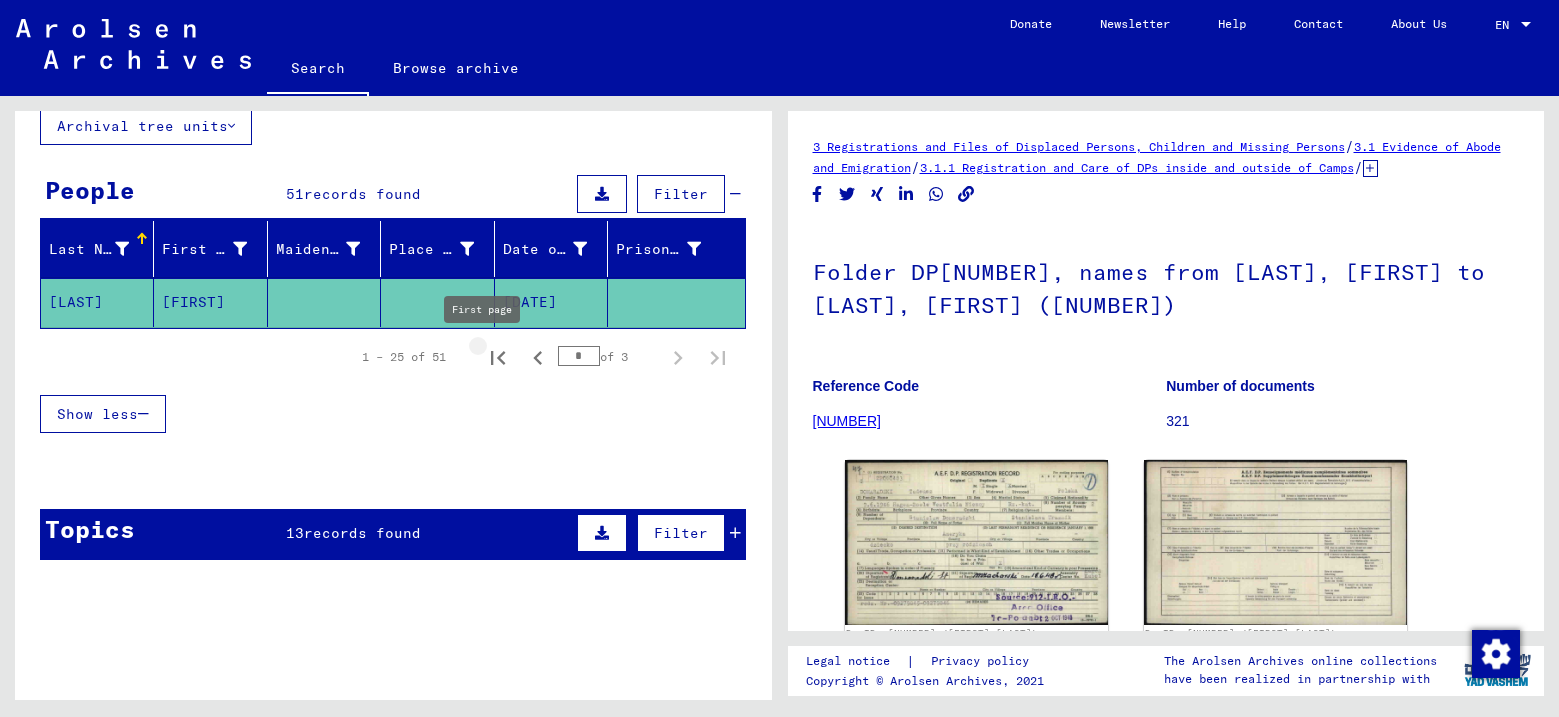 click 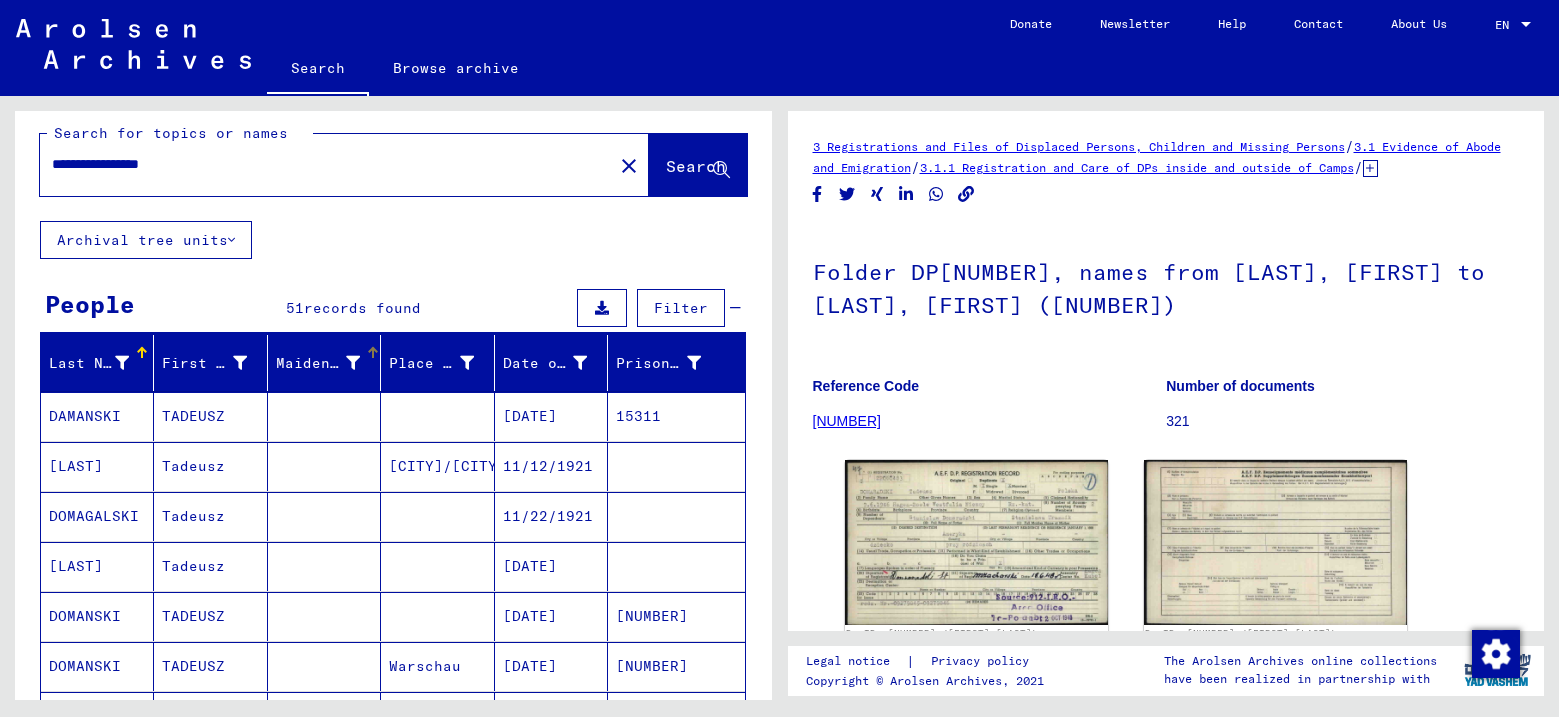 scroll, scrollTop: 0, scrollLeft: 0, axis: both 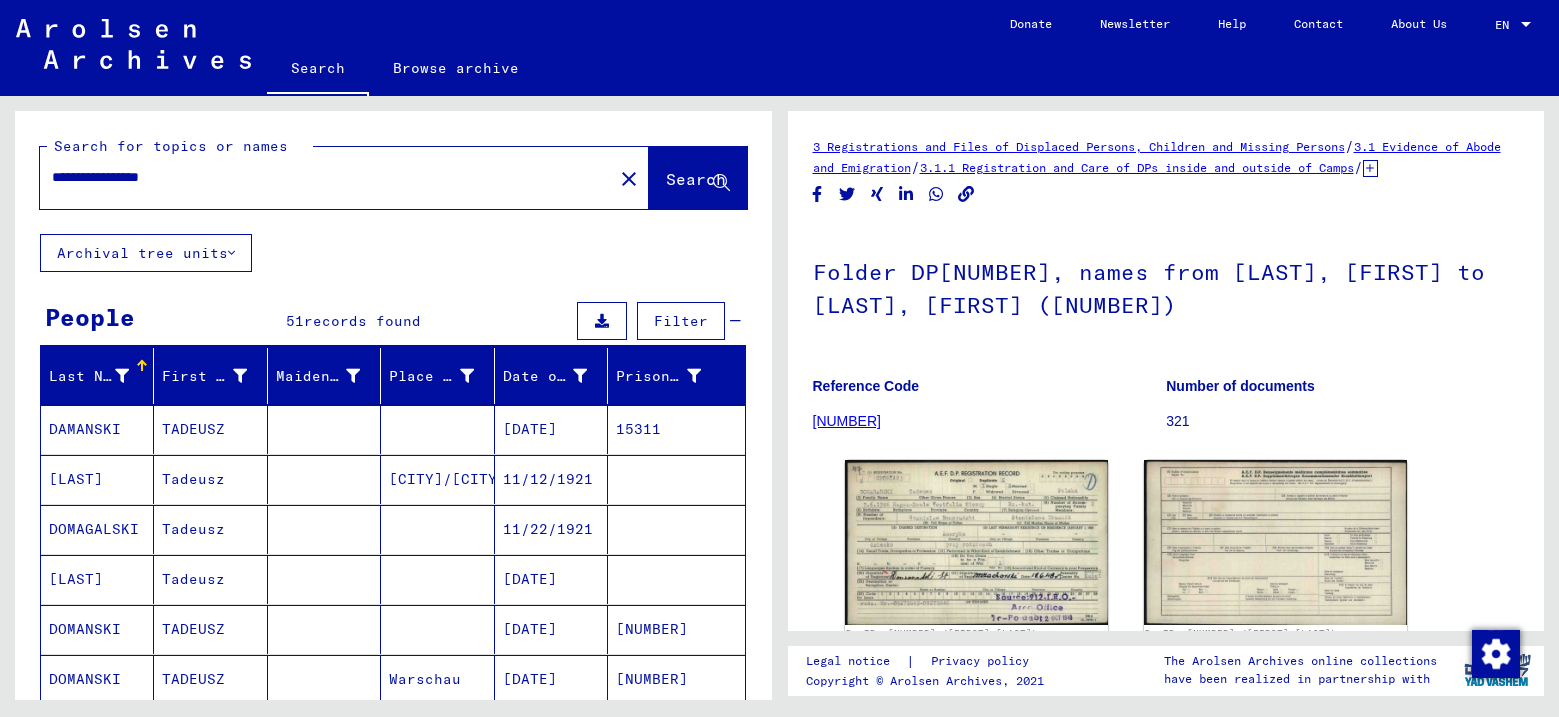 drag, startPoint x: 178, startPoint y: 176, endPoint x: 21, endPoint y: 176, distance: 157 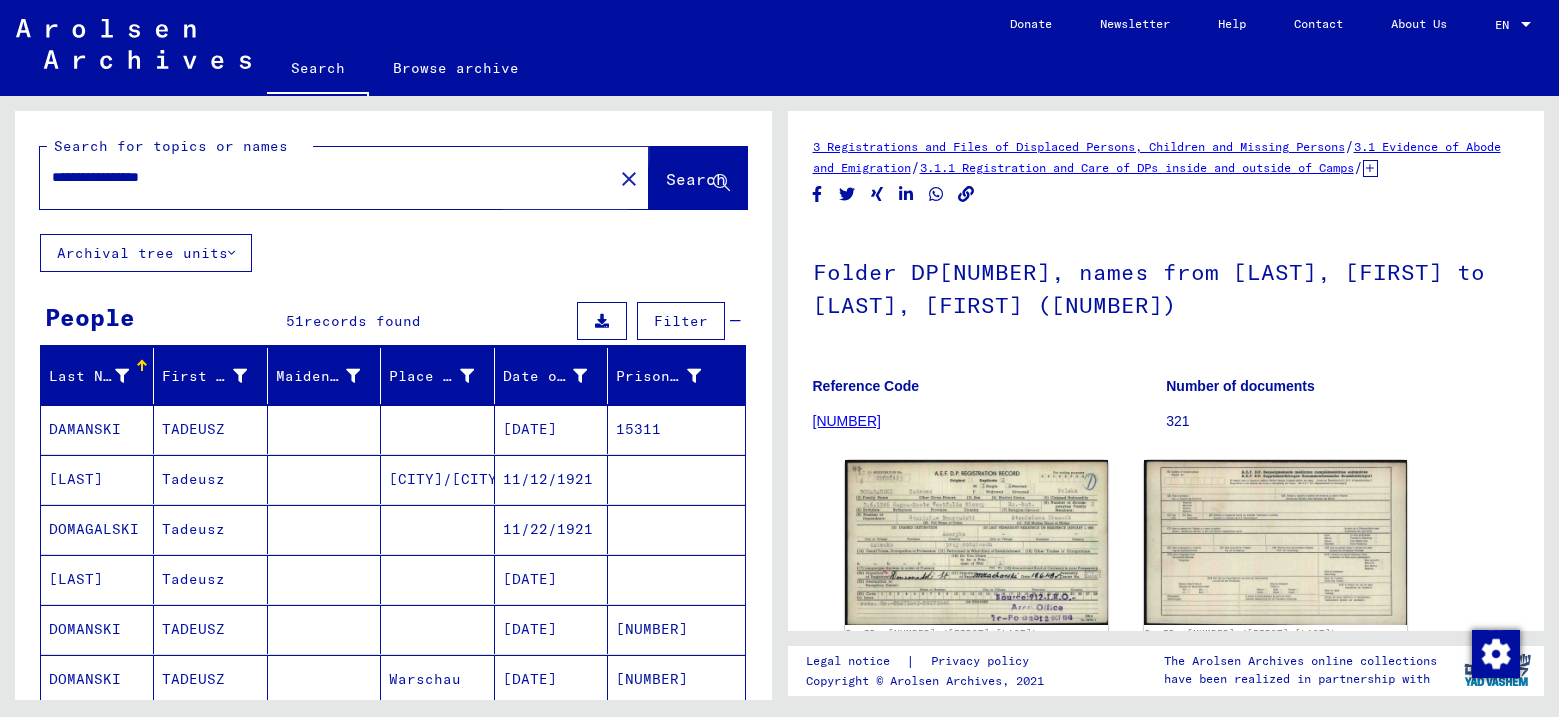 click on "Search" 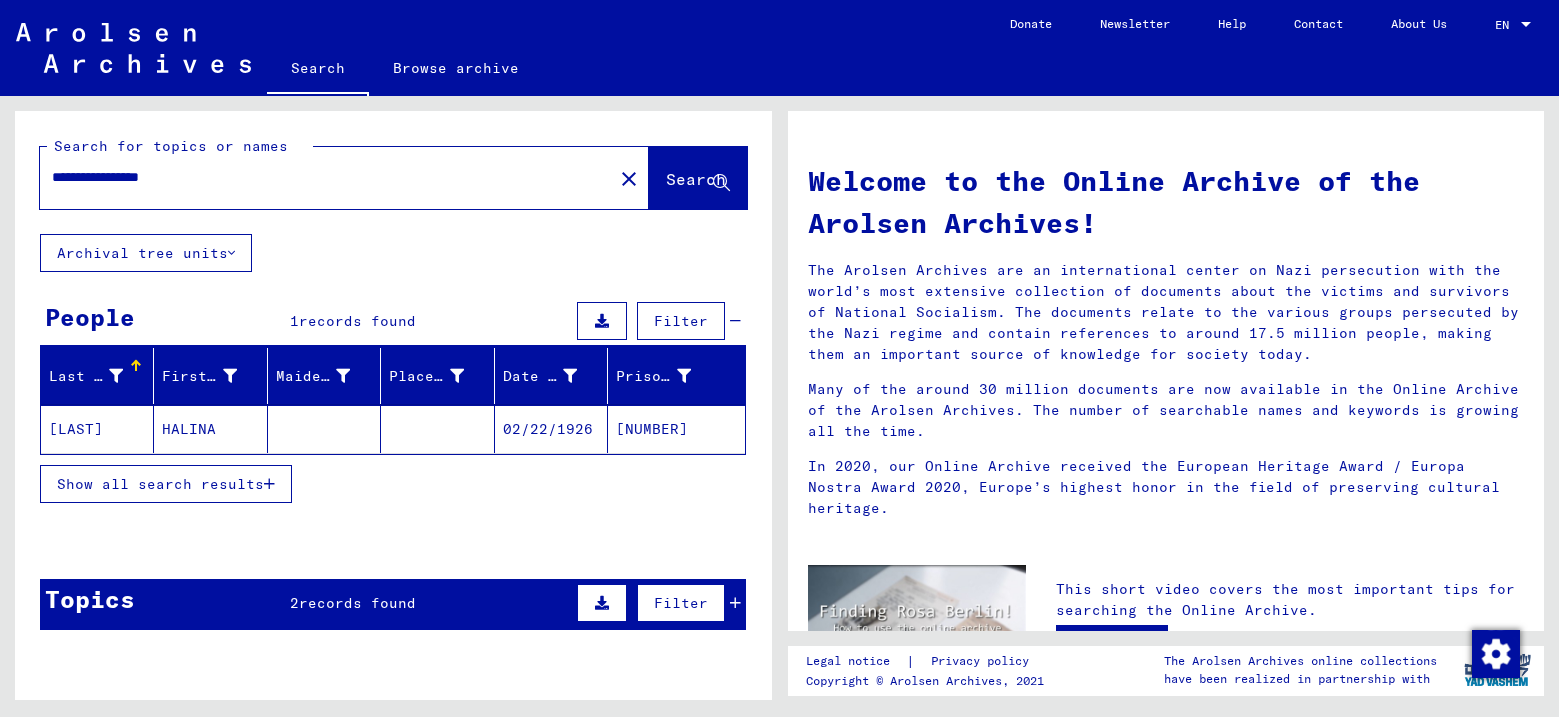 click on "[LAST]" 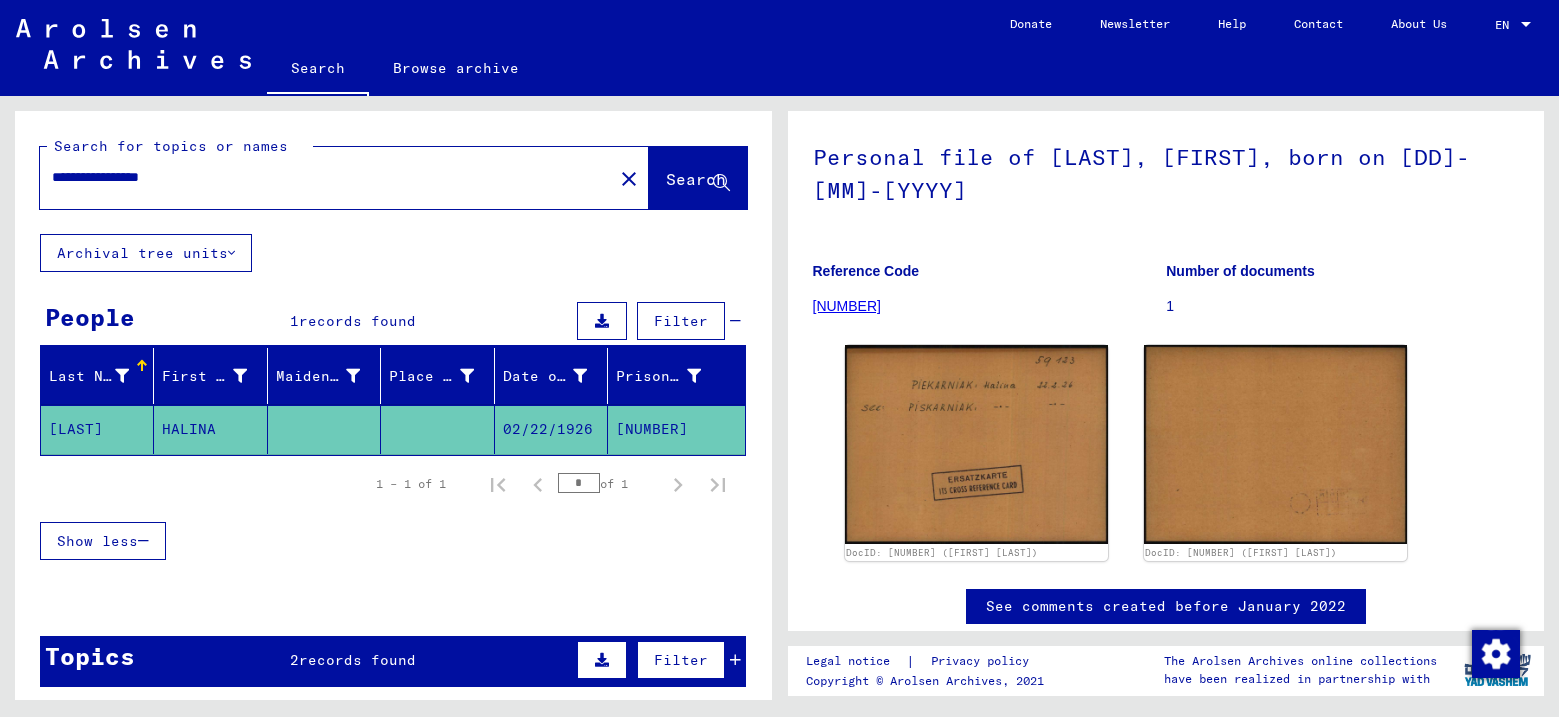 scroll, scrollTop: 100, scrollLeft: 0, axis: vertical 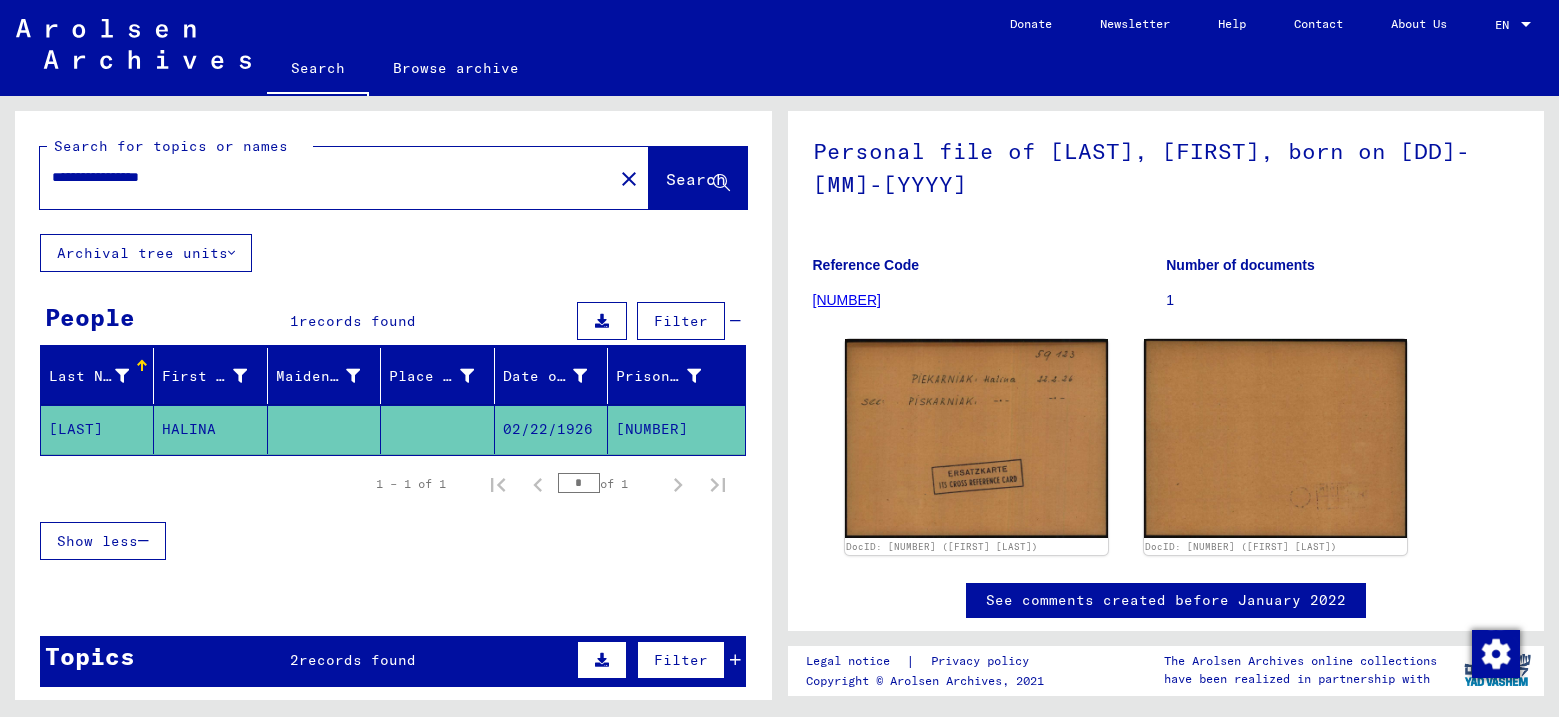 click on "**********" at bounding box center [326, 177] 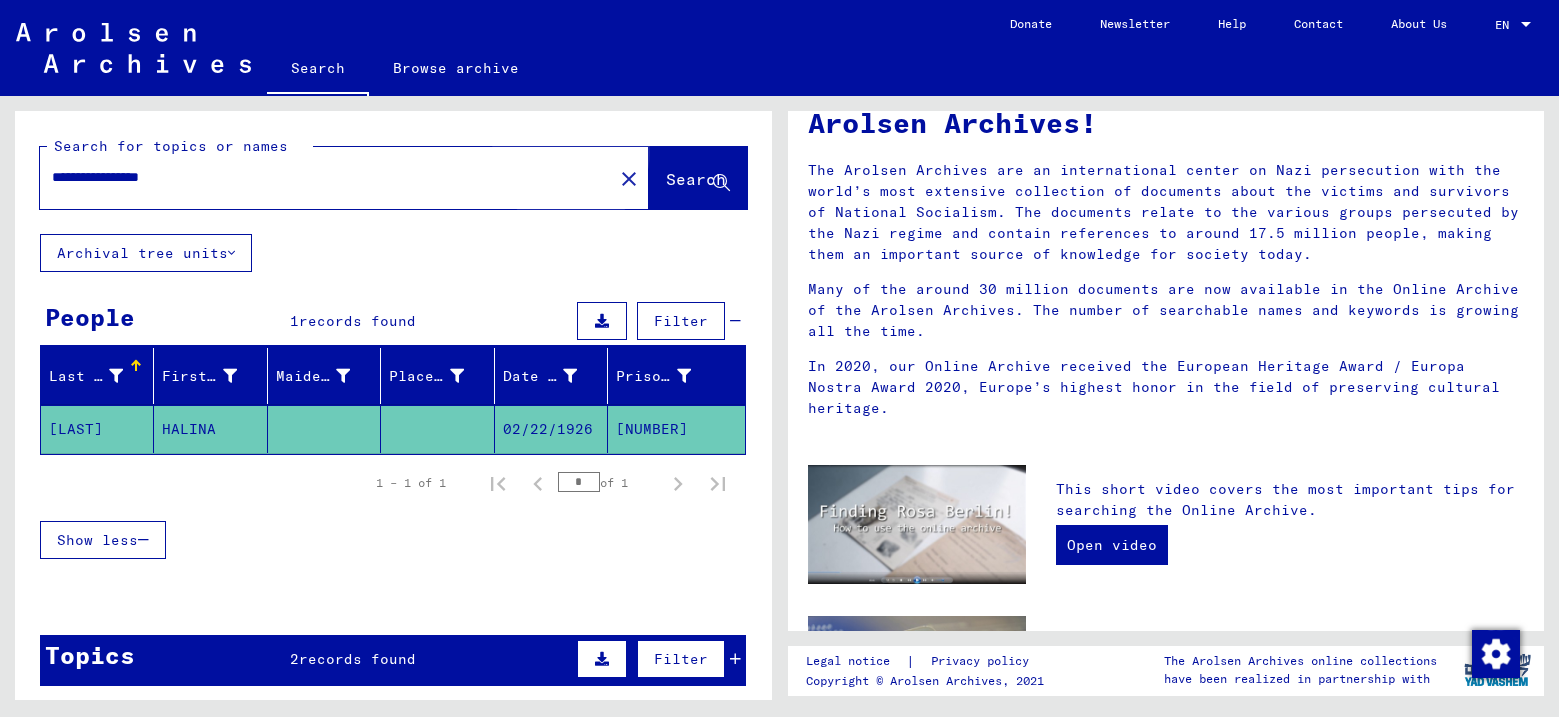 scroll, scrollTop: 0, scrollLeft: 0, axis: both 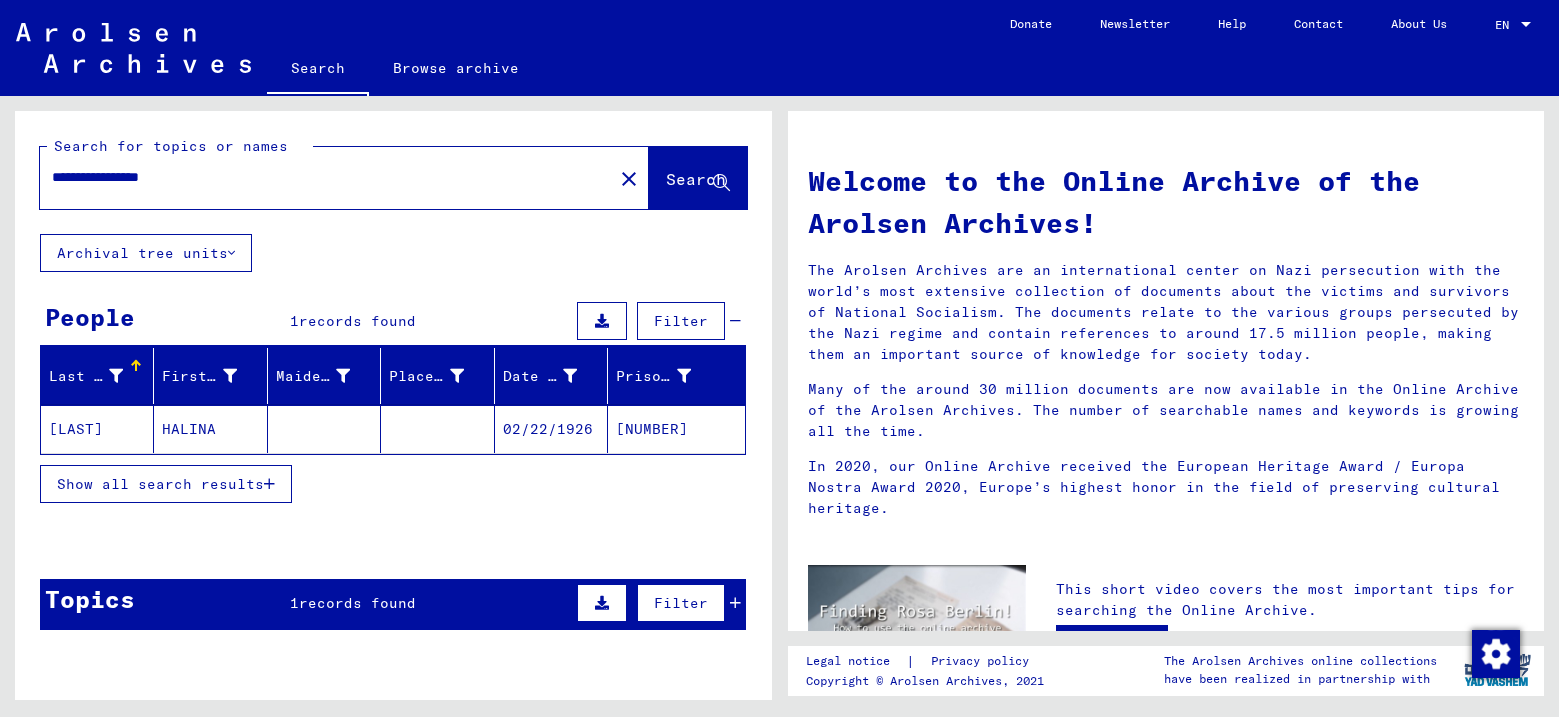 click on "[LAST]" 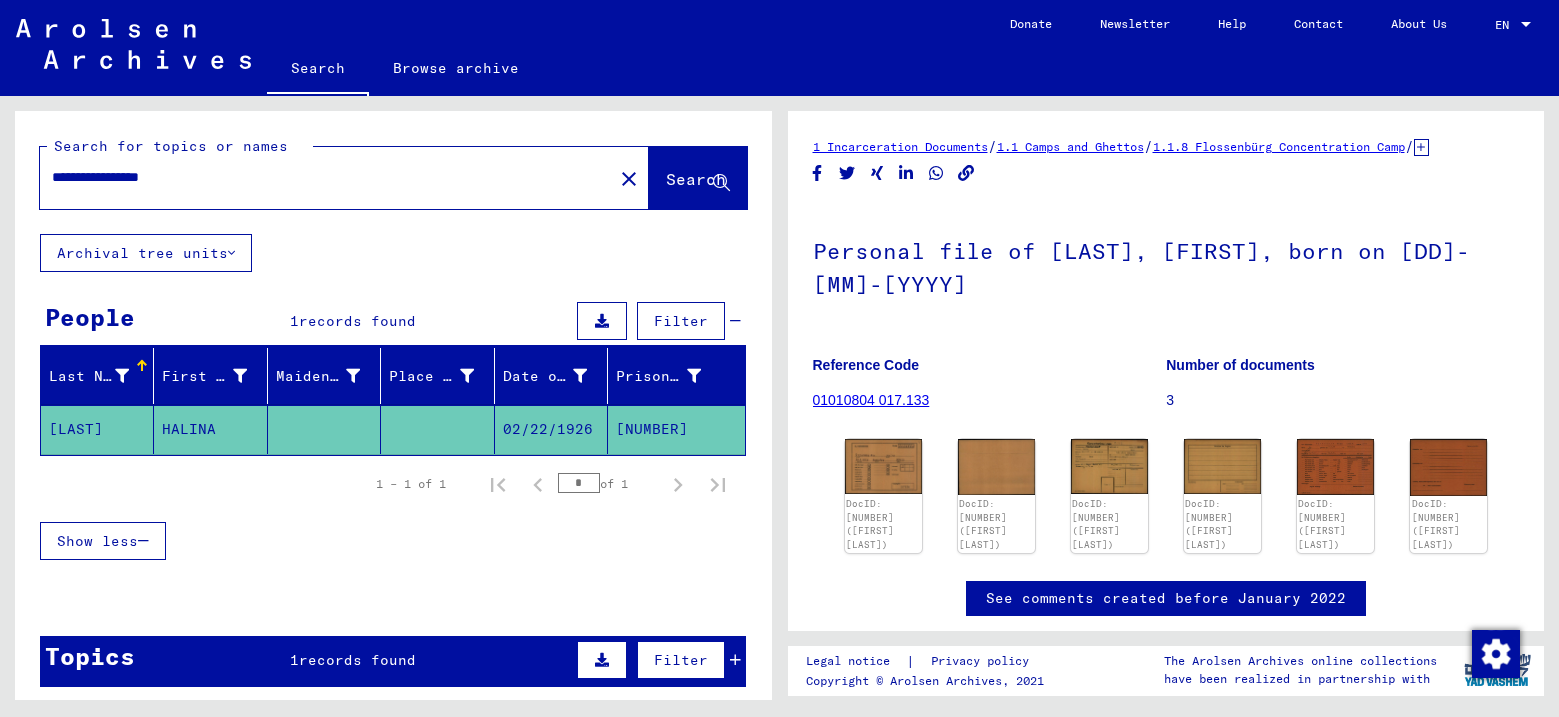 drag, startPoint x: 53, startPoint y: 175, endPoint x: 139, endPoint y: 176, distance: 86.00581 